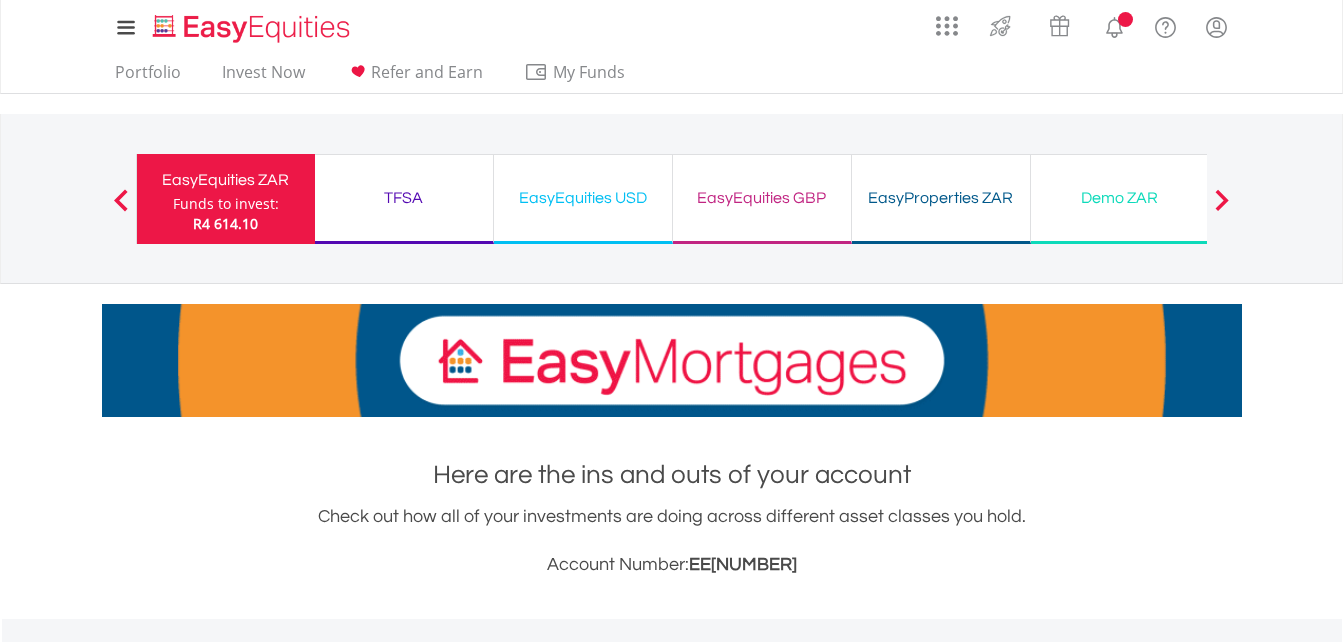 scroll, scrollTop: 0, scrollLeft: 0, axis: both 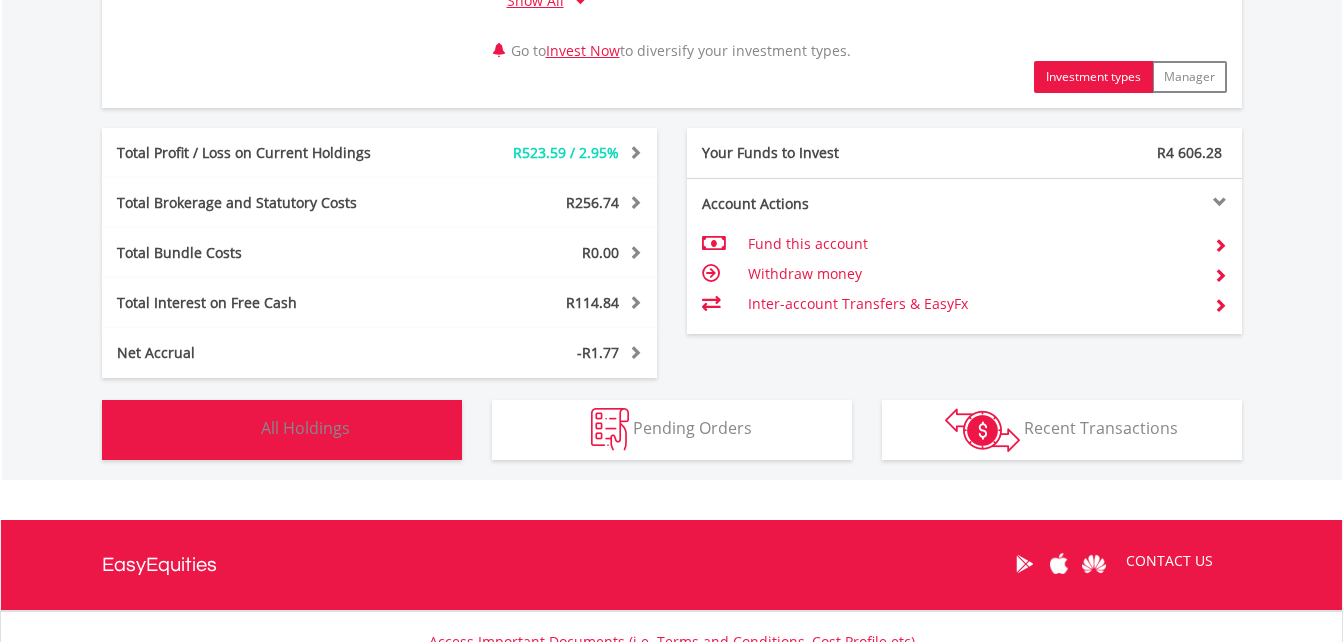 click on "Holdings
All Holdings" at bounding box center (282, 430) 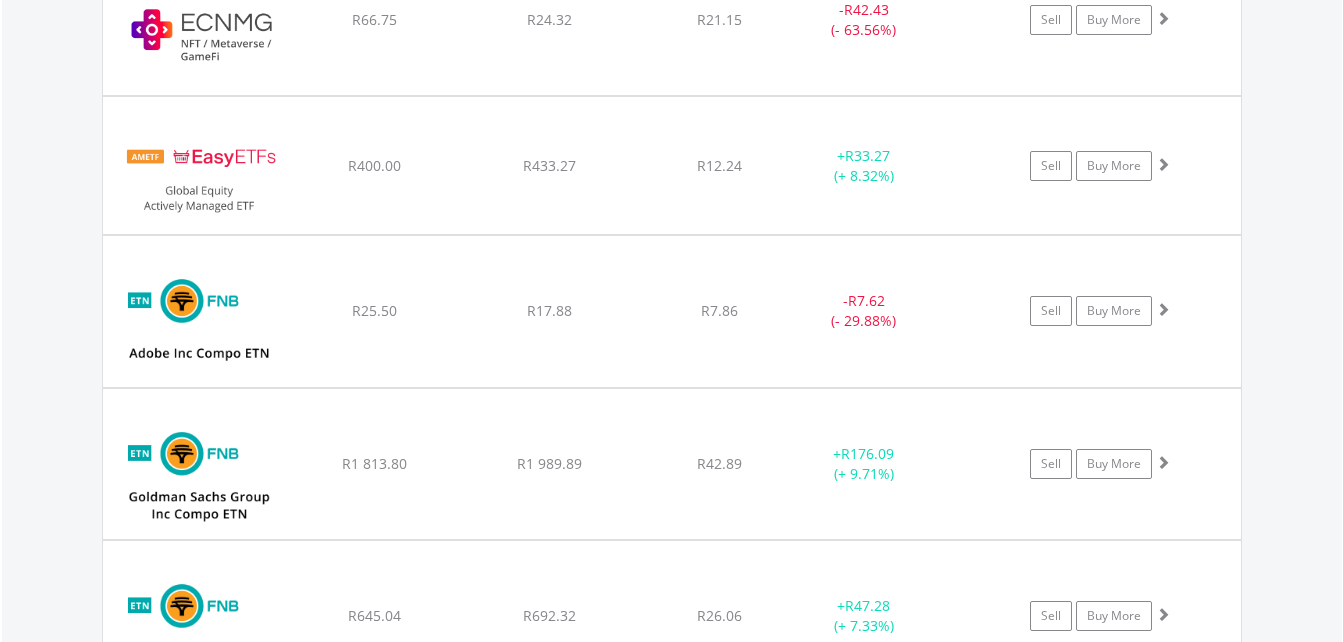 scroll, scrollTop: 2436, scrollLeft: 0, axis: vertical 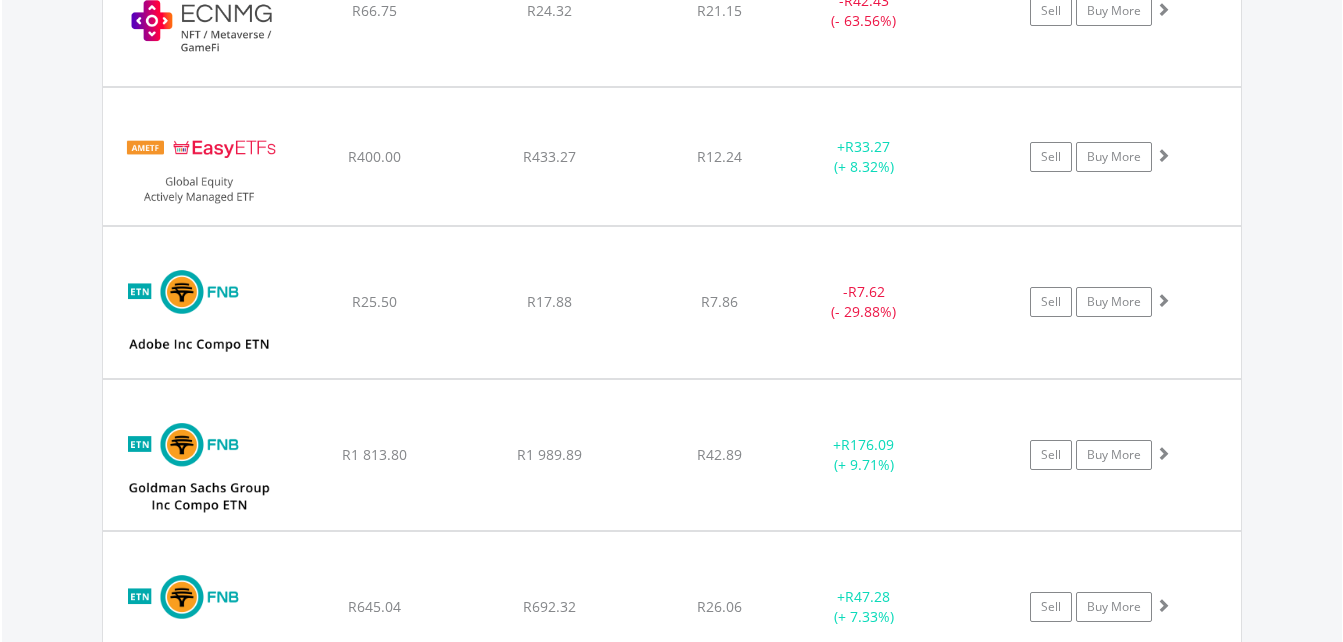 click on "FNB Compo ETN on Adobe Inc
R25.50
R17.88
R7.86
-  R7.62 (- 29.88%)
Sell
Buy More" at bounding box center [672, -706] 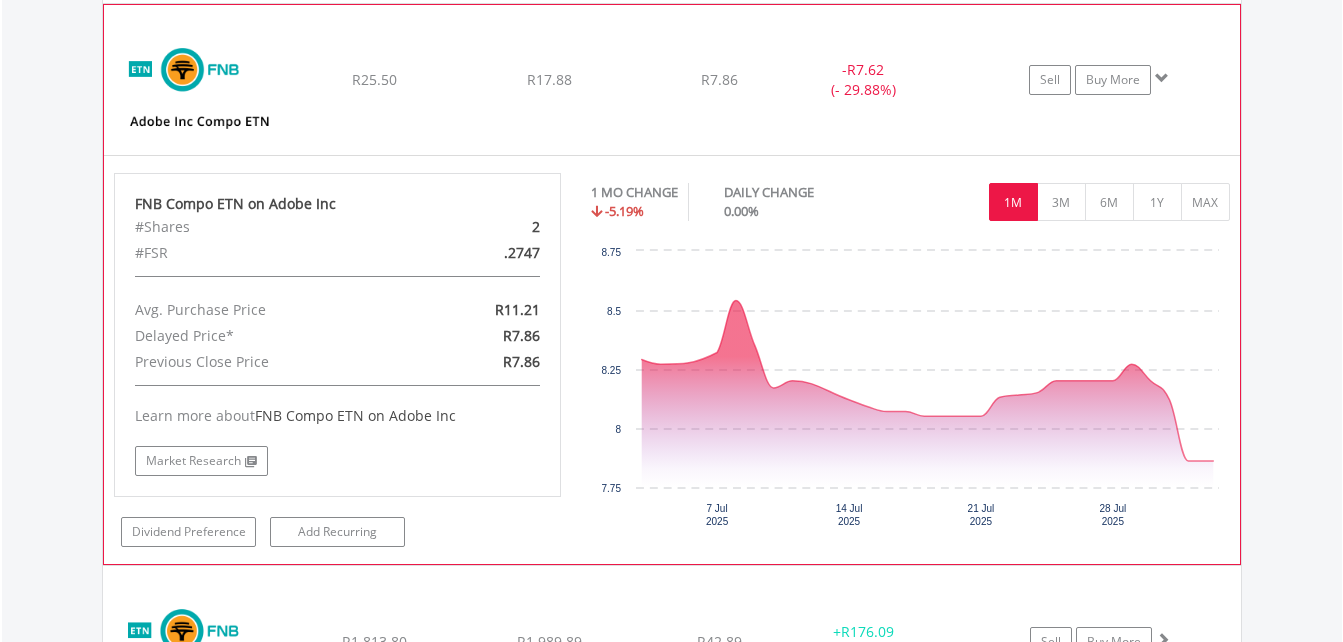 scroll, scrollTop: 2659, scrollLeft: 0, axis: vertical 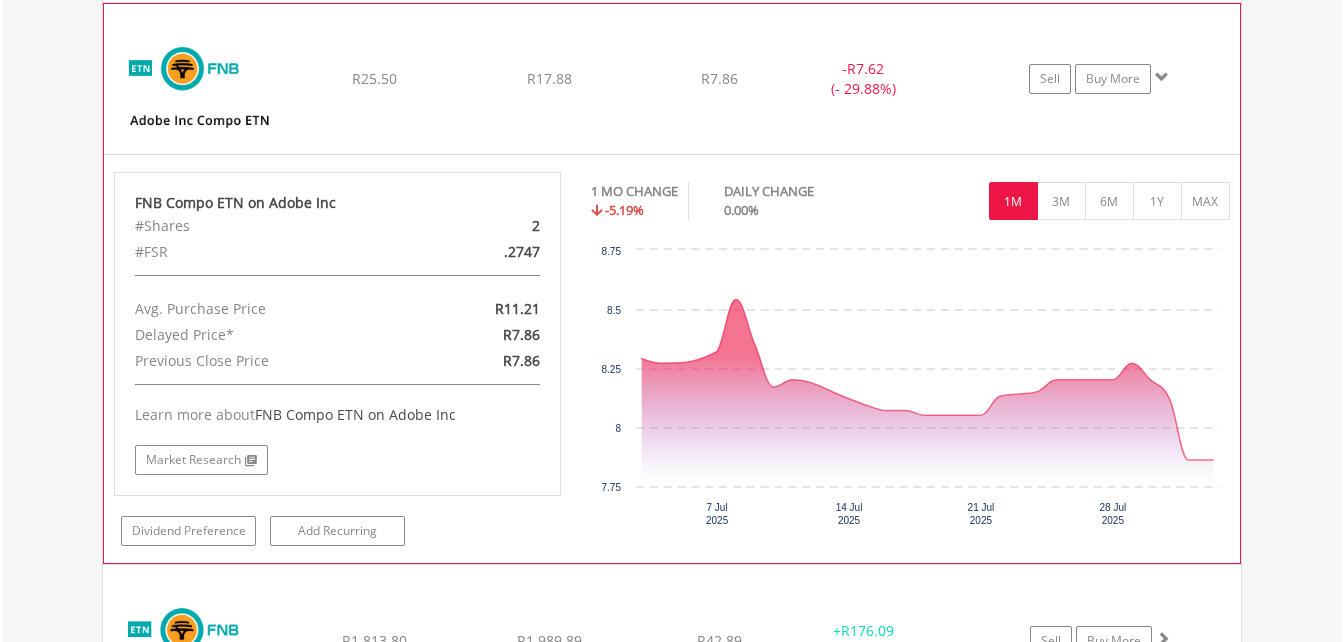click on "FNB Compo ETN on Adobe Inc
R25.50
R17.88
R7.86
-  R7.62 (- 29.88%)
Sell
Buy More" at bounding box center [672, -929] 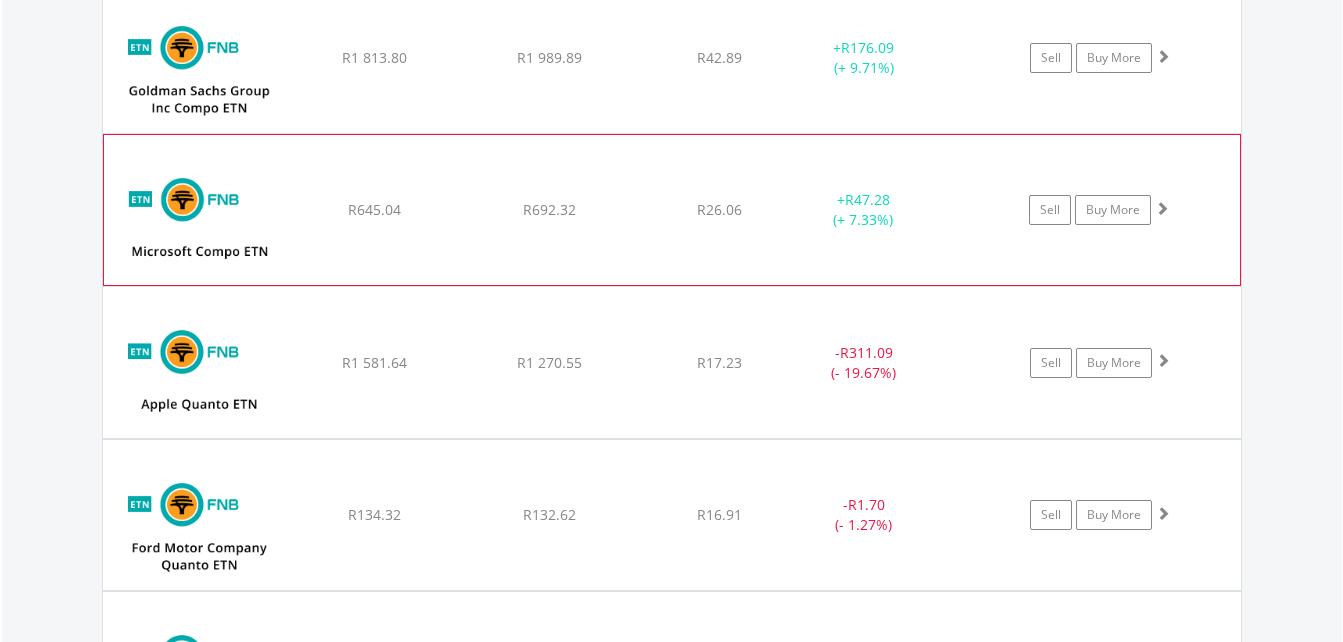 scroll, scrollTop: 2838, scrollLeft: 0, axis: vertical 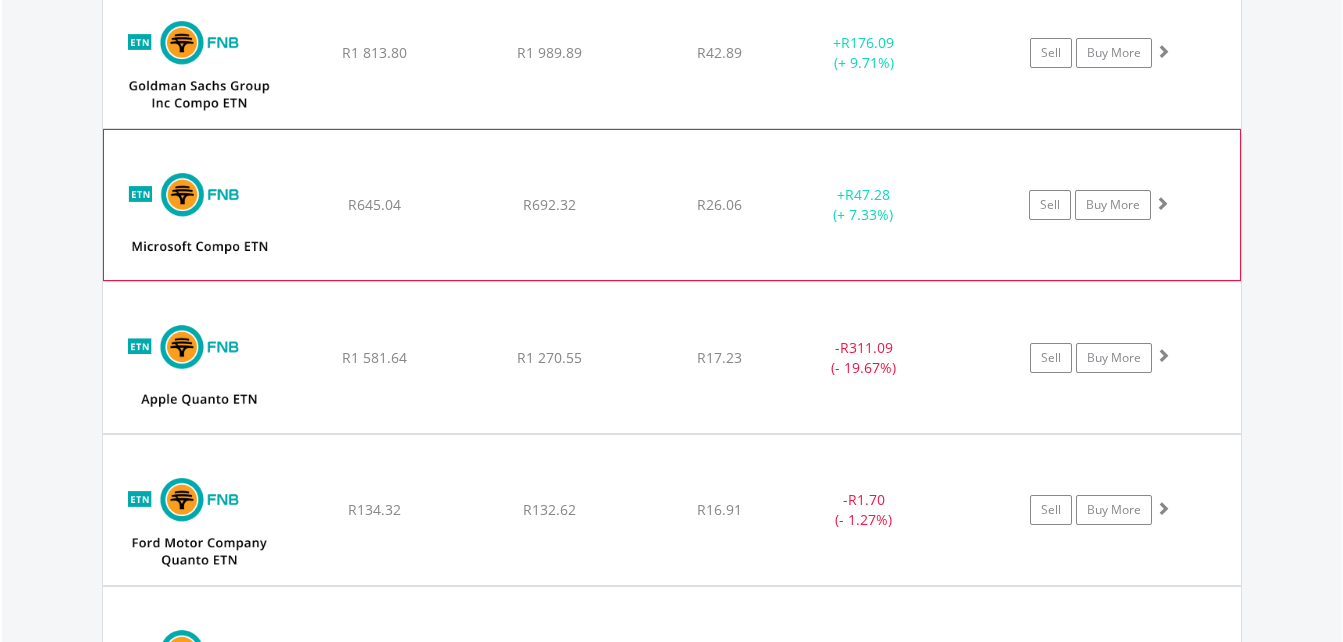 click on "FNB Compo ETN on Microsoft Corporation
R645.04
R692.32
R26.06
+  R47.28 (+ 7.33%)
Sell
Buy More" at bounding box center [672, -1108] 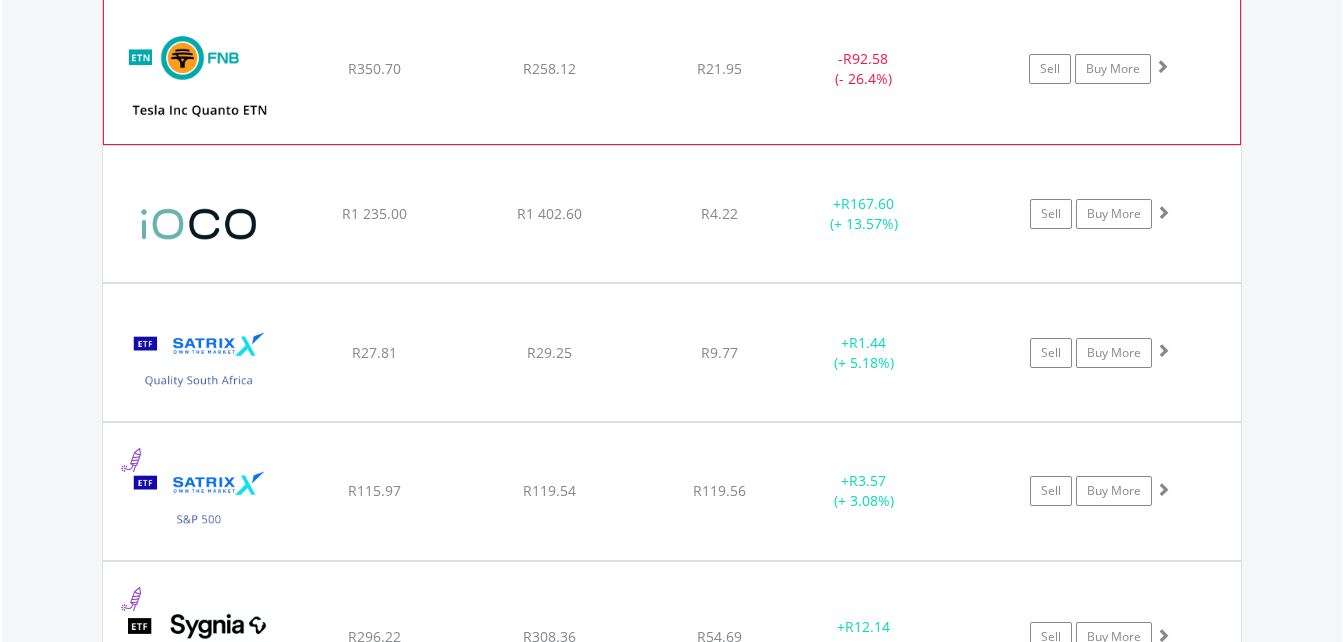 scroll, scrollTop: 3842, scrollLeft: 0, axis: vertical 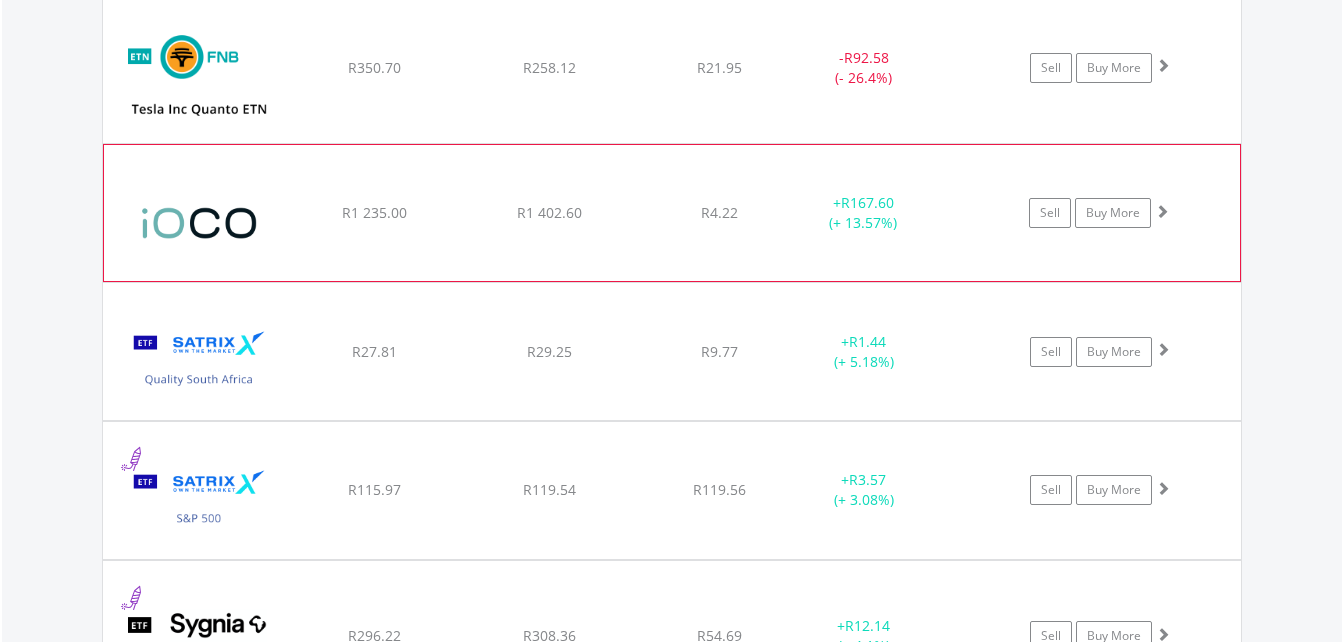 click on "iOCO Limited
R1 235.00
R1 402.60
R4.22
+  R167.60 (+ 13.57%)
Sell
Buy More" at bounding box center (672, -2112) 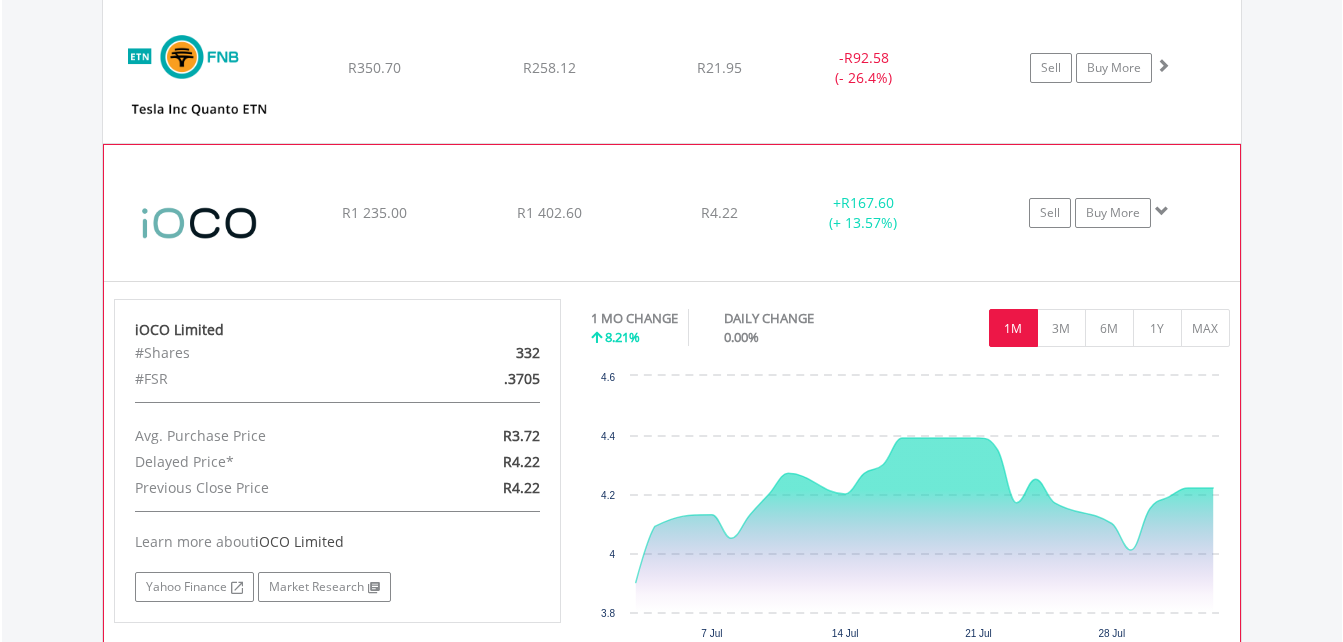 click on "﻿
iOCO Limited
R1 235.00
R1 402.60
R4.22
+  R167.60 (+ 13.57%)
Sell
Buy More" at bounding box center [672, -2112] 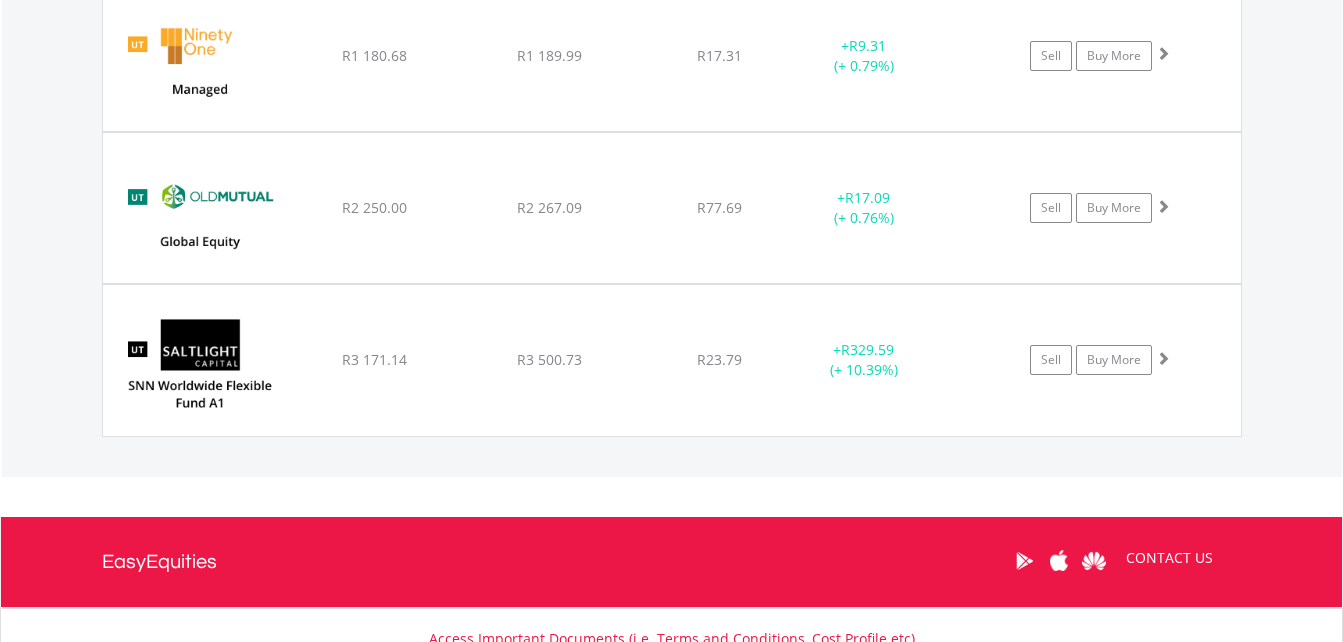 scroll, scrollTop: 5274, scrollLeft: 0, axis: vertical 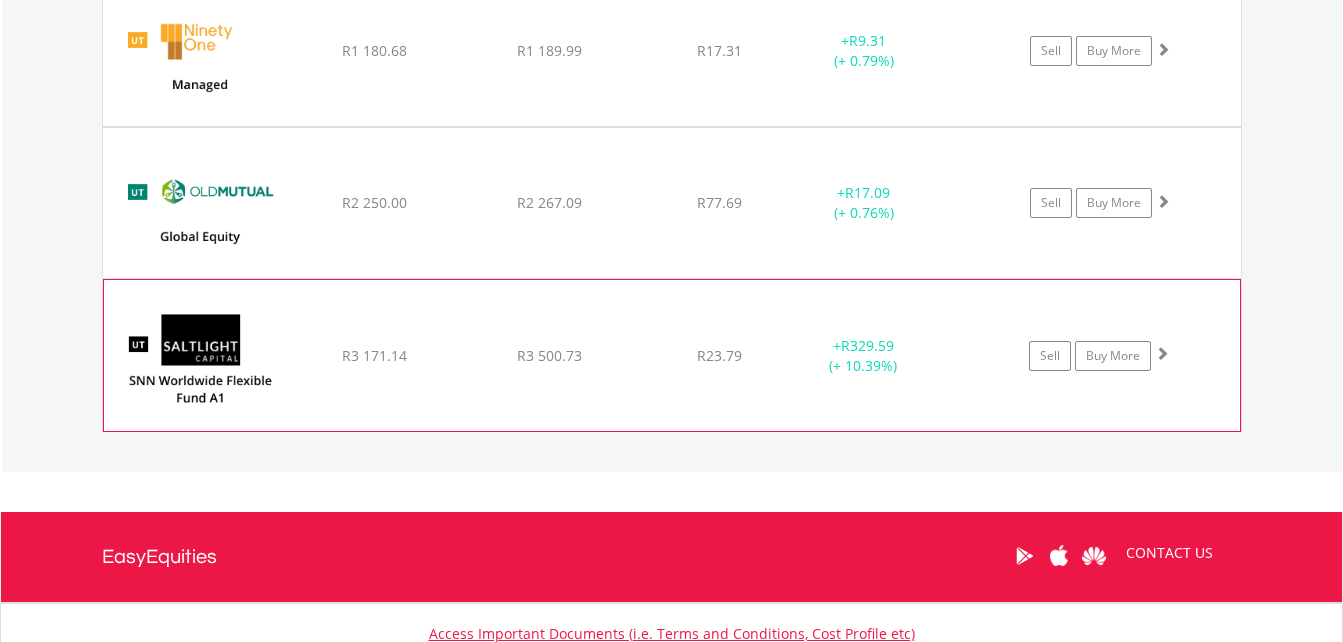click on "﻿
SaltLight SNN Worldwide Flexible Fund
R3 171.14
R3 500.73
R23.79
+  R329.59 (+ 10.39%)
Sell
Buy More" at bounding box center (672, -407) 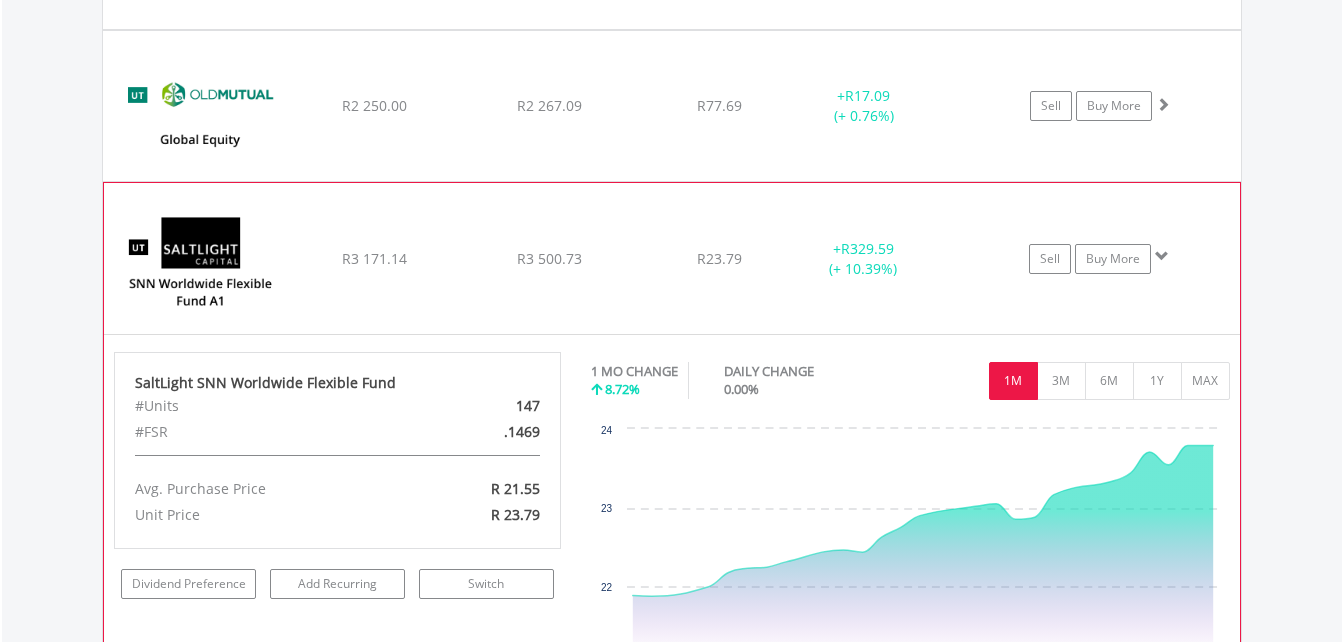 scroll, scrollTop: 5373, scrollLeft: 0, axis: vertical 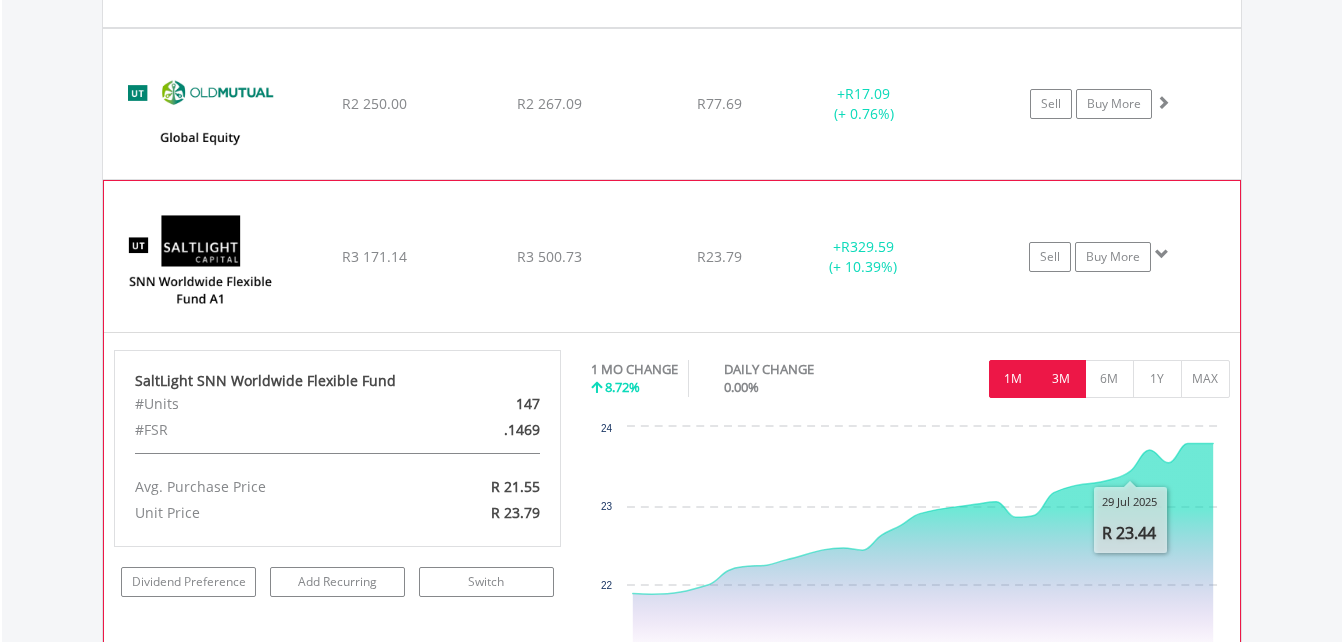 click on "3M" at bounding box center [1061, 379] 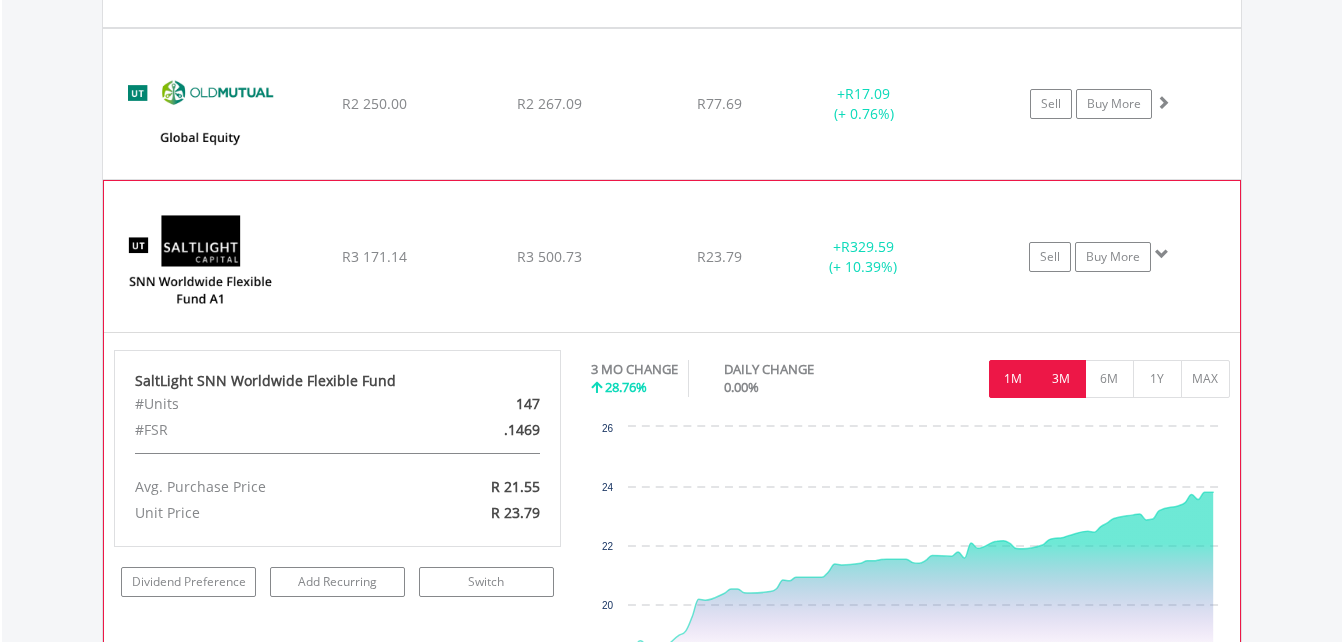 click on "1M" at bounding box center (1013, 379) 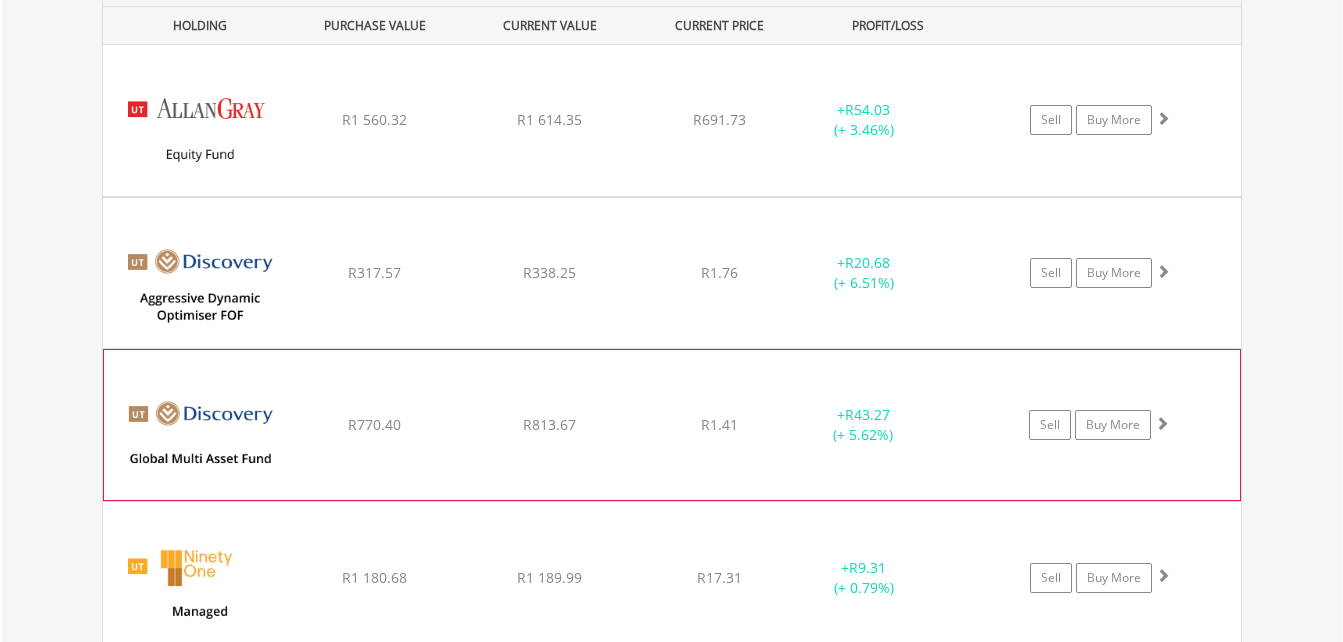 scroll, scrollTop: 4746, scrollLeft: 0, axis: vertical 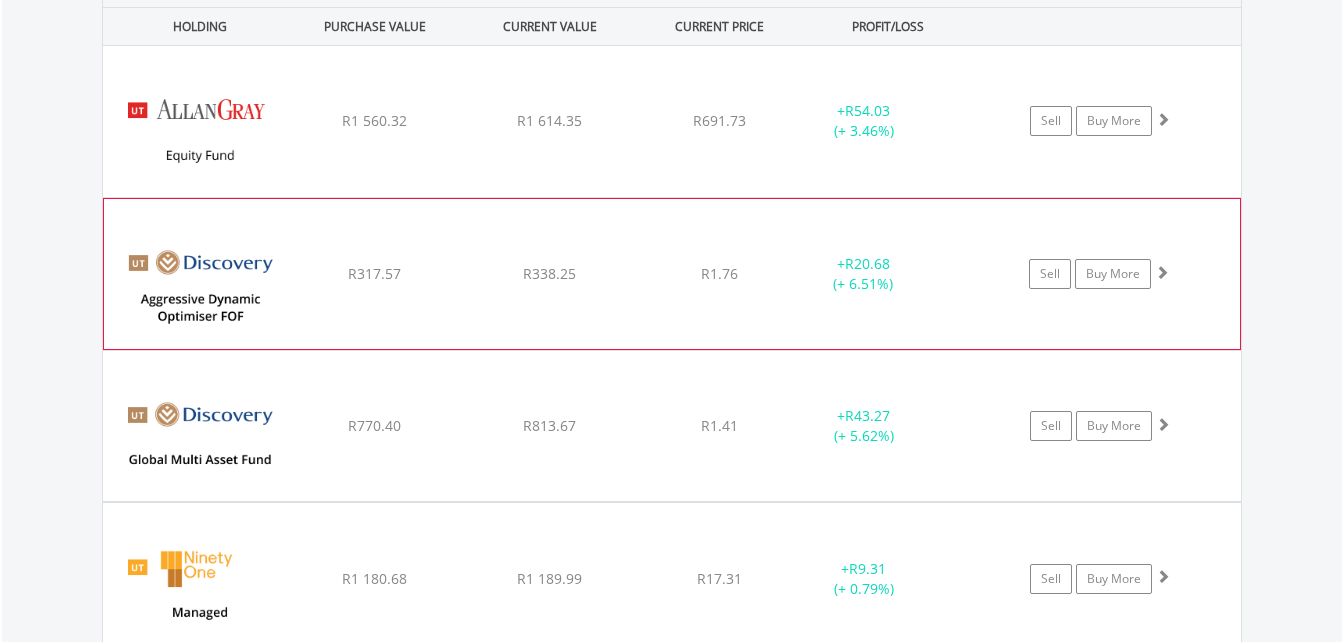 click on "﻿
Discovery Aggressive Dynamic Asset Optimiser FOF
R317.57
R338.25
R1.76
+  R20.68 (+ 6.51%)
Sell
Buy More" at bounding box center [672, 121] 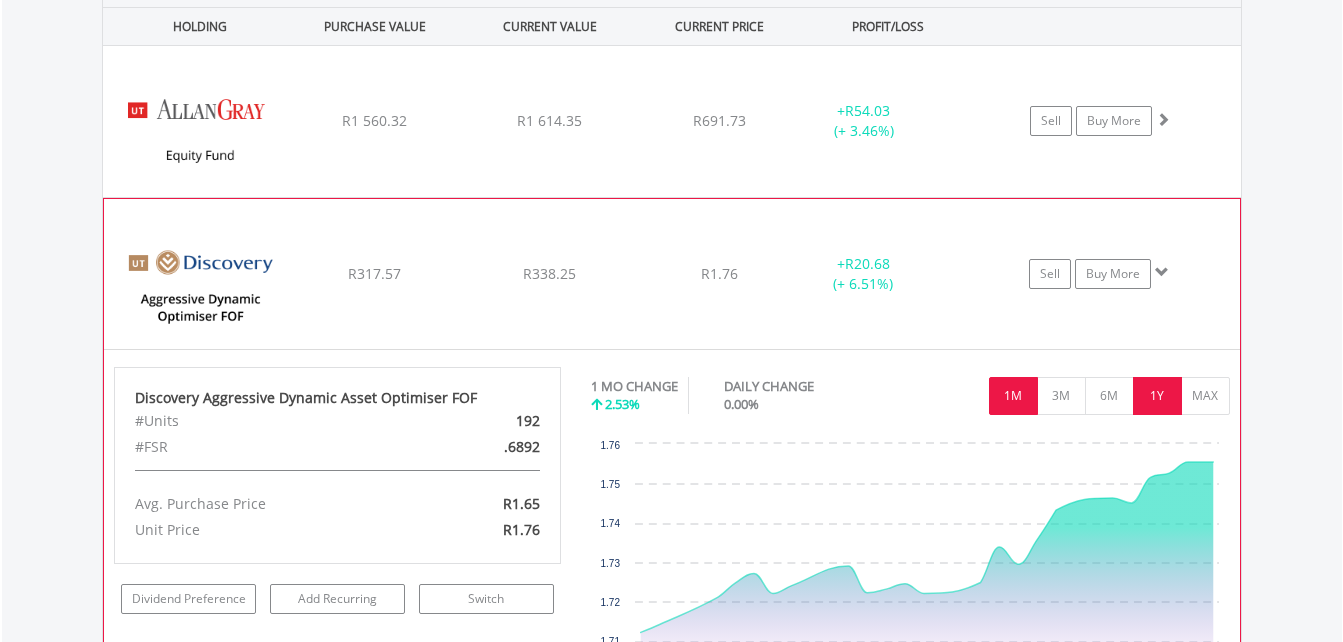click on "1Y" at bounding box center (1157, 396) 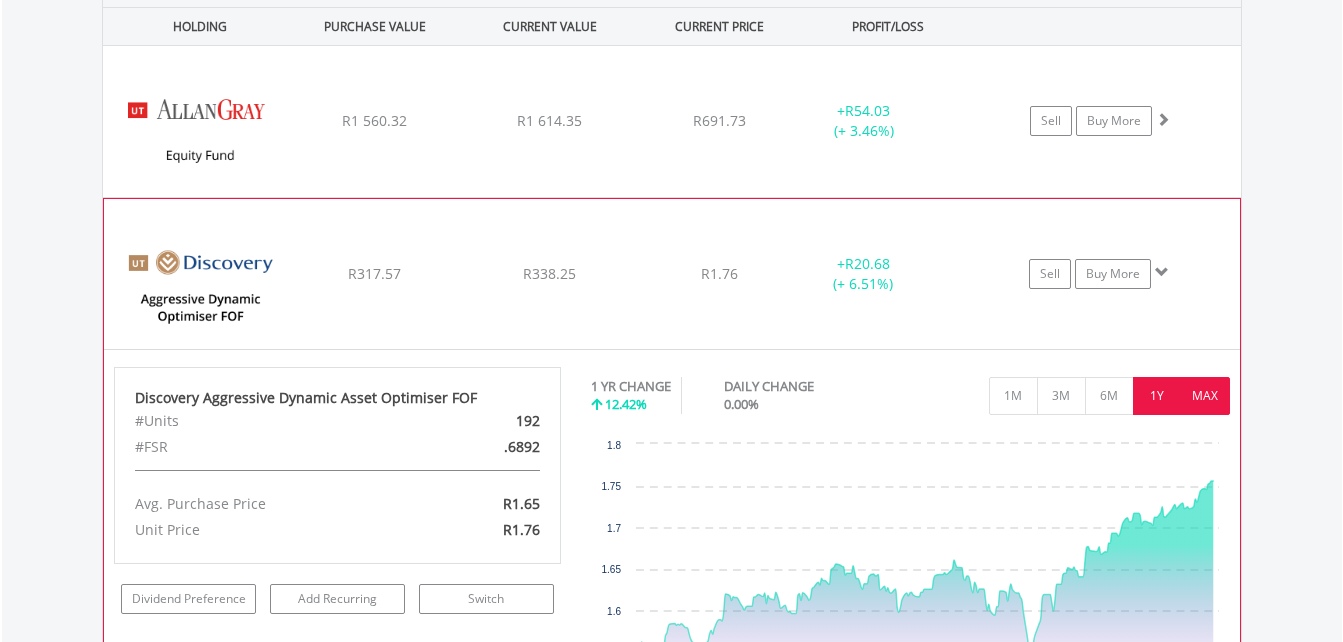 click on "MAX" at bounding box center (1205, 396) 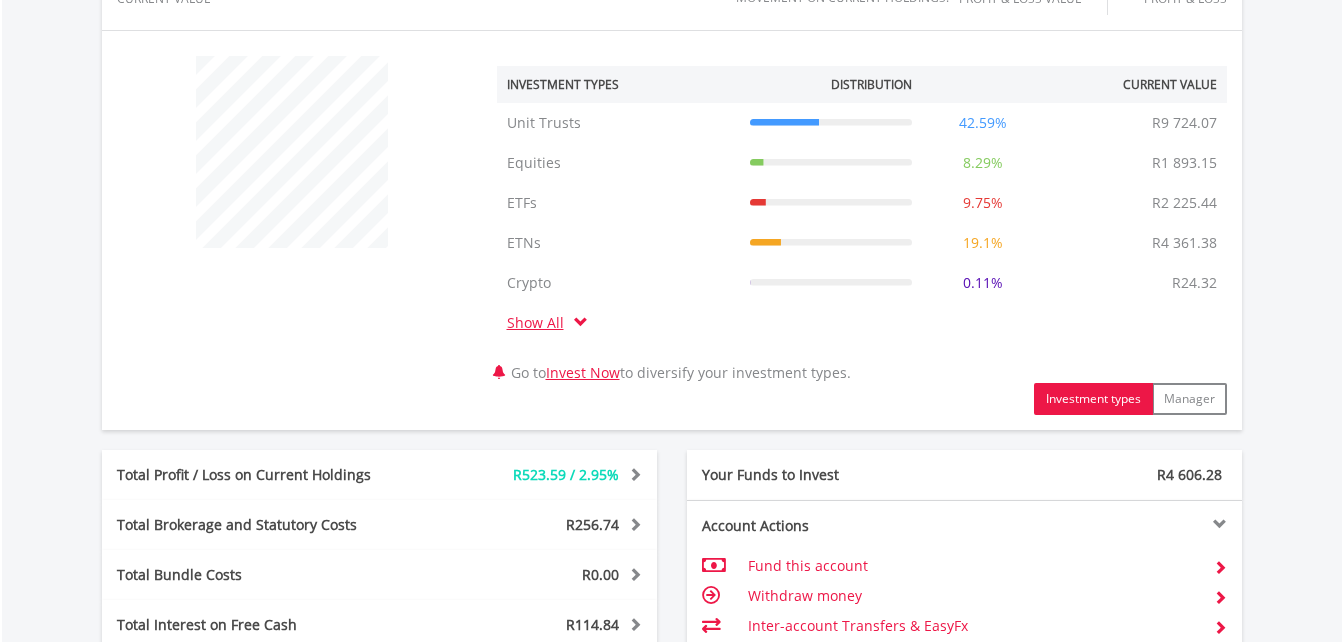scroll, scrollTop: 0, scrollLeft: 0, axis: both 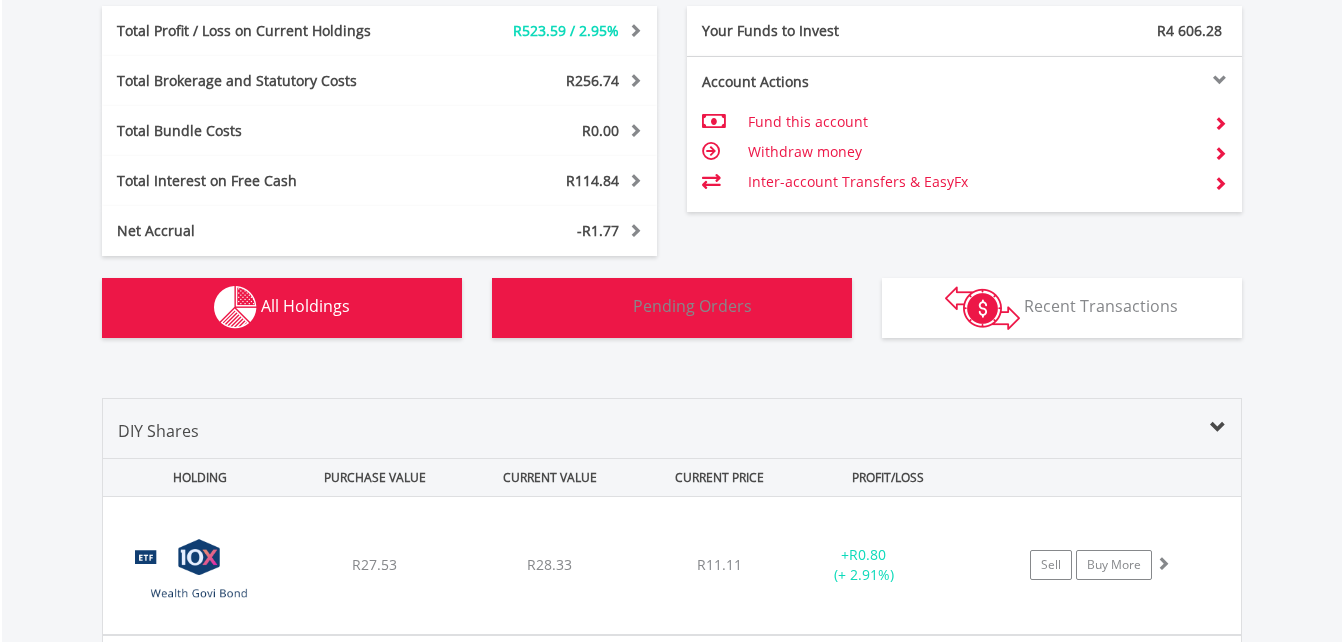 click on "Pending Orders" at bounding box center [692, 306] 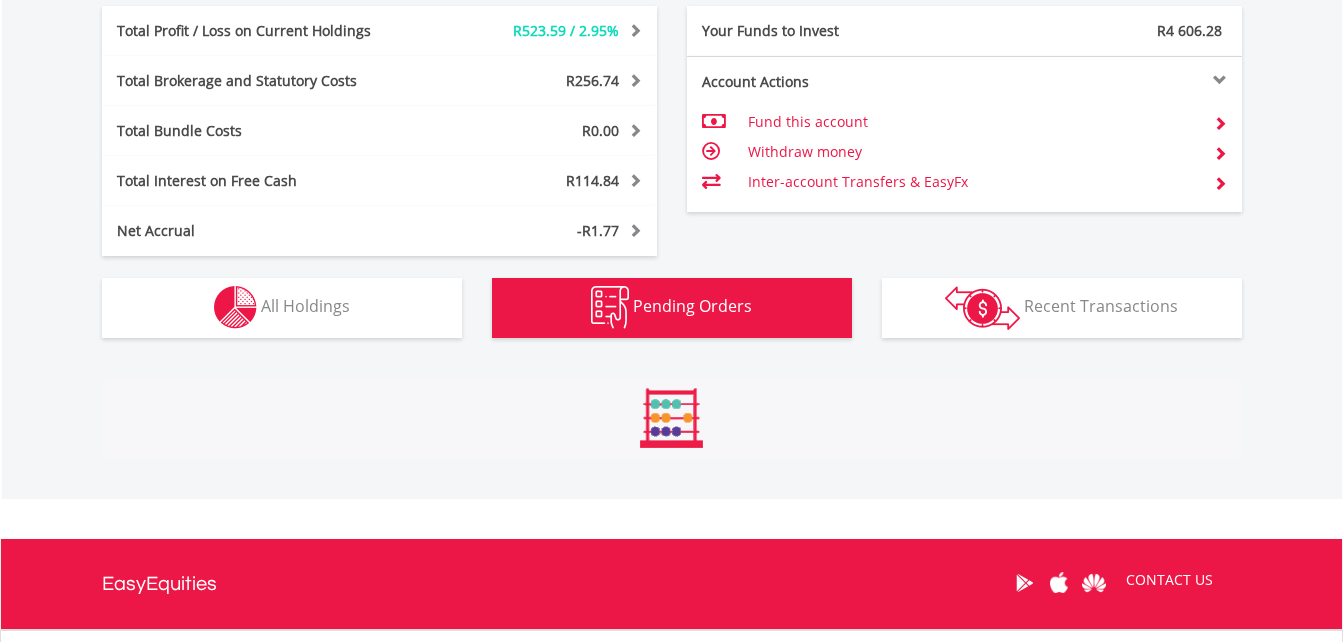 scroll, scrollTop: 1321, scrollLeft: 0, axis: vertical 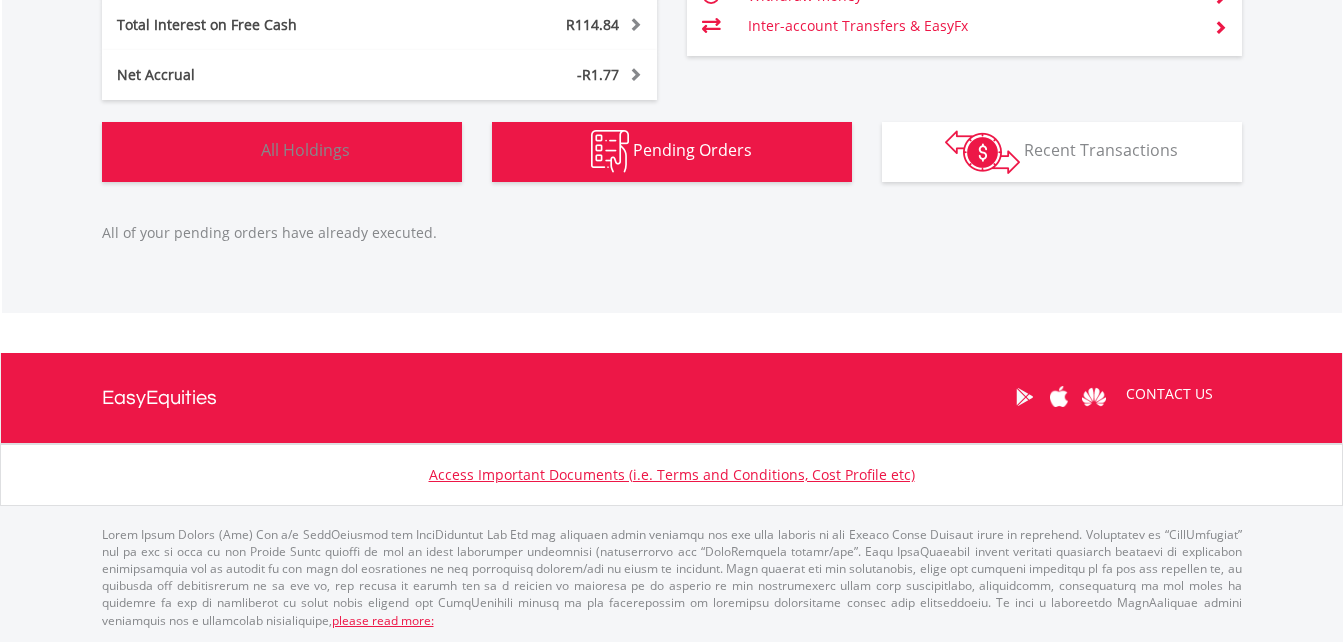 click on "Holdings
All Holdings" at bounding box center (282, 152) 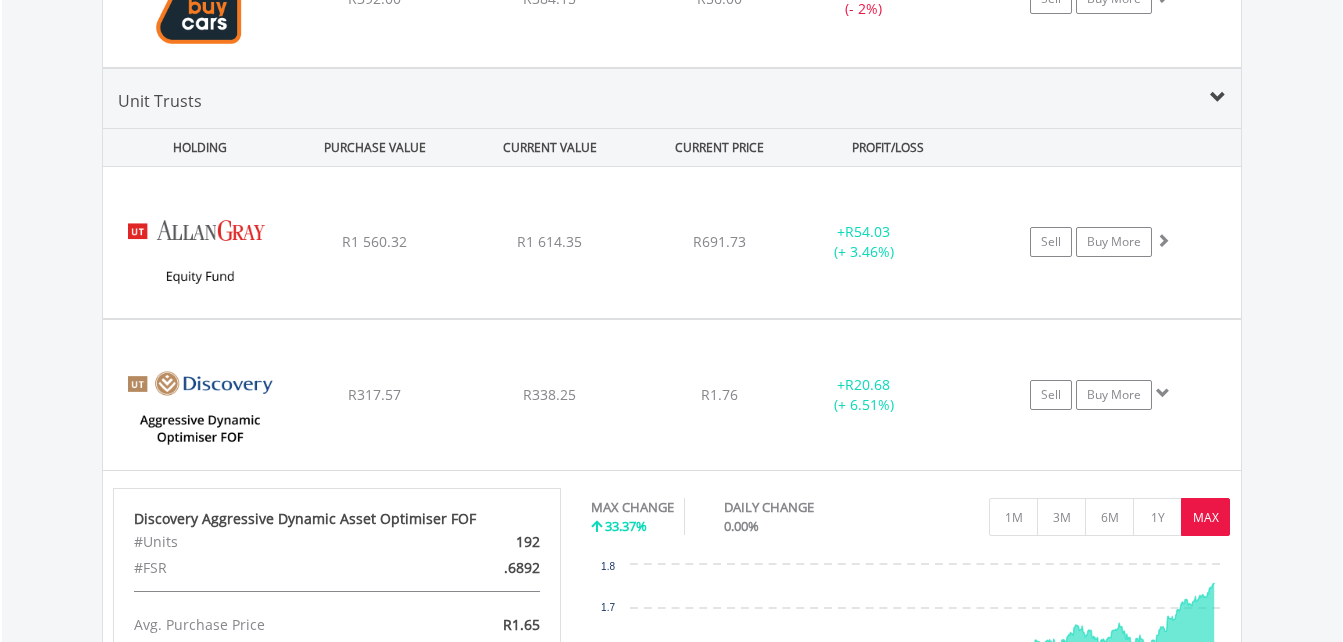 scroll, scrollTop: 4636, scrollLeft: 0, axis: vertical 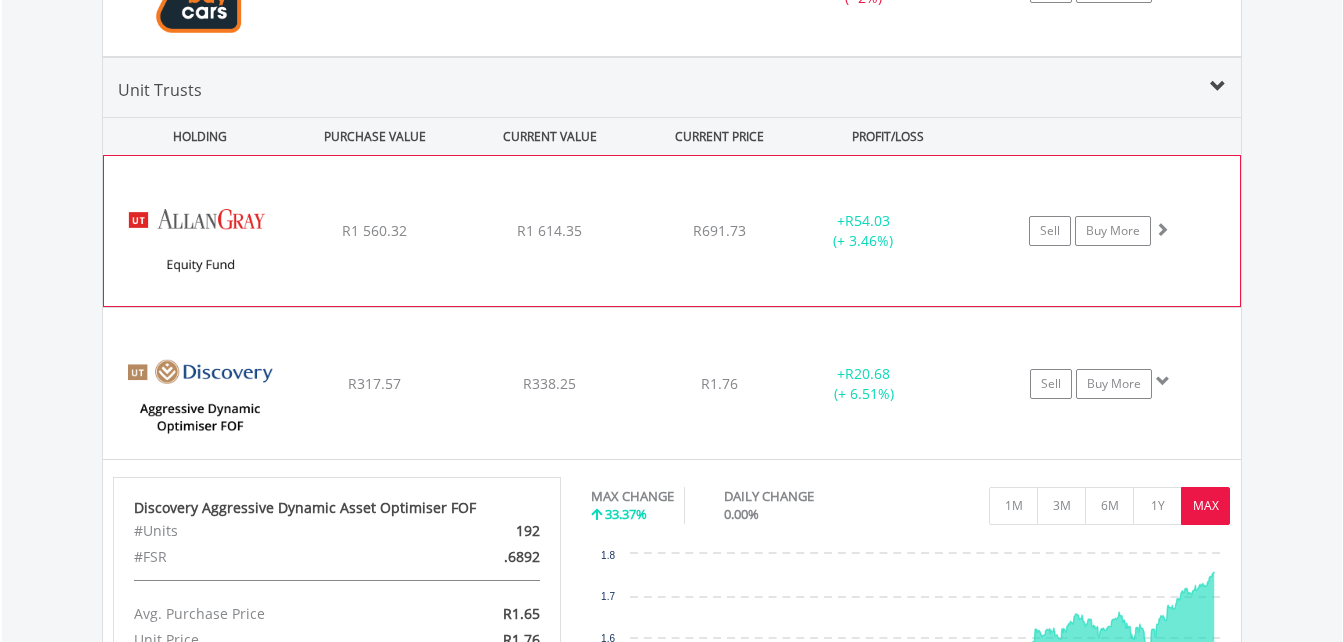 click on "+  R54.03 (+ 3.46%)" at bounding box center (863, 231) 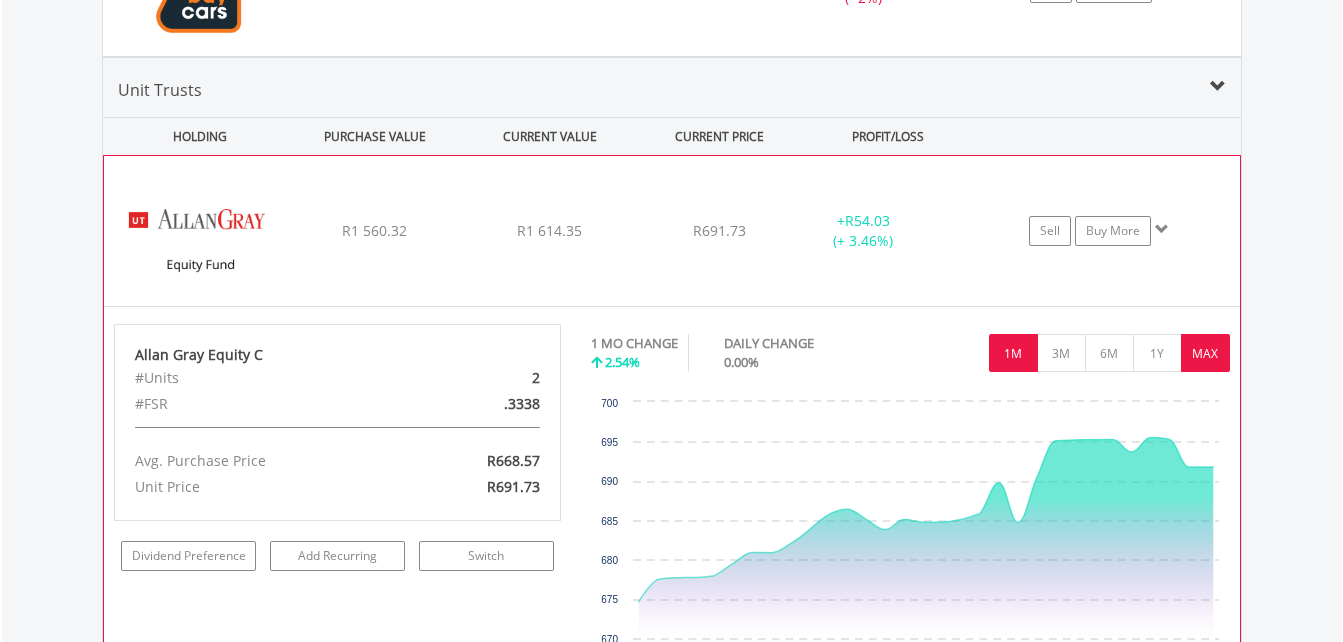 click on "MAX" at bounding box center [1205, 353] 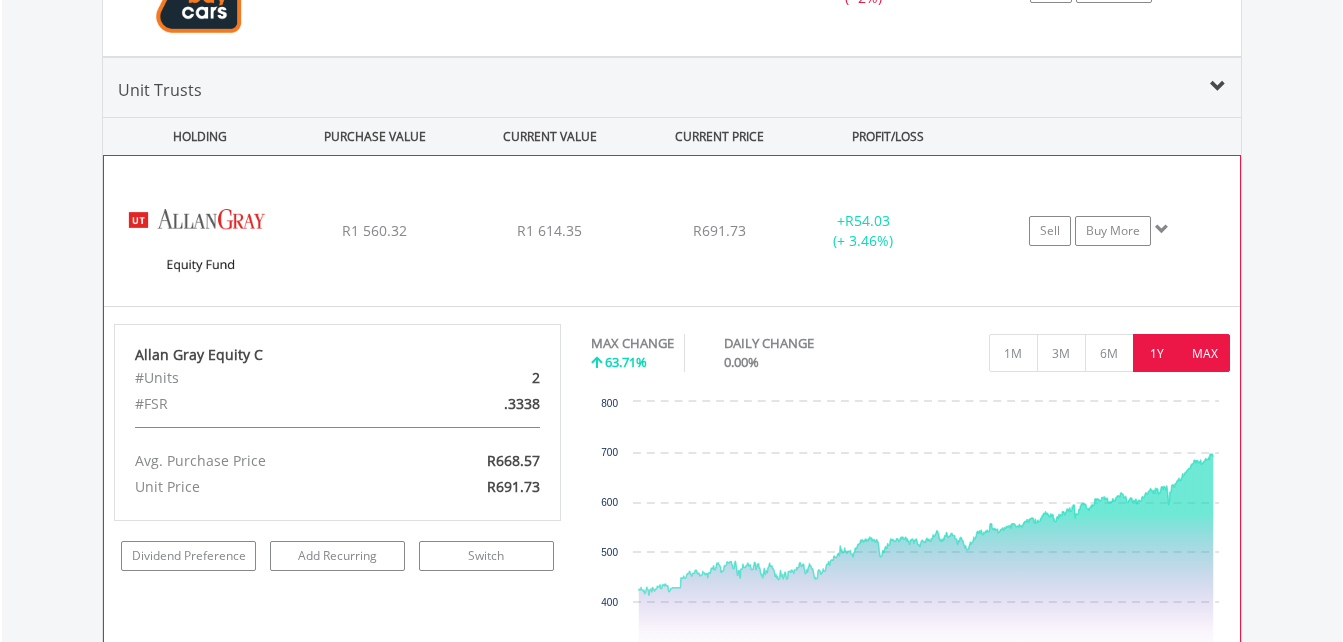 click on "1Y" at bounding box center (1157, 353) 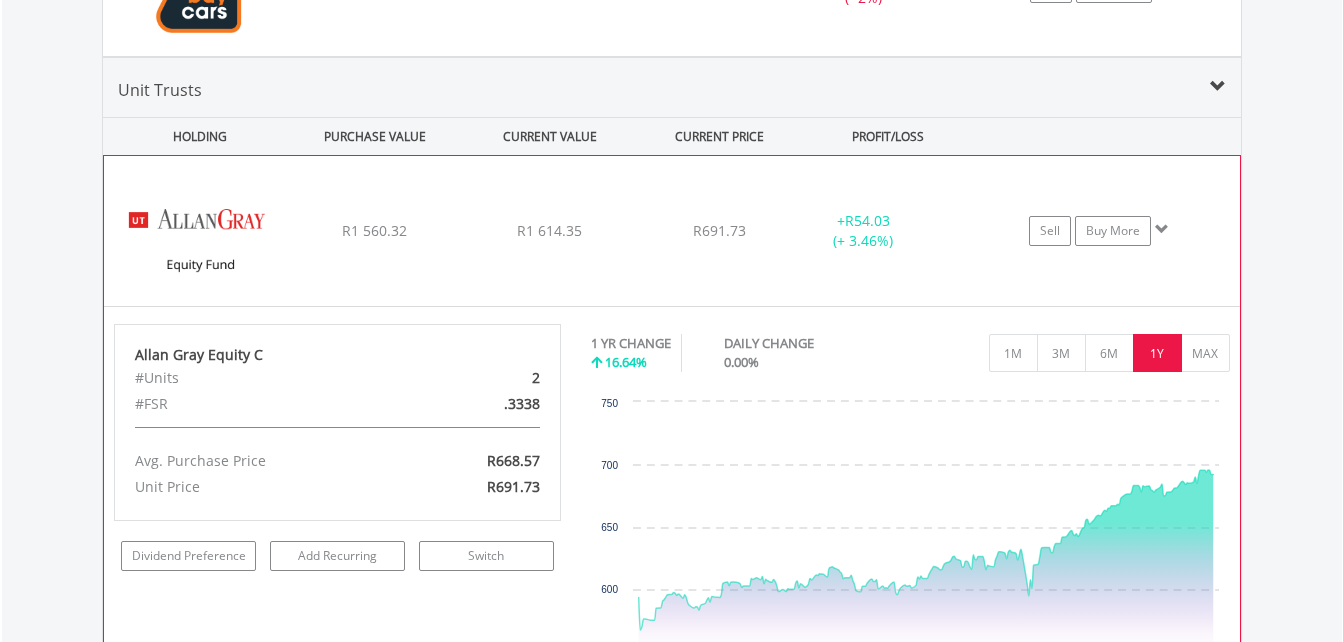 click on "﻿
Allan Gray Equity C
R1 560.32
R1 614.35
R691.73
+  R54.03 (+ 3.46%)
Sell
Buy More" at bounding box center (672, 231) 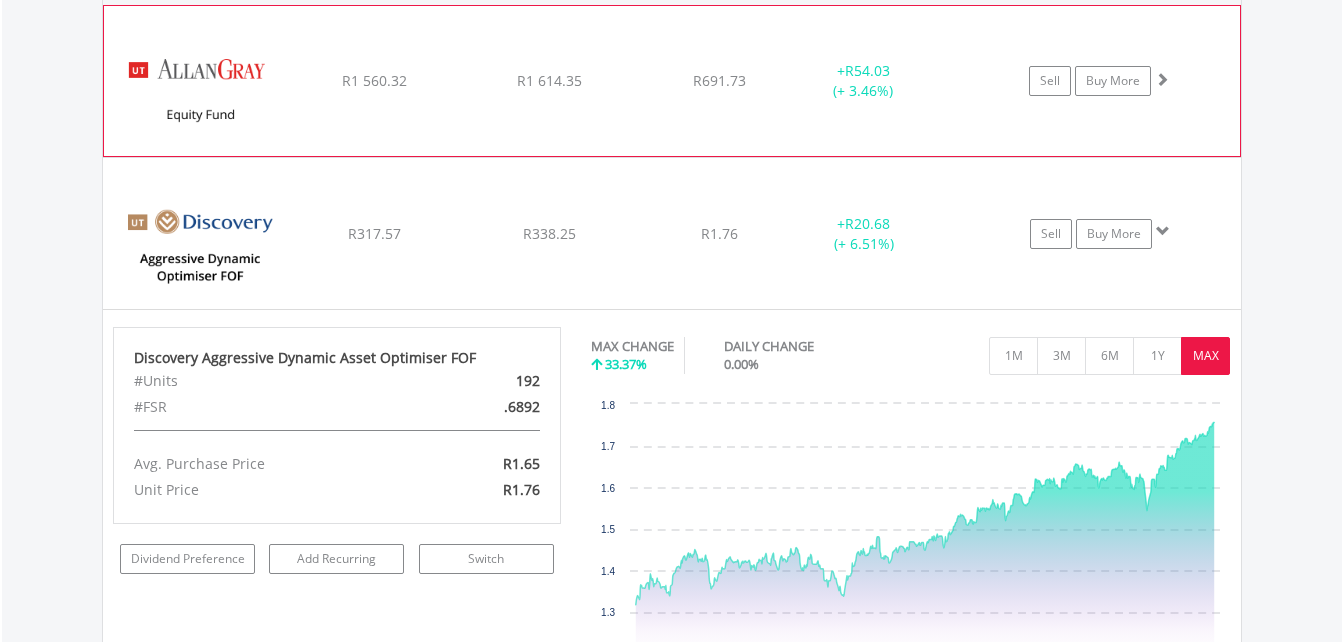 scroll, scrollTop: 4788, scrollLeft: 0, axis: vertical 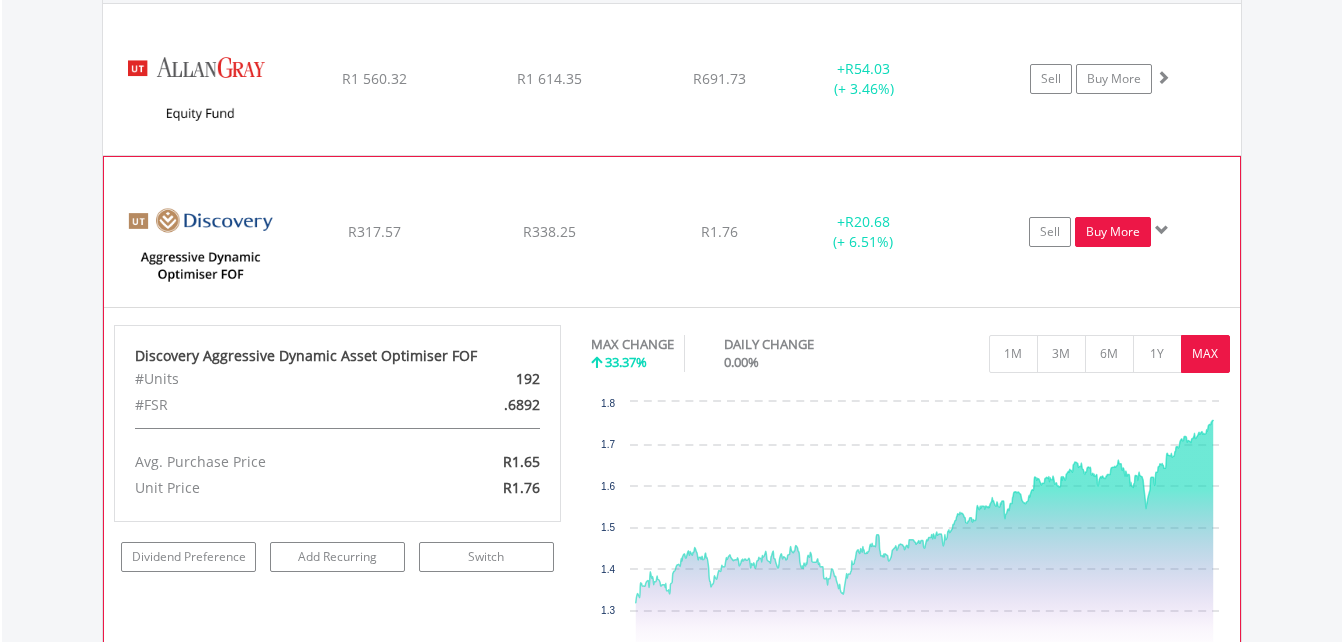 click on "Buy More" at bounding box center [1113, 232] 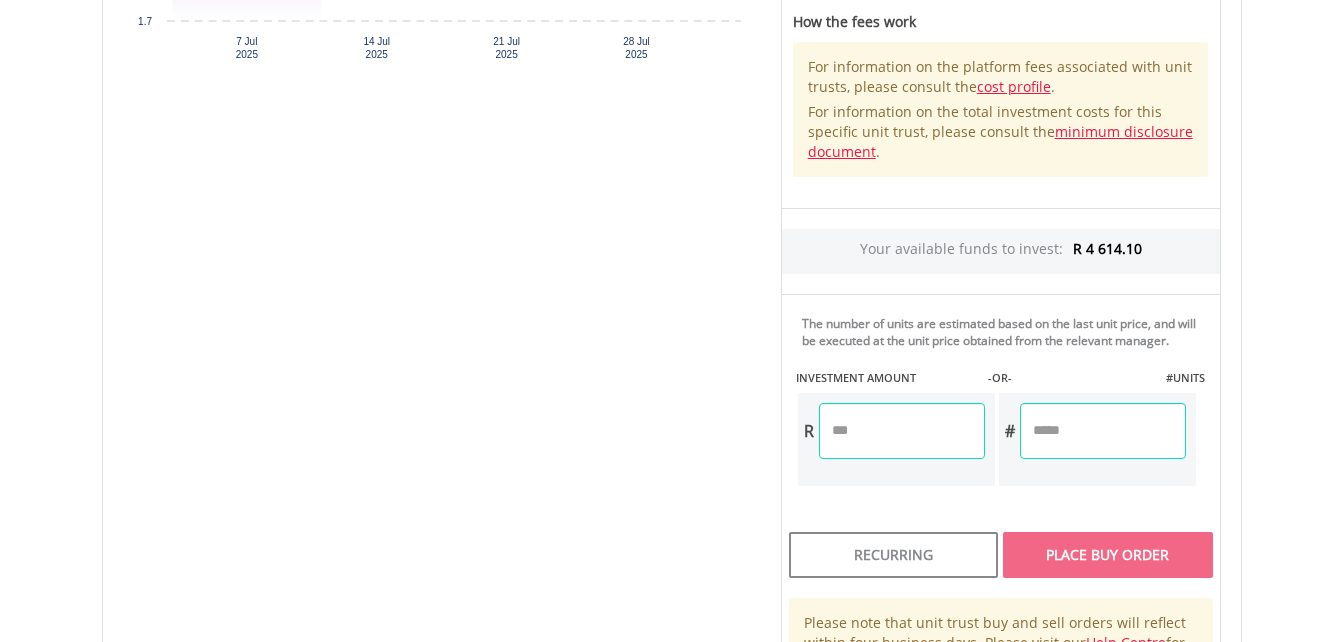 scroll, scrollTop: 974, scrollLeft: 0, axis: vertical 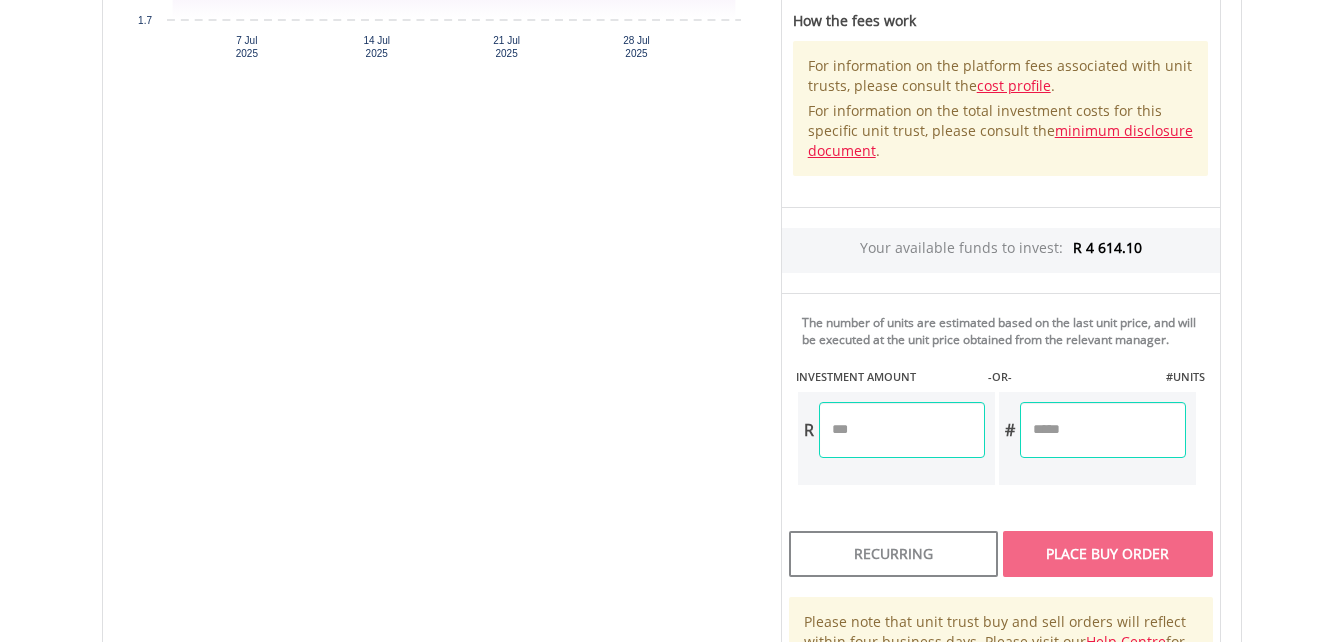 click at bounding box center [902, 430] 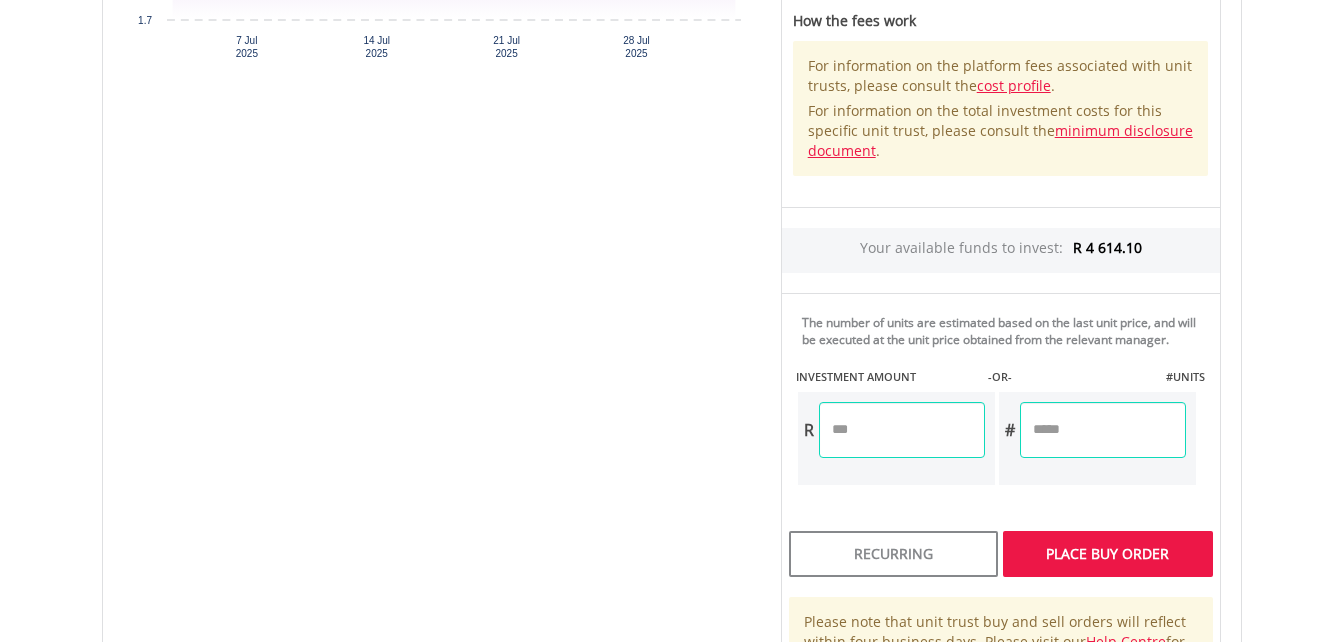 type on "*******" 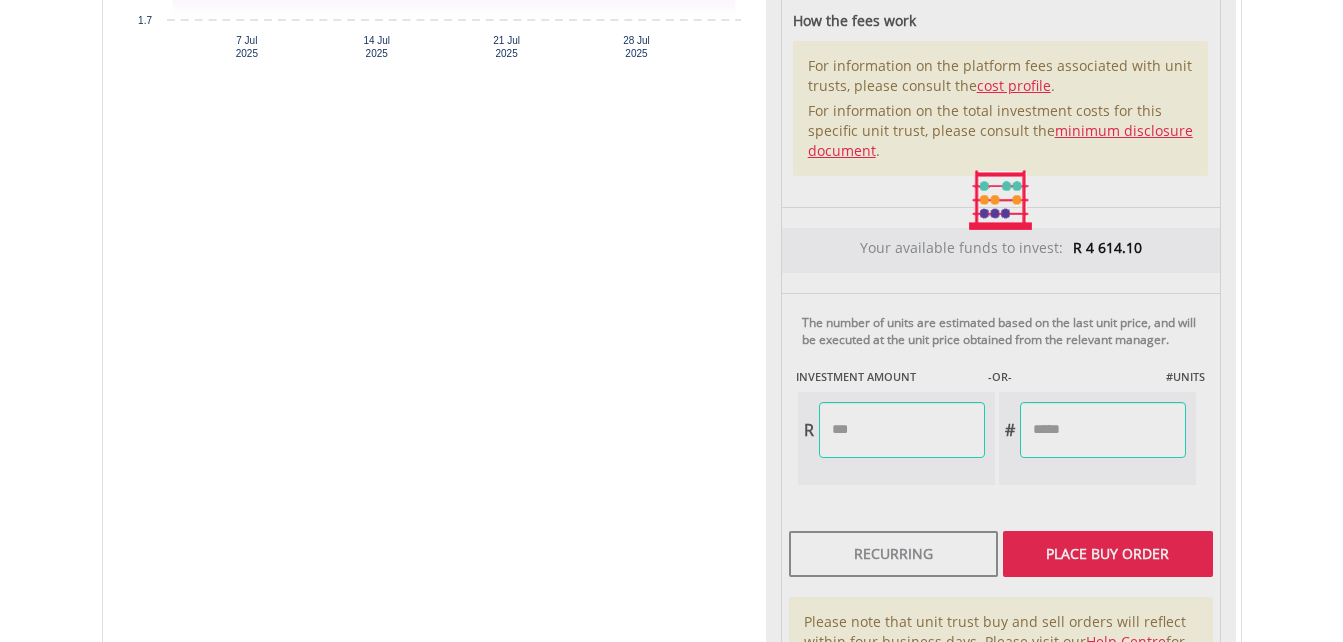 click on "Unit Price
R1.76
How the Pricing Works
Unit trusts use forward pricing. The price quoted is the unit price on the previous business day. Buy and sell orders received before 13h30 on a business day are processed at the end of that business day. Buy and sell orders received after 13h30 on a business day are processed at the end of the next business day. Please note that units in a money market fund will always have a unit price of R1.
How the fees work
For information on the platform fees associated with unit trusts, please consult the  cost profile .
minimum disclosure document .
R4 614.10 -OR- R #" at bounding box center [1001, 200] 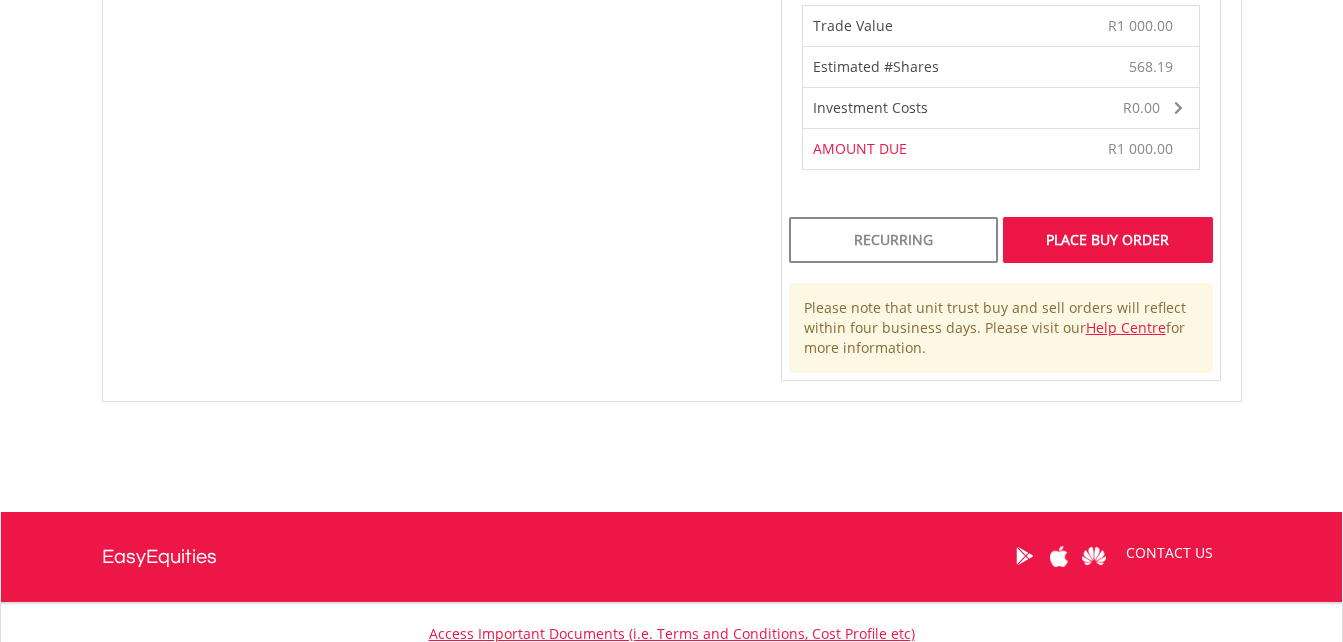 scroll, scrollTop: 1494, scrollLeft: 0, axis: vertical 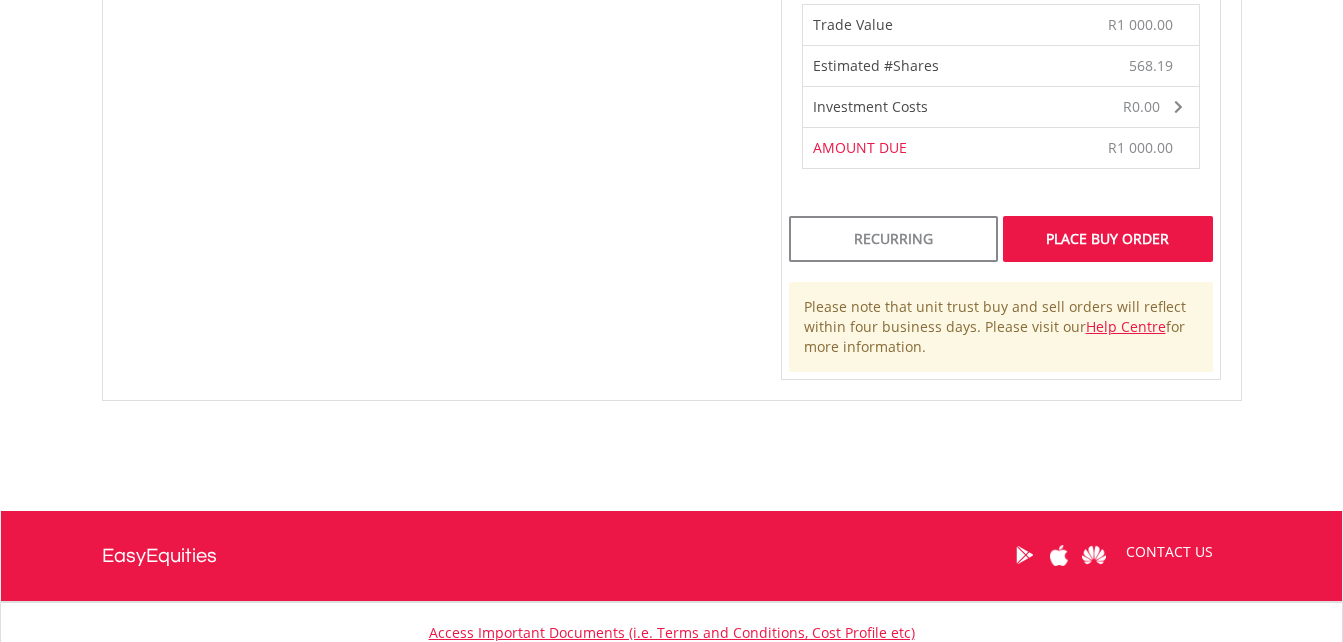 click on "Place Buy Order" at bounding box center [1107, 239] 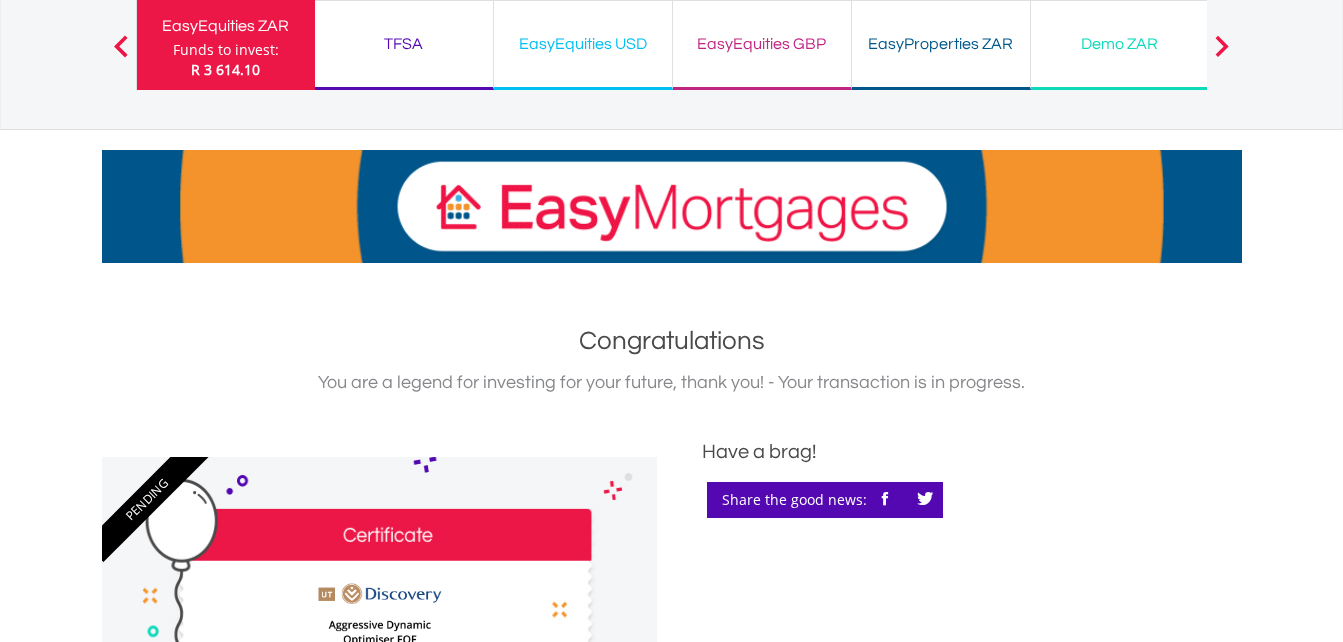 scroll, scrollTop: 0, scrollLeft: 0, axis: both 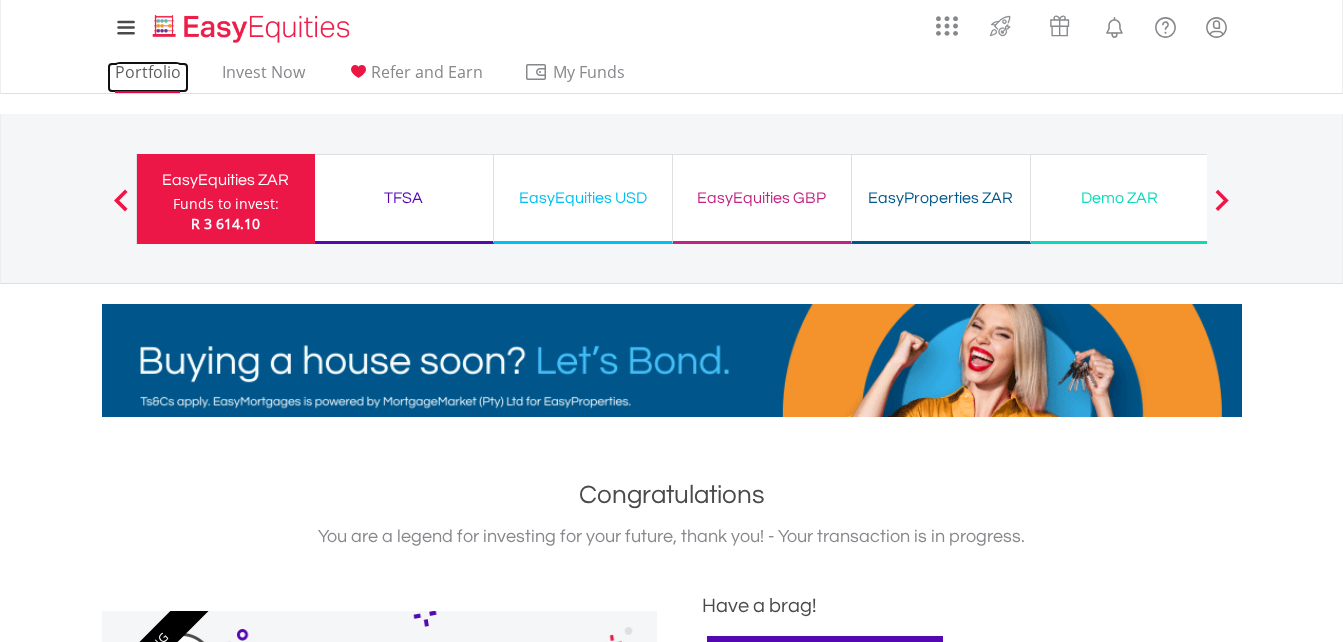 click on "Portfolio" at bounding box center (148, 77) 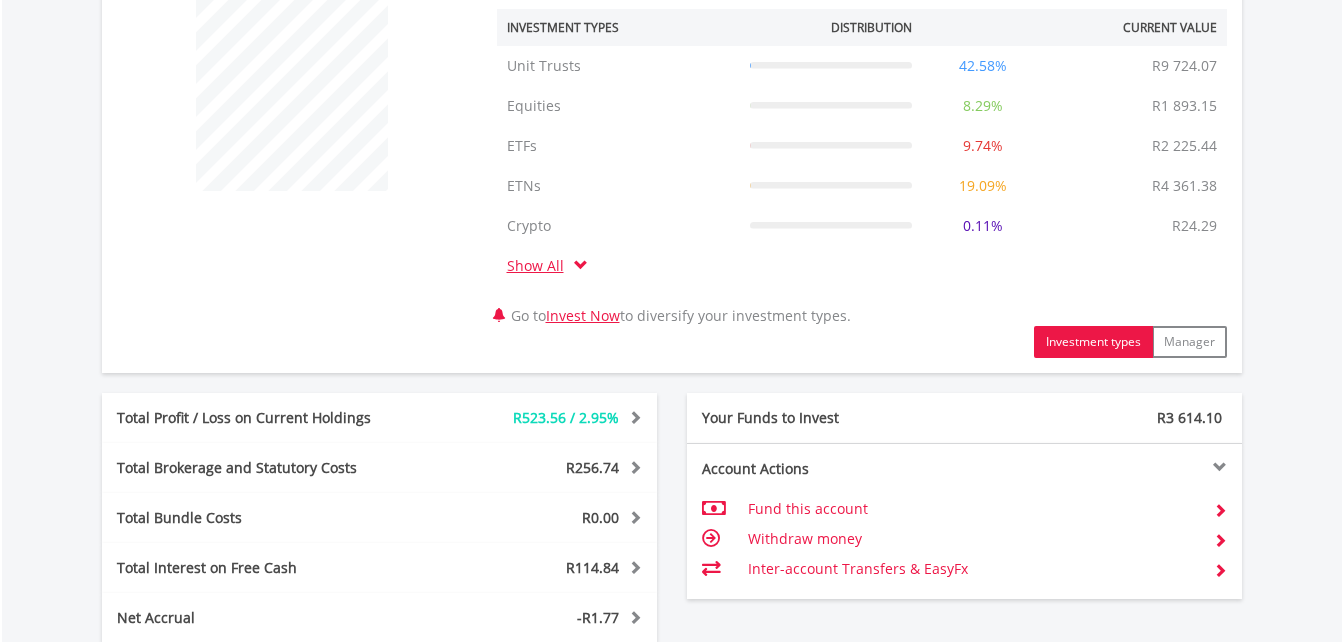 scroll, scrollTop: 1210, scrollLeft: 0, axis: vertical 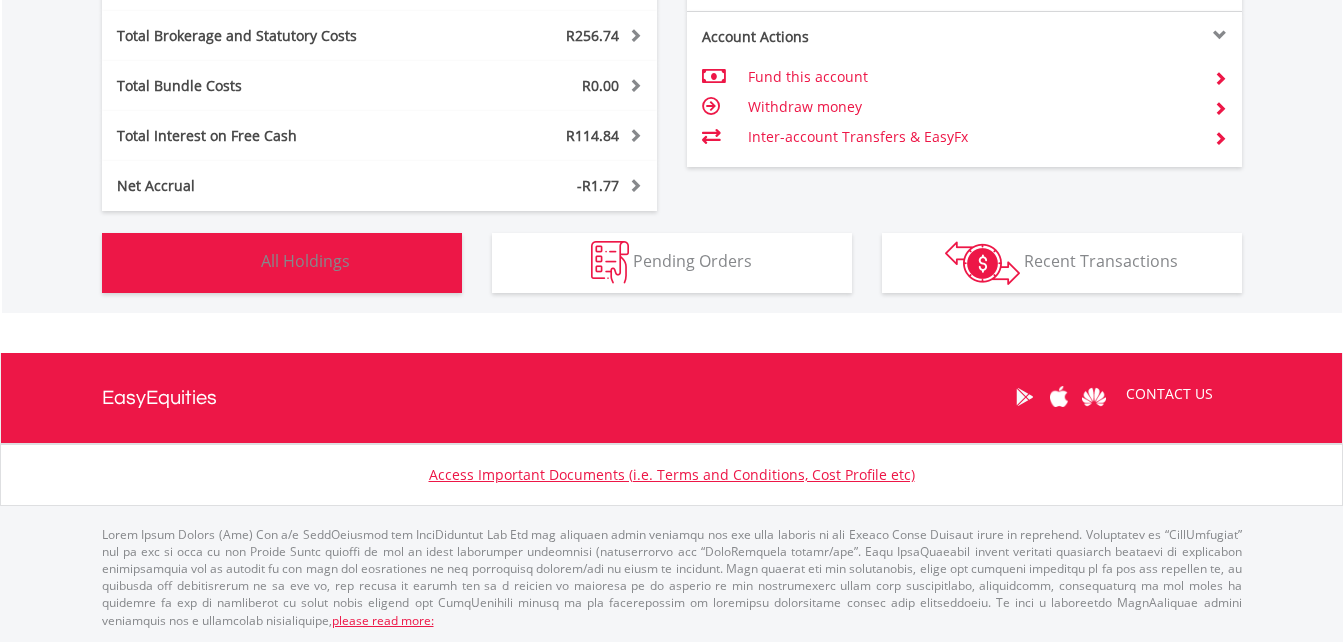 click on "All Holdings" at bounding box center (305, 261) 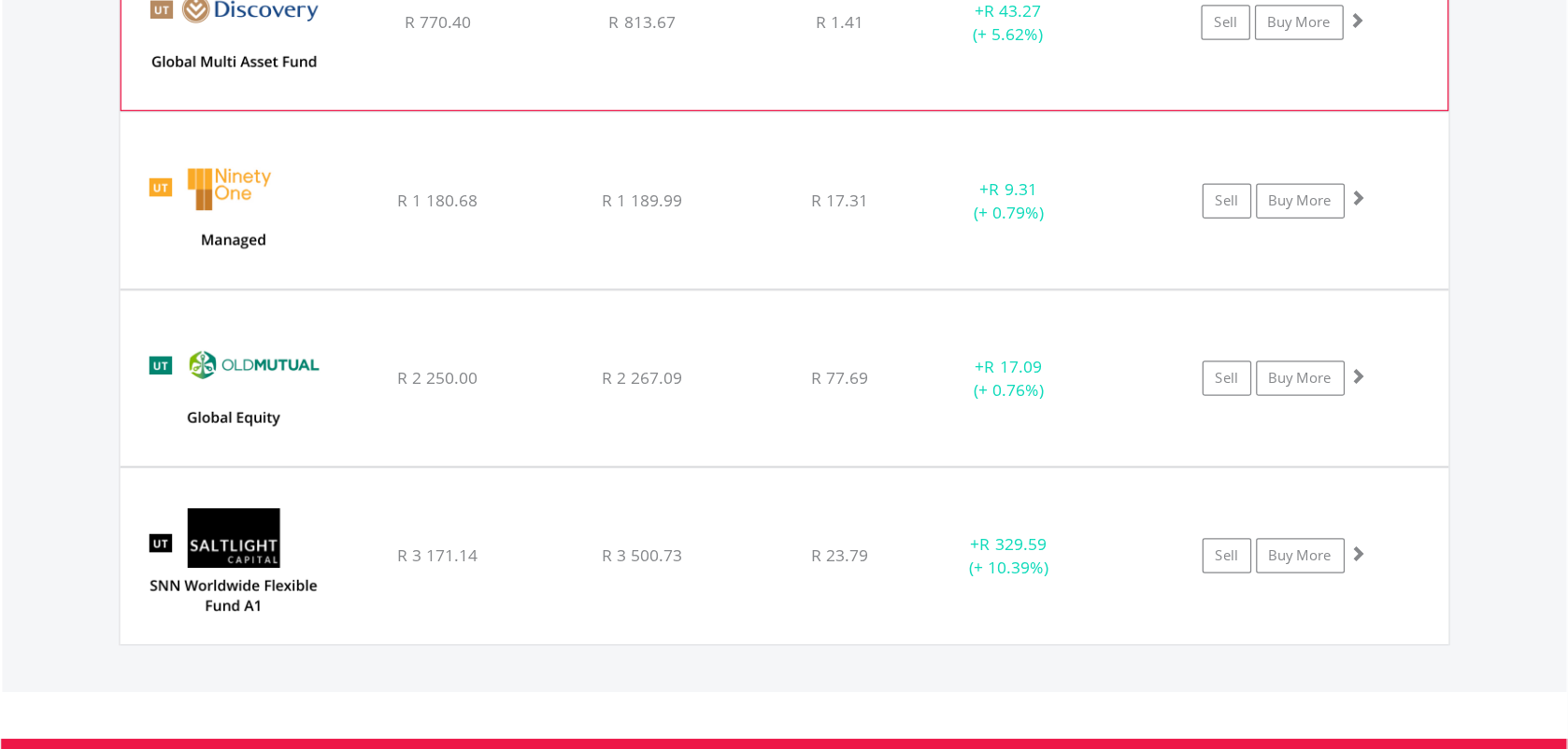 scroll, scrollTop: 4431, scrollLeft: 0, axis: vertical 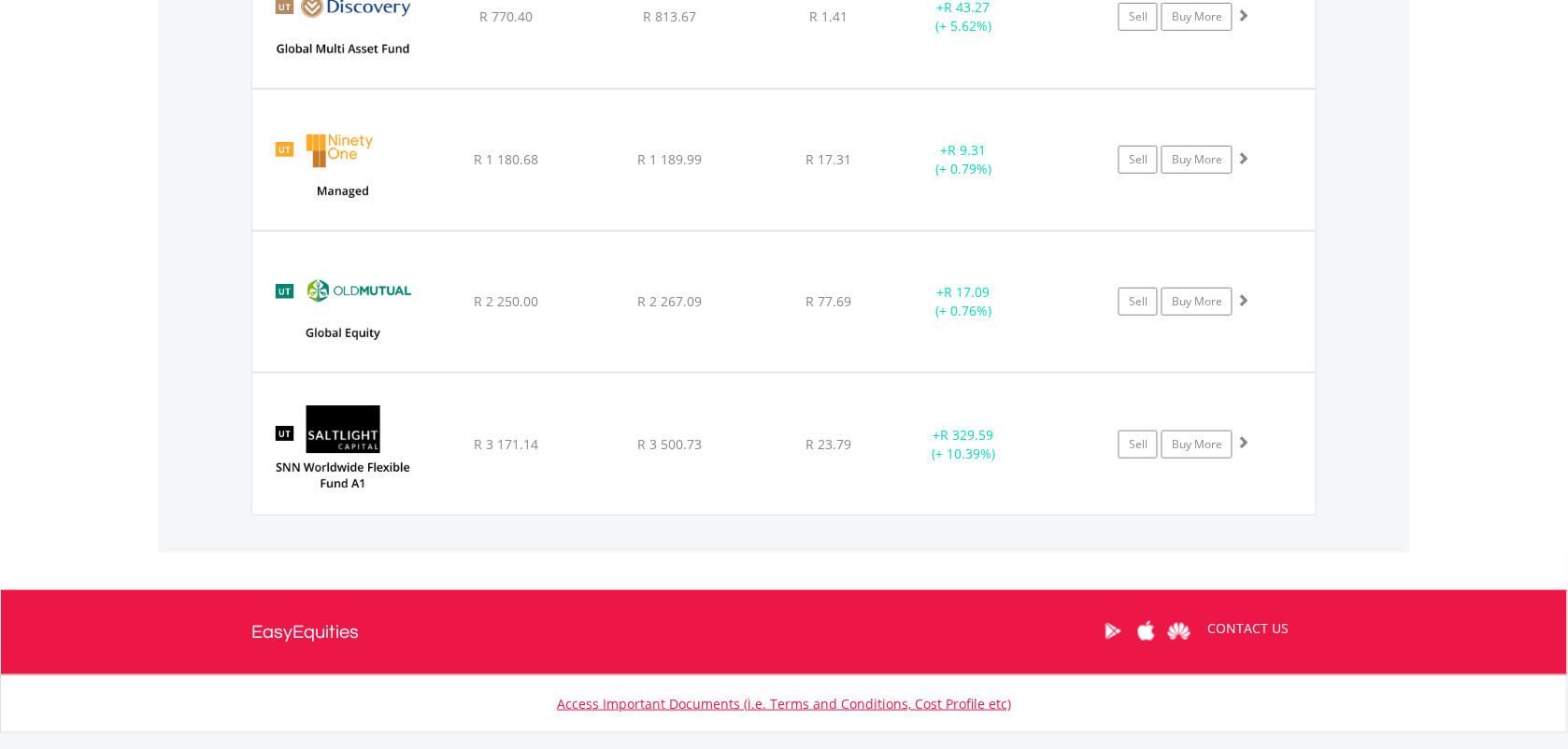 drag, startPoint x: 948, startPoint y: 15, endPoint x: 67, endPoint y: 380, distance: 953.617 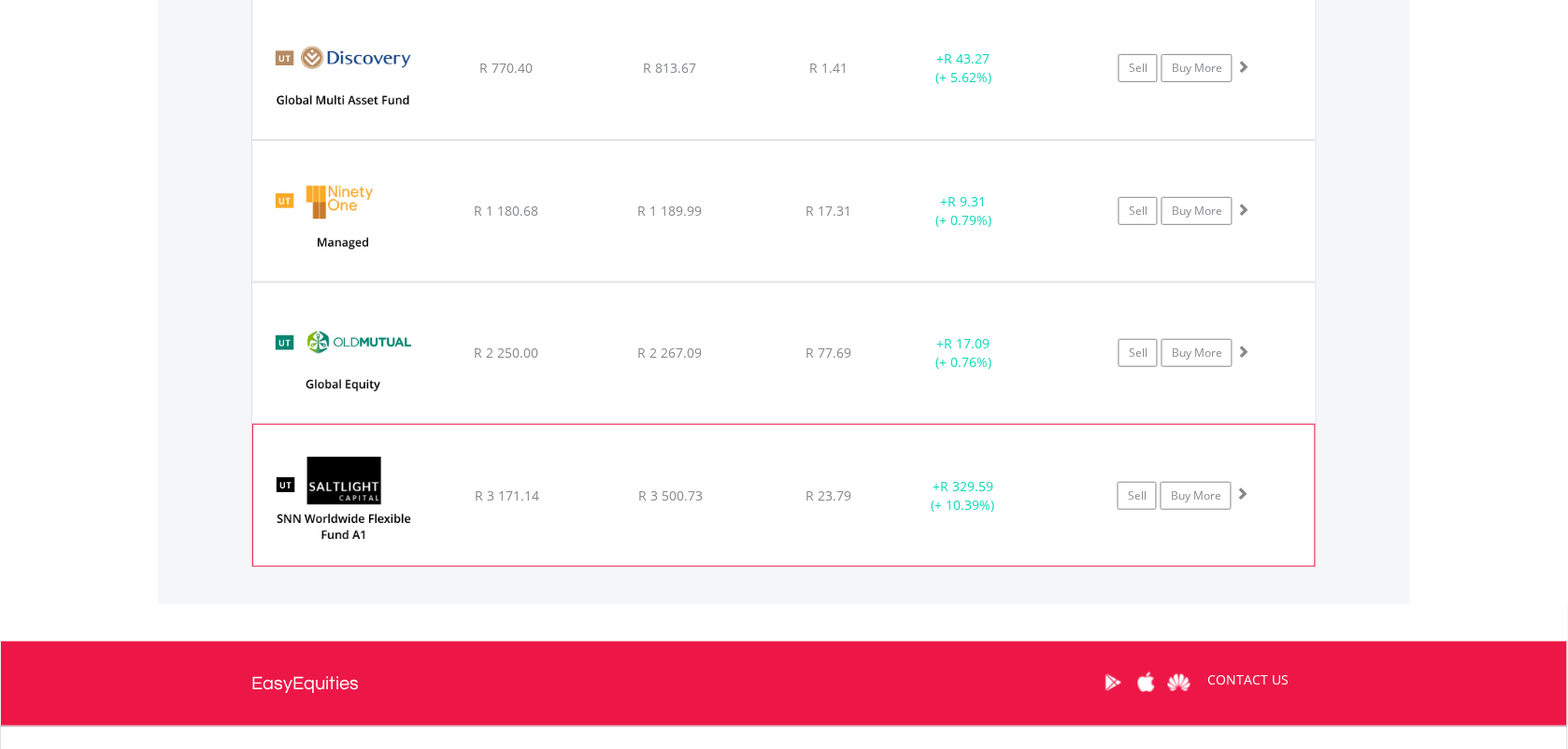 scroll, scrollTop: 4374, scrollLeft: 0, axis: vertical 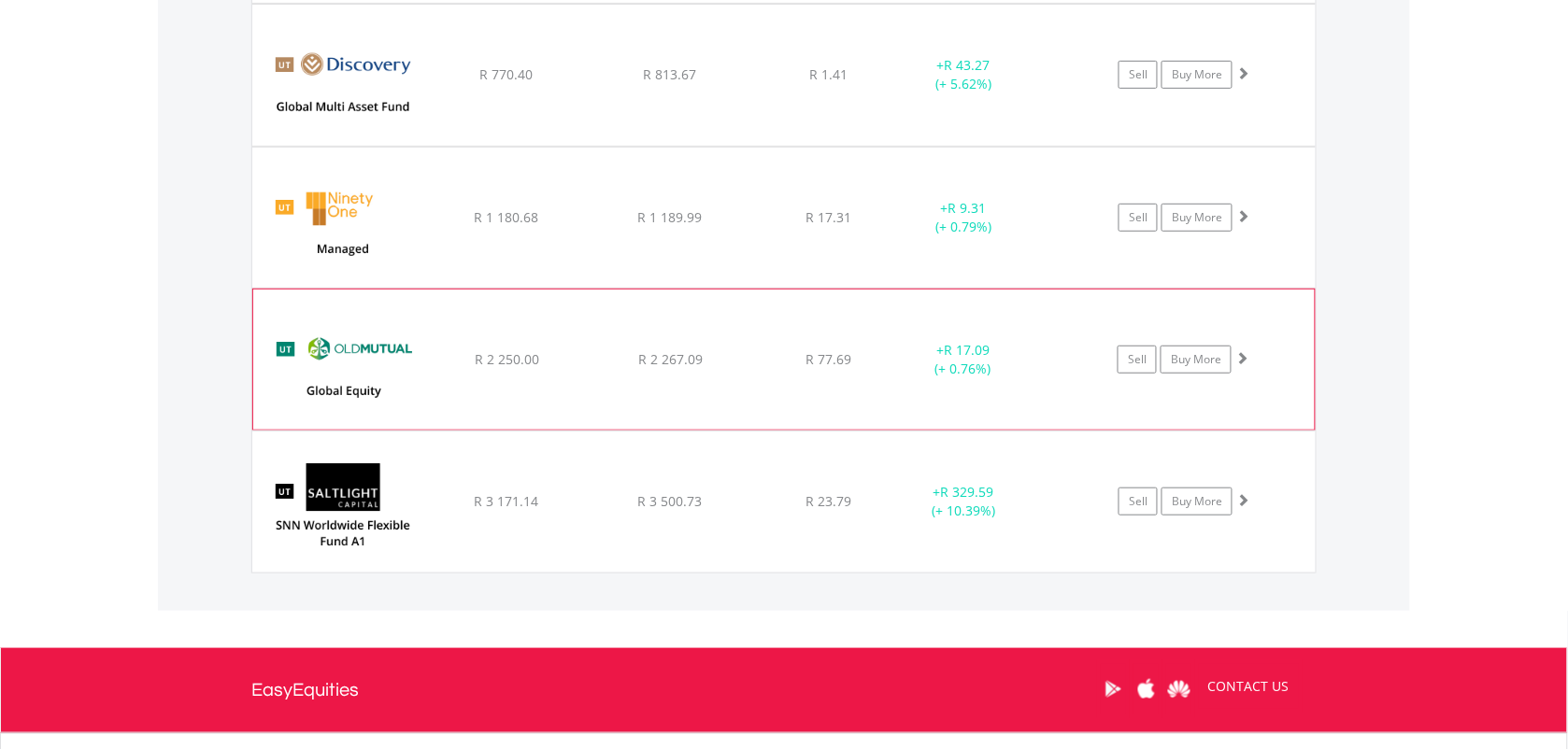 click on "+  R 17.09 (+ 0.76%)" at bounding box center [963, -210] 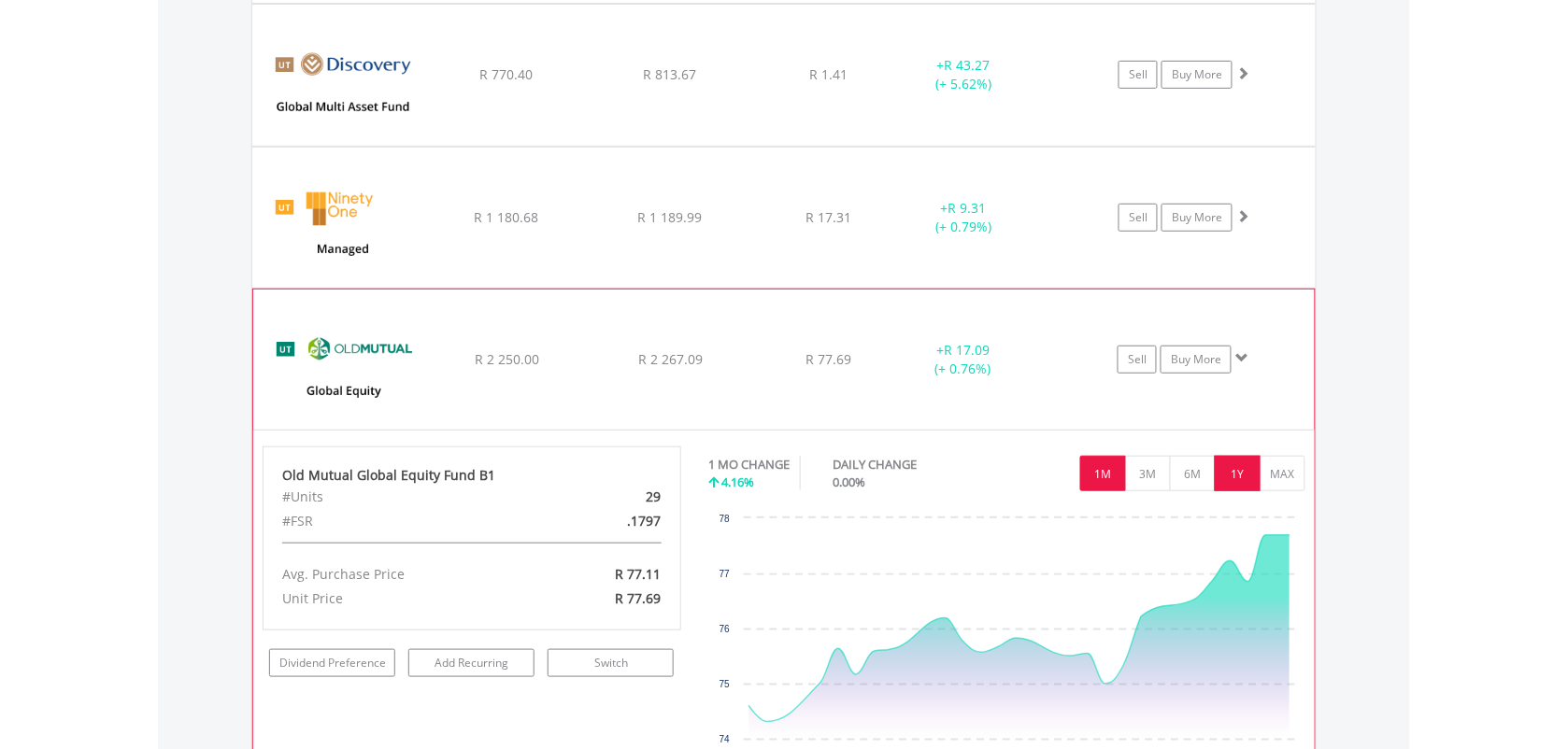 click on "1Y" at bounding box center (1237, 473) 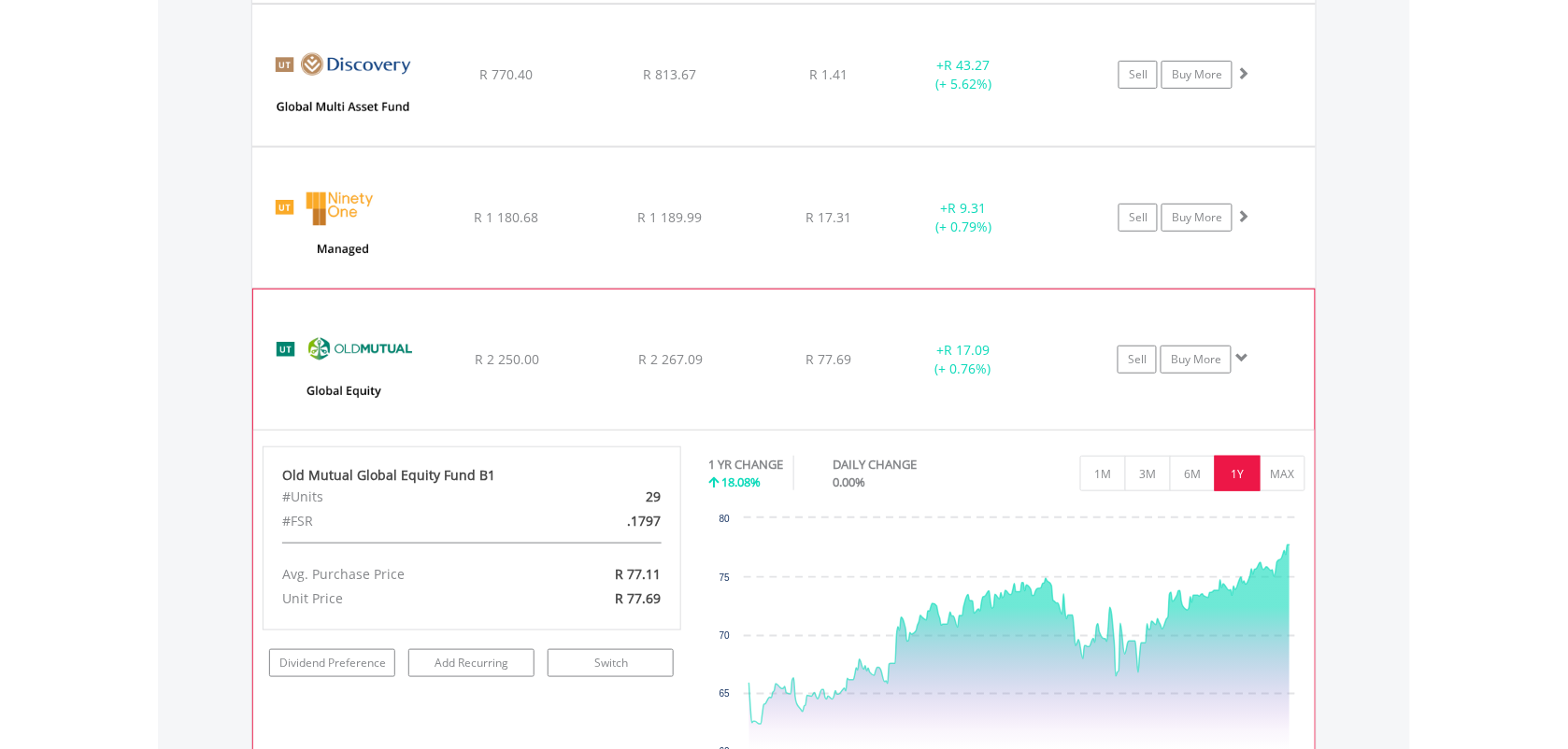 click on "﻿
Old Mutual Global Equity Fund B1
R 2 250.00
R 2 267.09
R 77.69
+  R 17.09 (+ 0.76%)
Sell
Buy More" at bounding box center (784, -210) 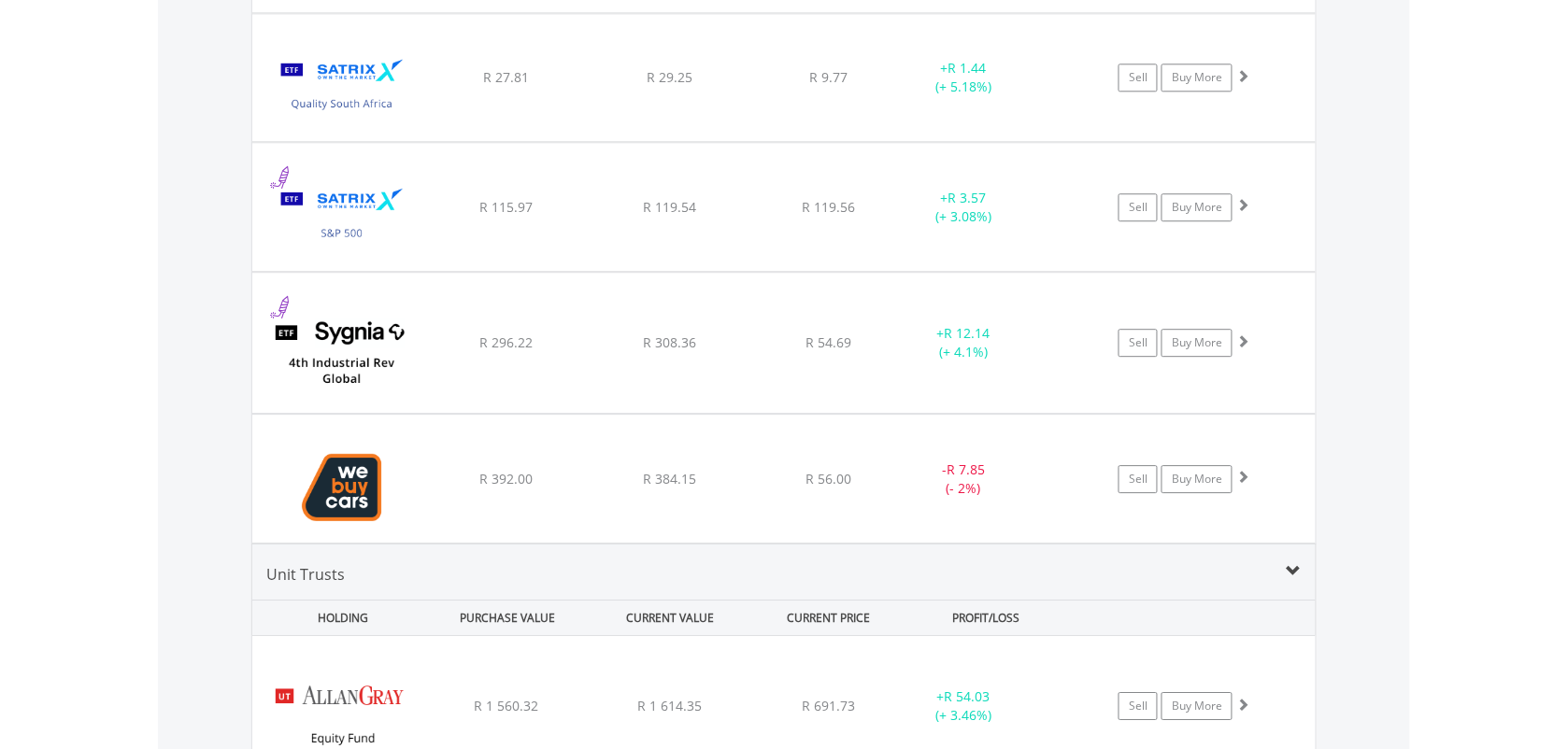 scroll, scrollTop: 3466, scrollLeft: 0, axis: vertical 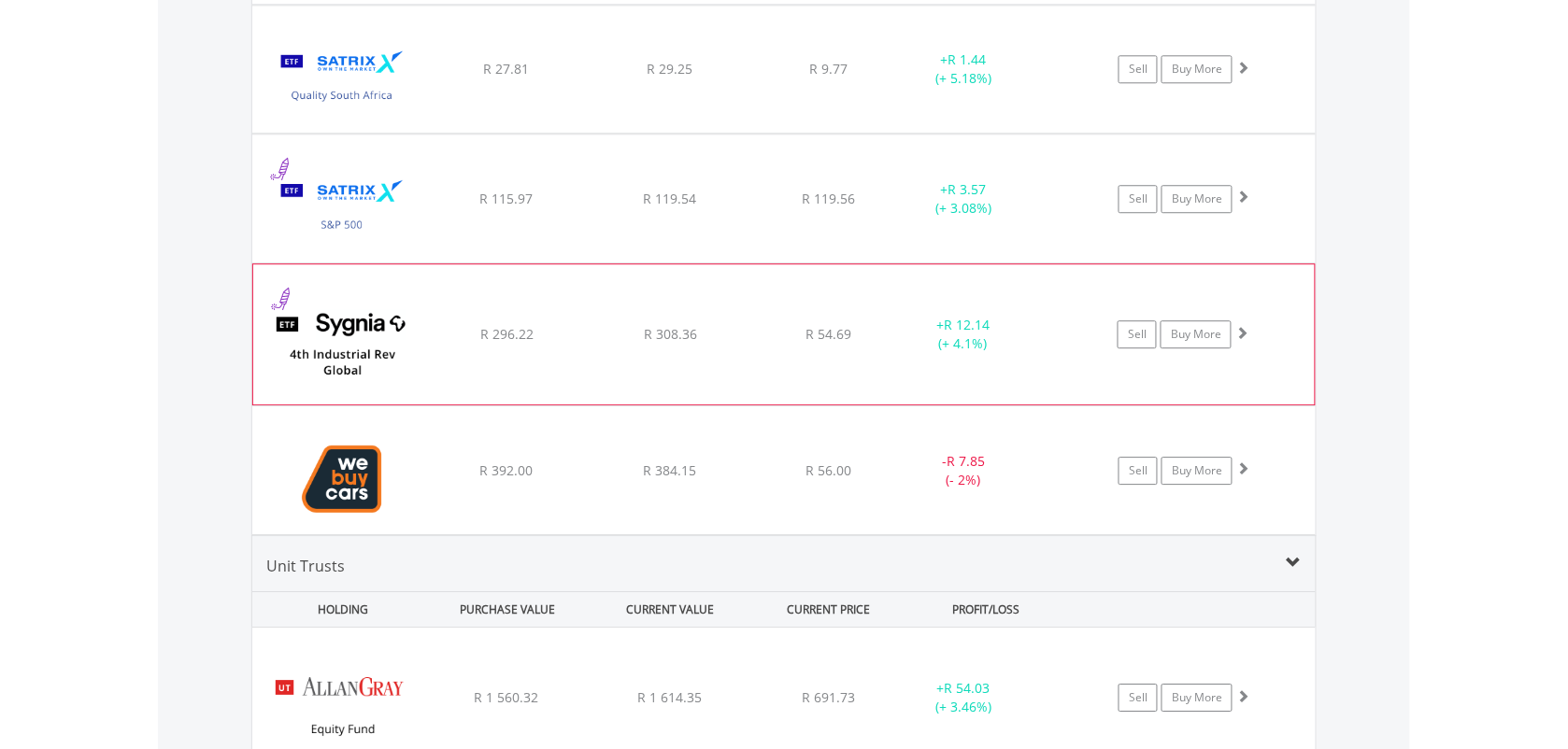 click on "R 54.69" at bounding box center [828, -1850] 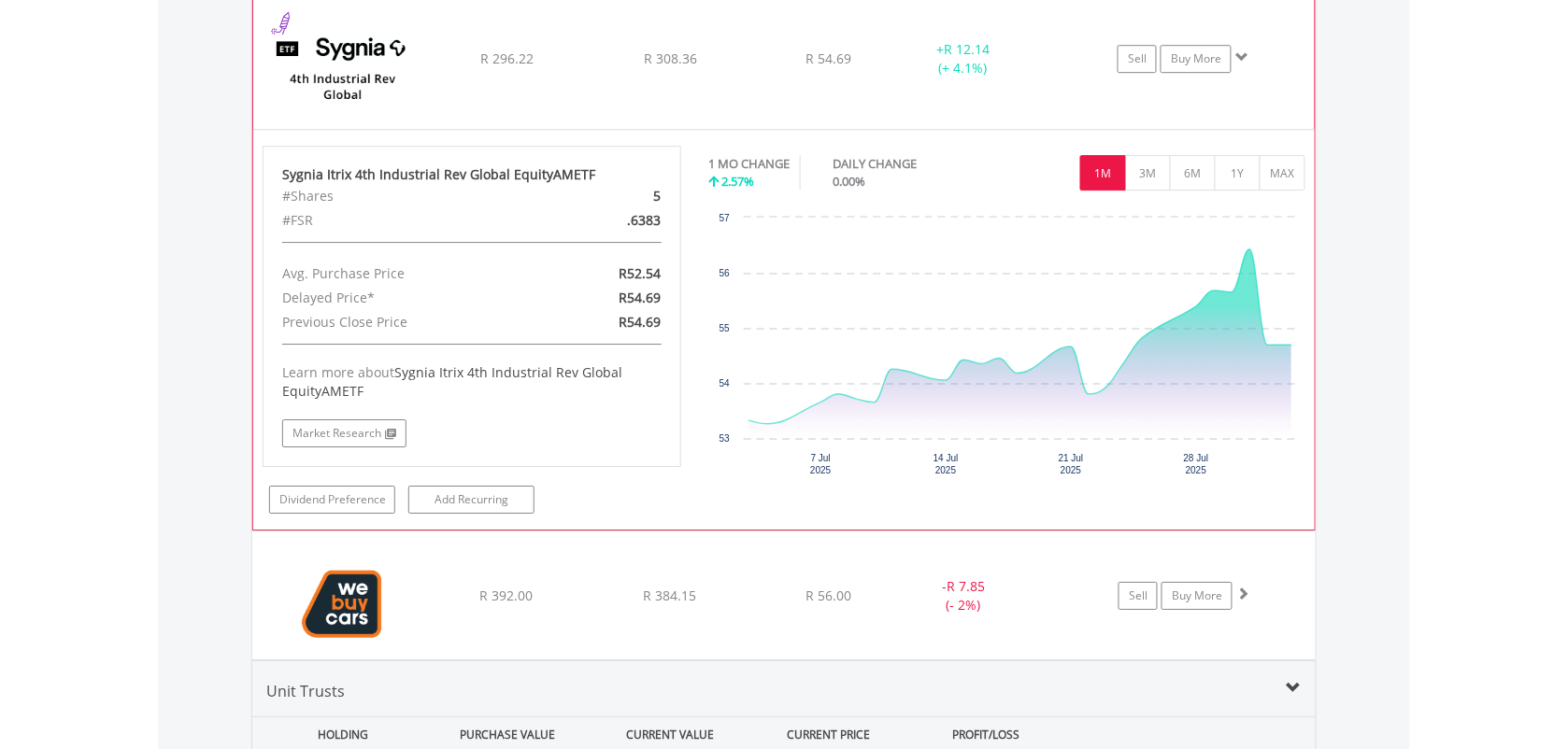 scroll, scrollTop: 3742, scrollLeft: 0, axis: vertical 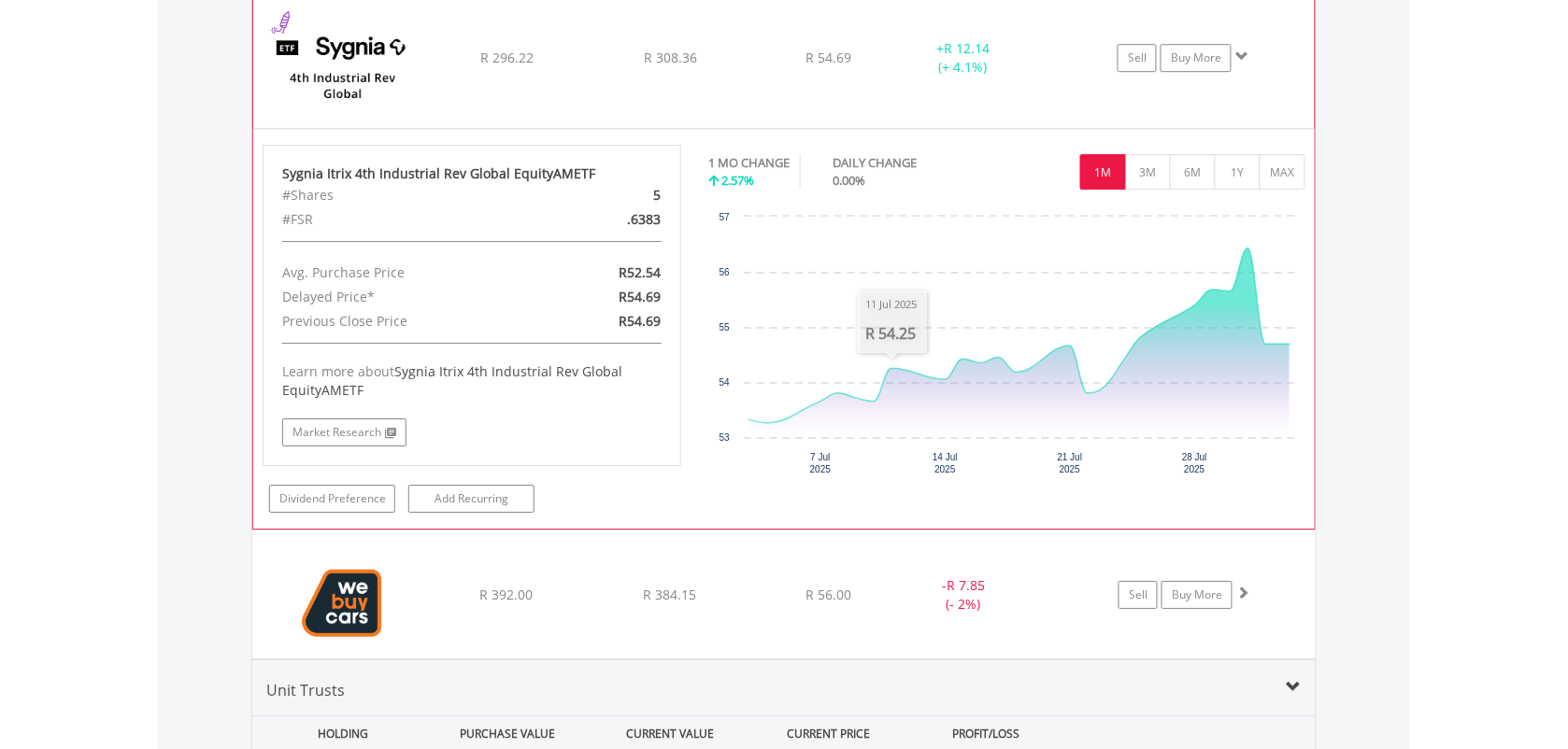 click on "R 308.36" at bounding box center [670, -2127] 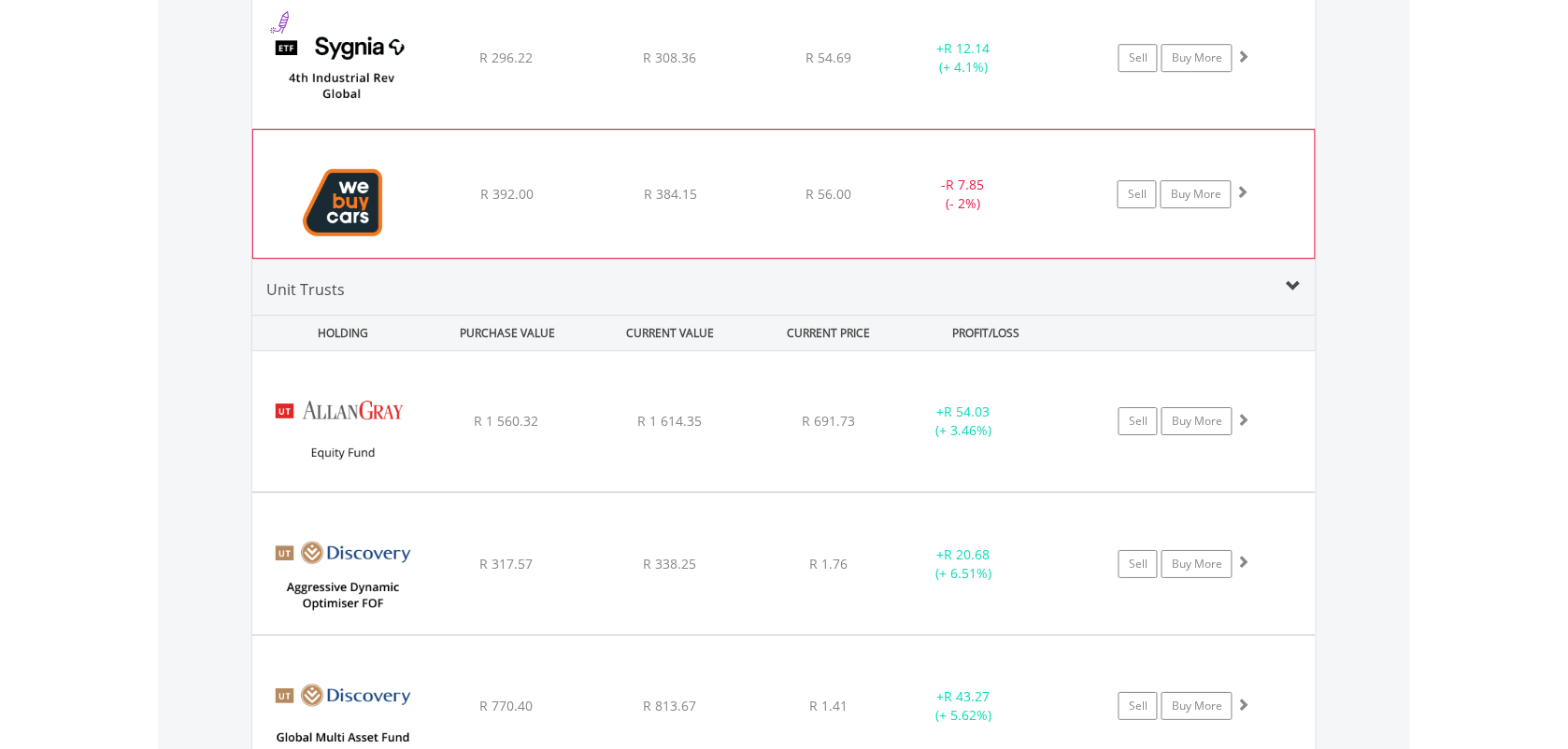 click on "﻿
WeBuyCars Holdings Ltd
R 392.00
R 384.15
R 56.00
-  R 7.85 (- 2%)
Sell
Buy More" at bounding box center [784, -2127] 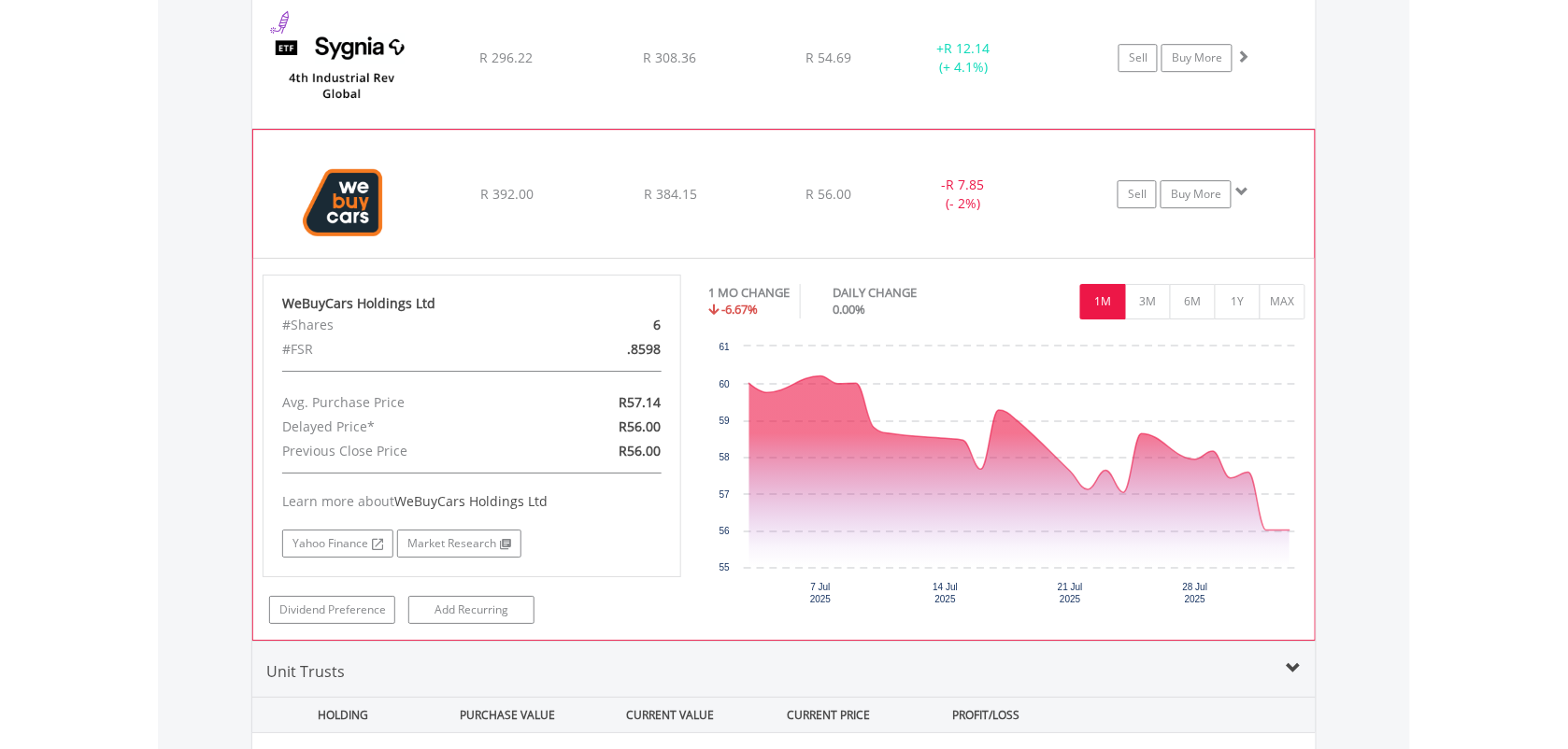 click on "﻿
WeBuyCars Holdings Ltd
R 392.00
R 384.15
R 56.00
-  R 7.85 (- 2%)
Sell
Buy More" at bounding box center [784, -2127] 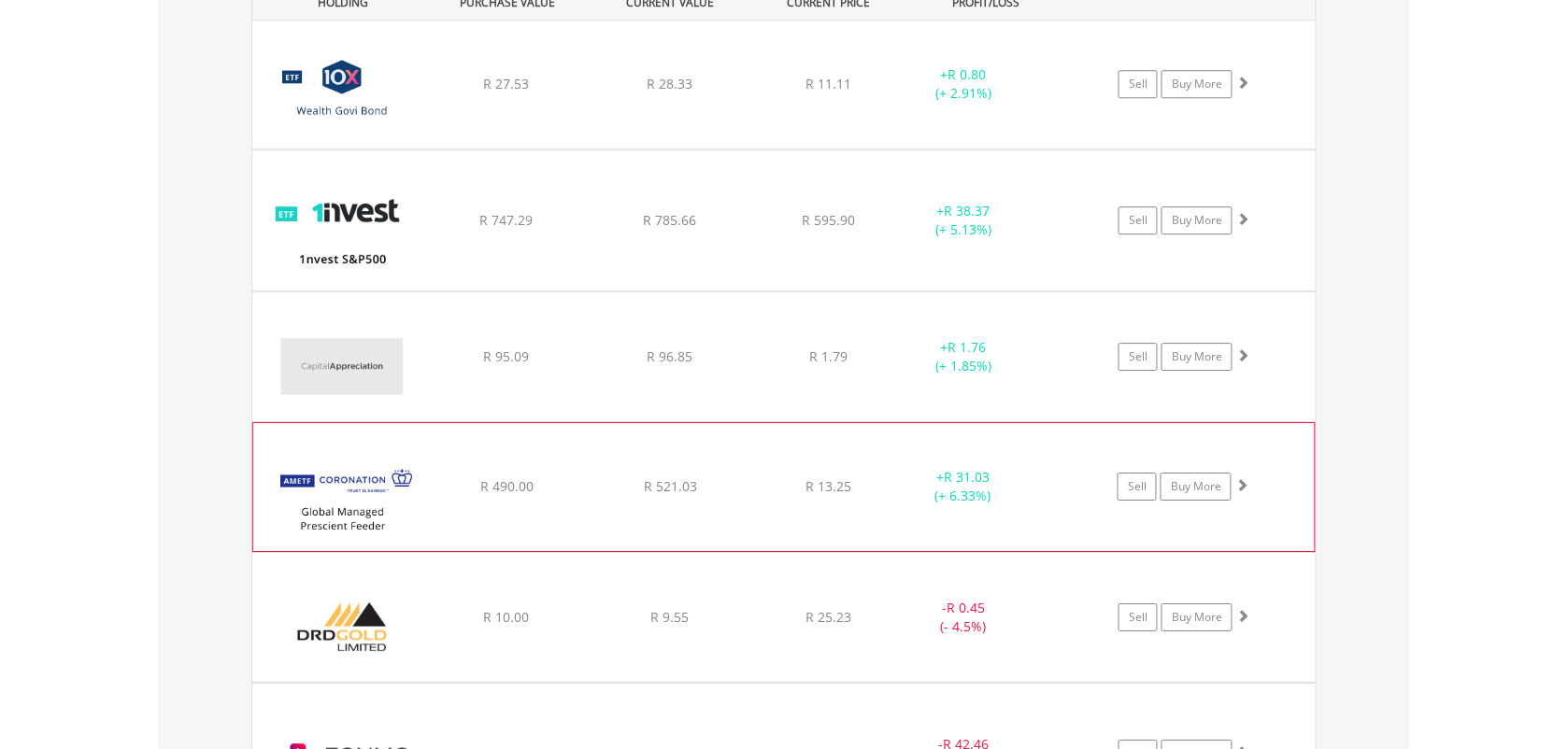 scroll, scrollTop: 1547, scrollLeft: 0, axis: vertical 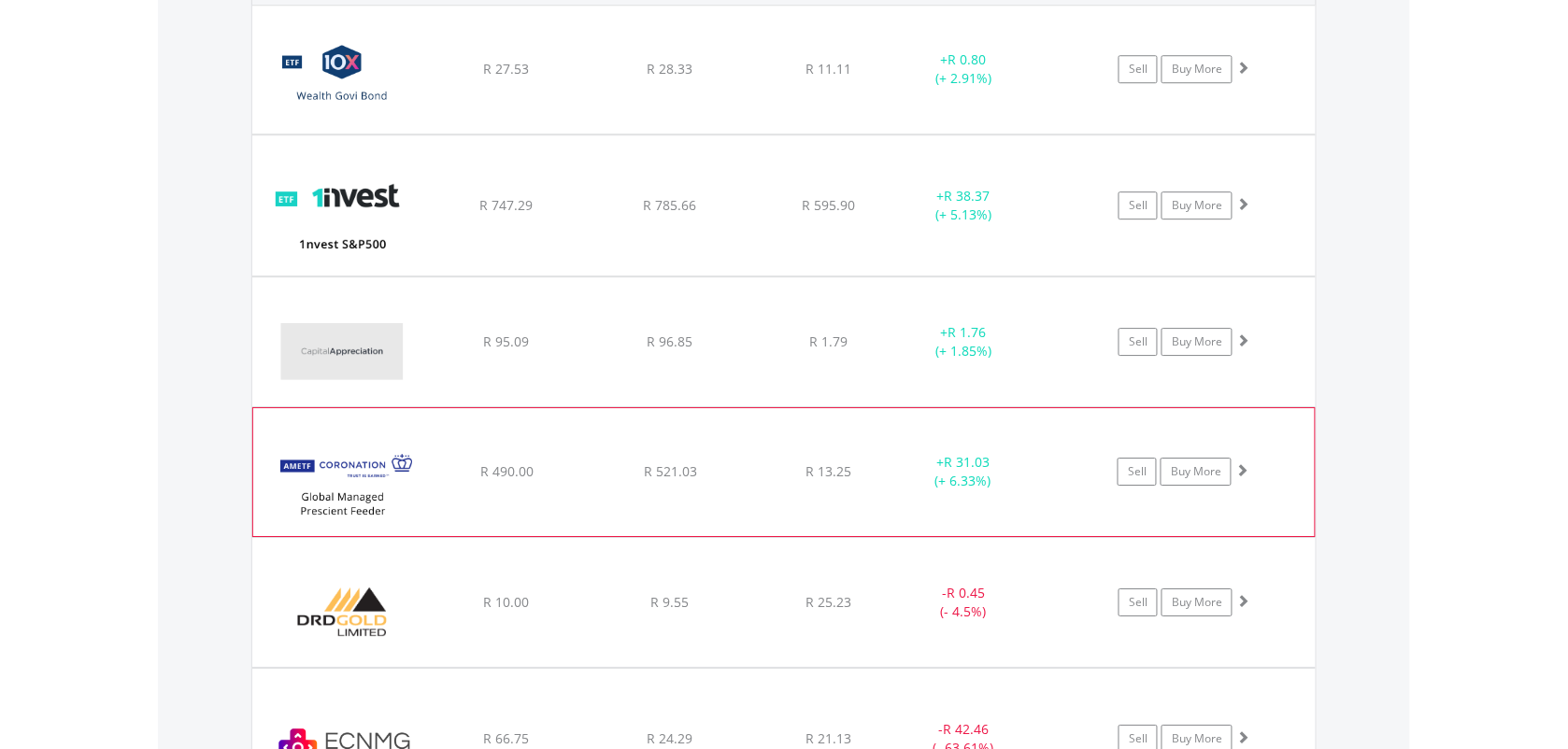 click on "R 521.03" at bounding box center (670, 69) 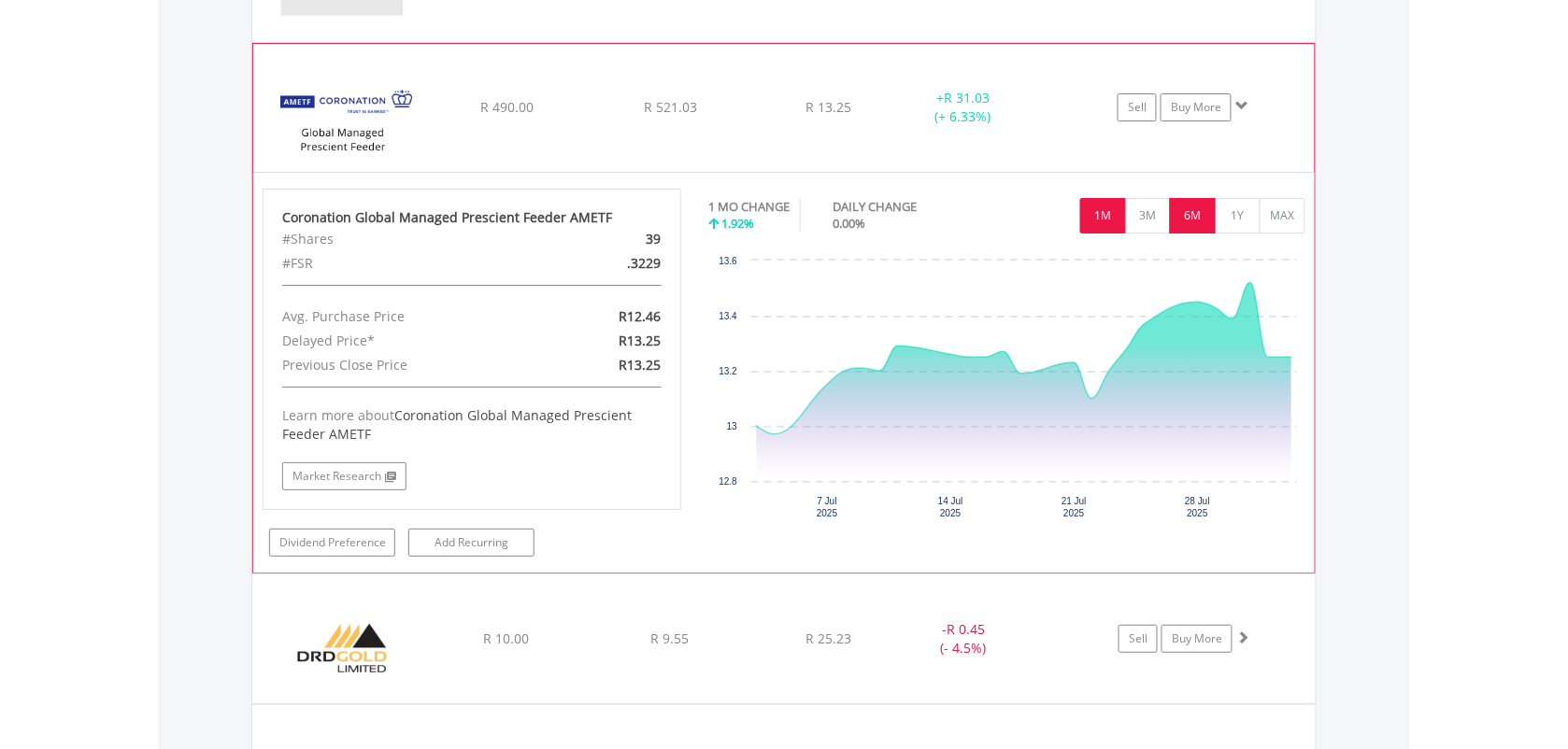 scroll, scrollTop: 1912, scrollLeft: 0, axis: vertical 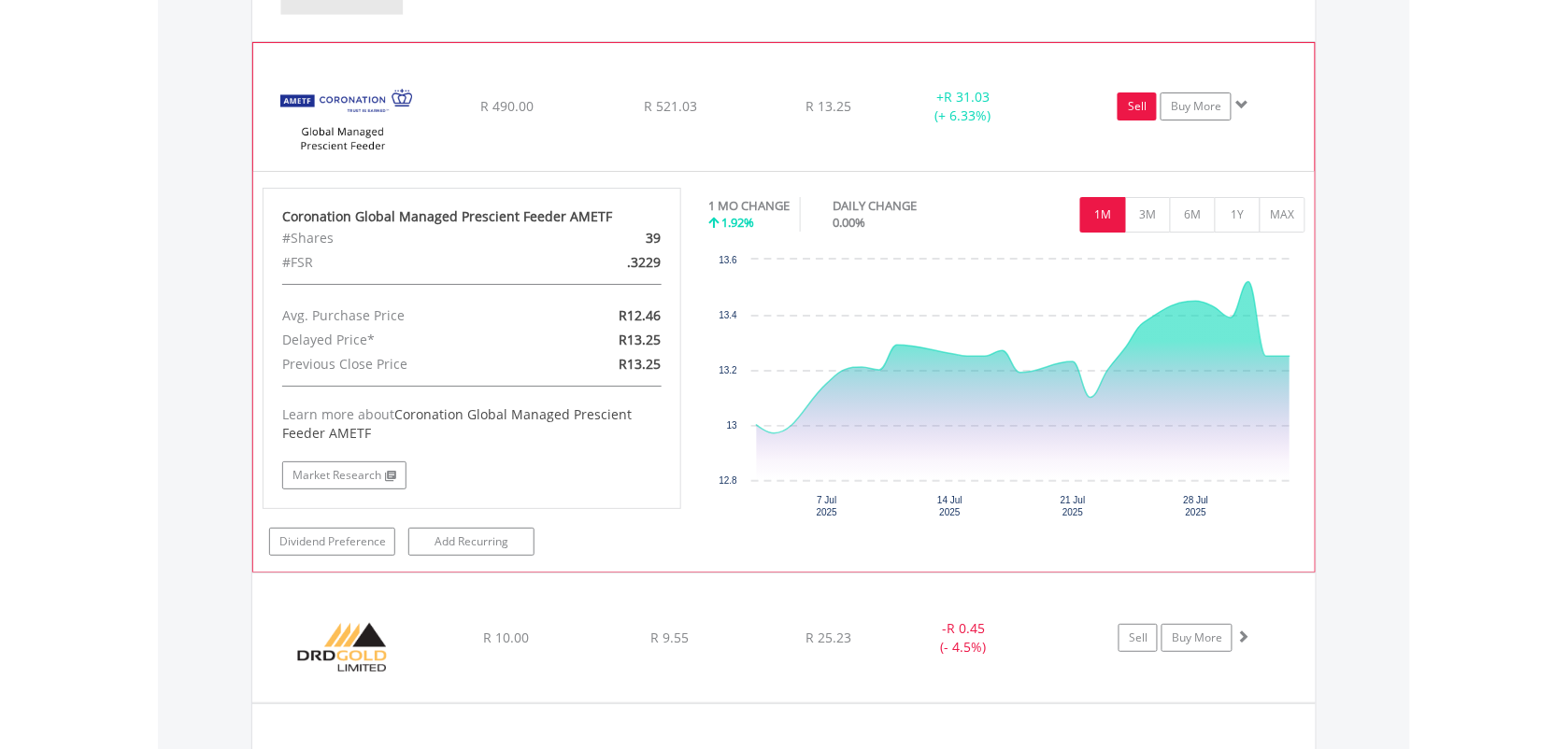 click on "Sell" at bounding box center [1137, 106] 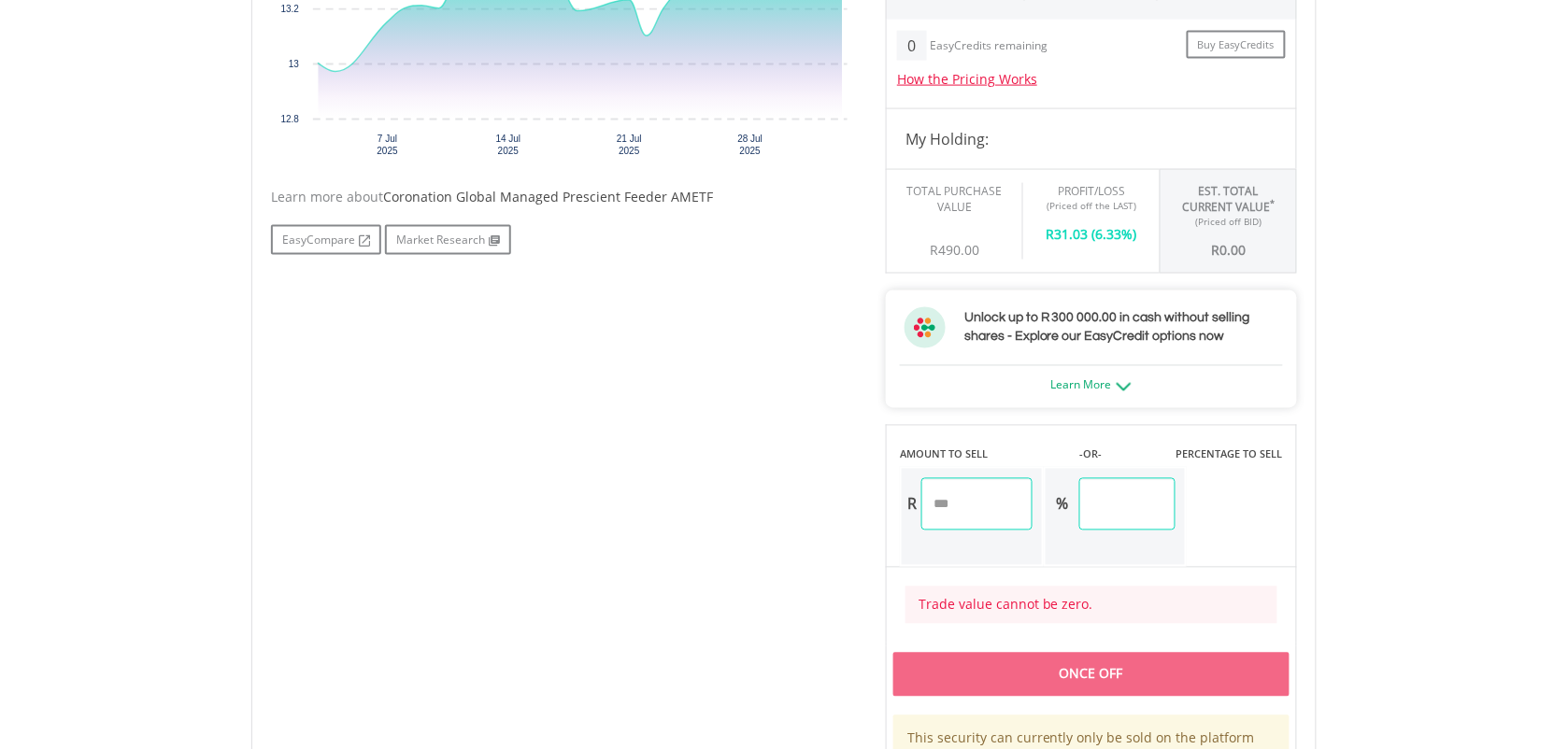 scroll, scrollTop: 775, scrollLeft: 0, axis: vertical 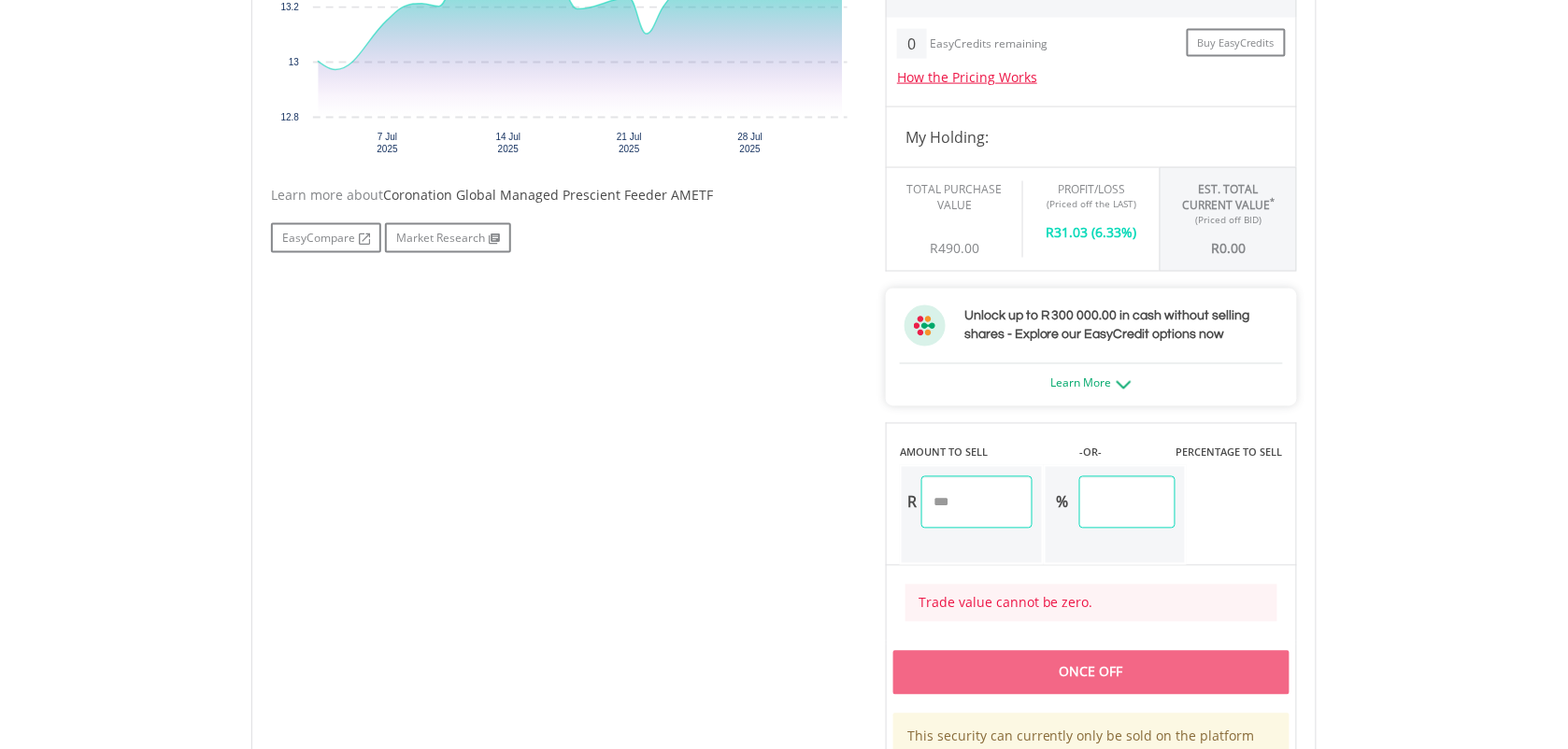 click at bounding box center [976, 502] 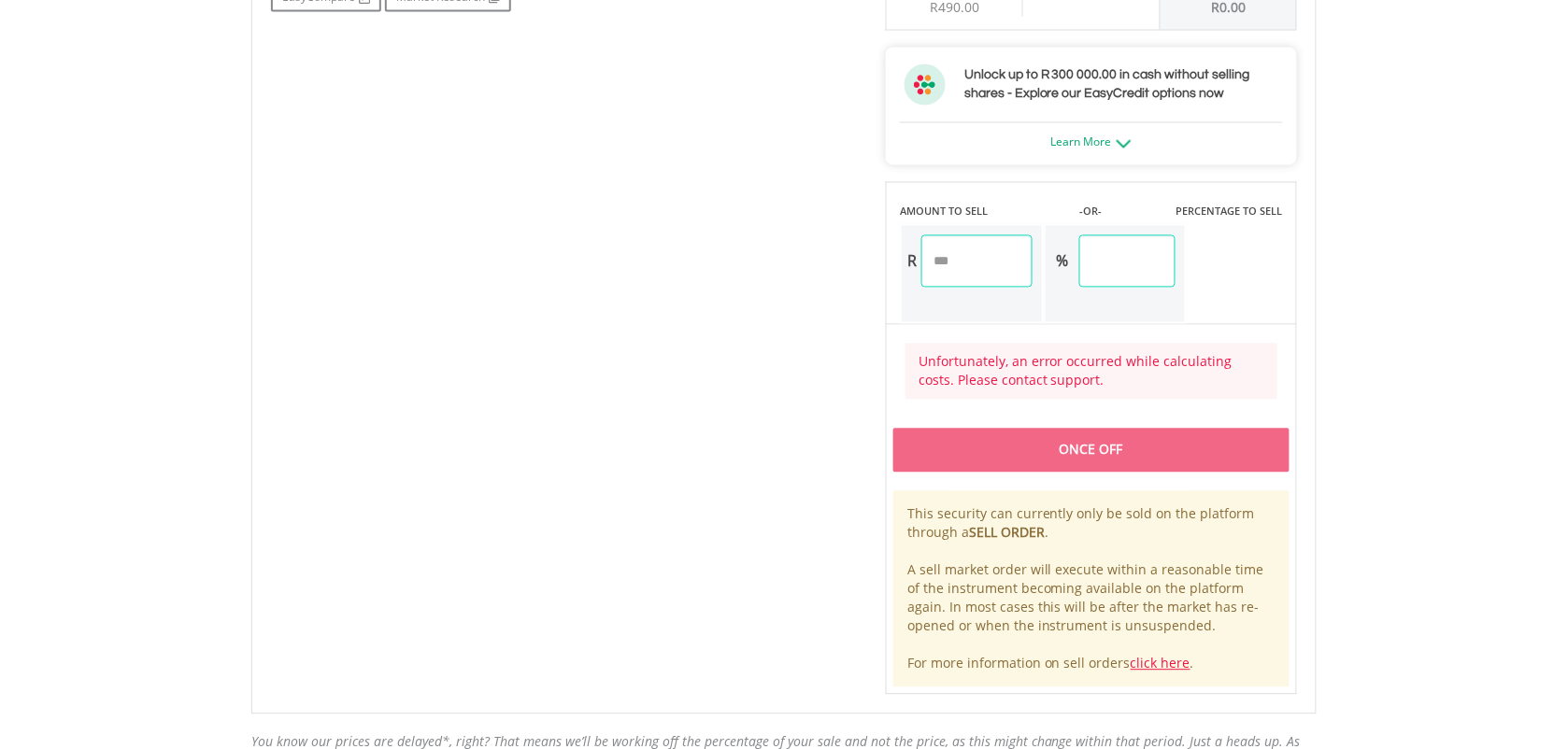 scroll, scrollTop: 1019, scrollLeft: 0, axis: vertical 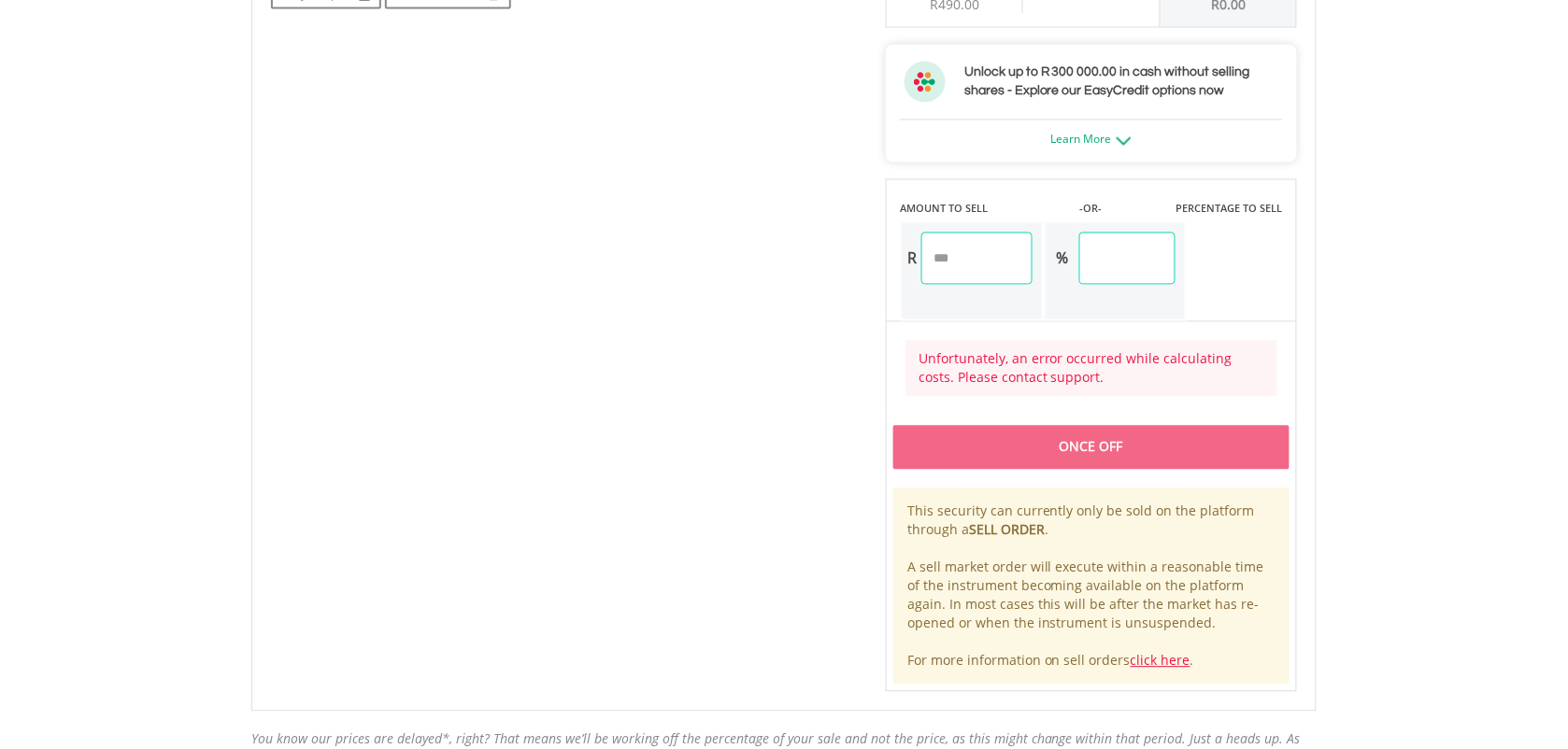 click on "***" at bounding box center [976, 259] 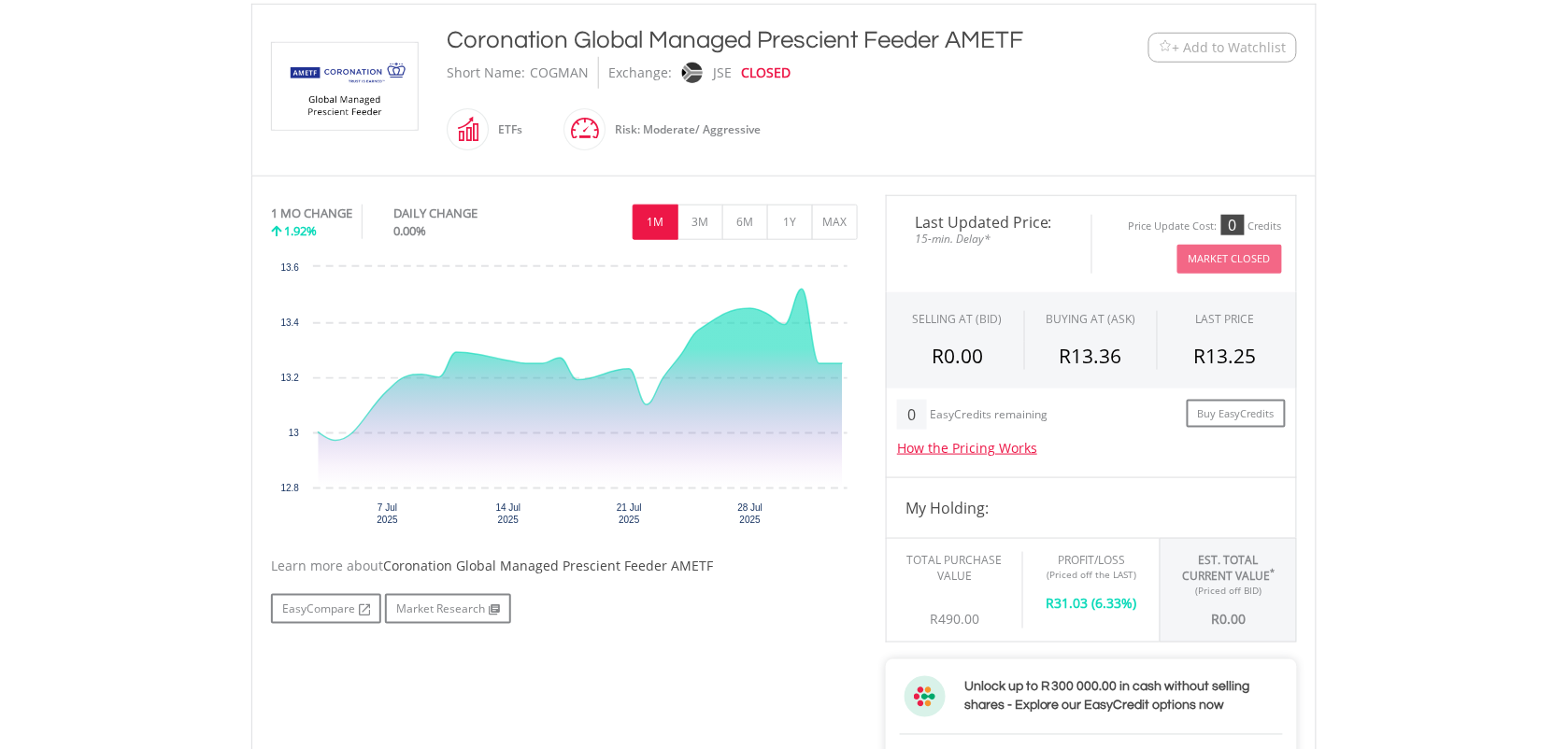 scroll, scrollTop: 406, scrollLeft: 0, axis: vertical 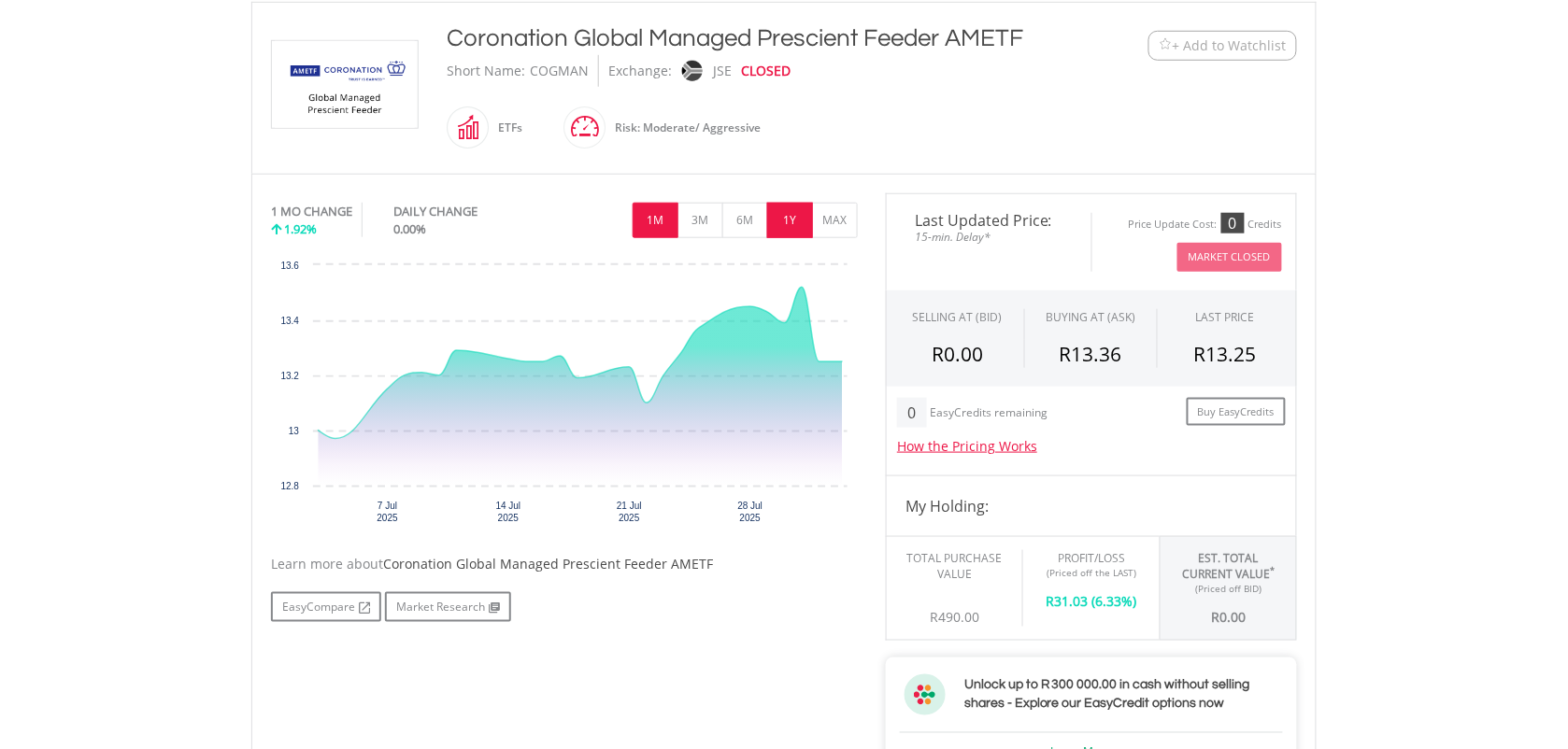 click on "1Y" at bounding box center (790, 220) 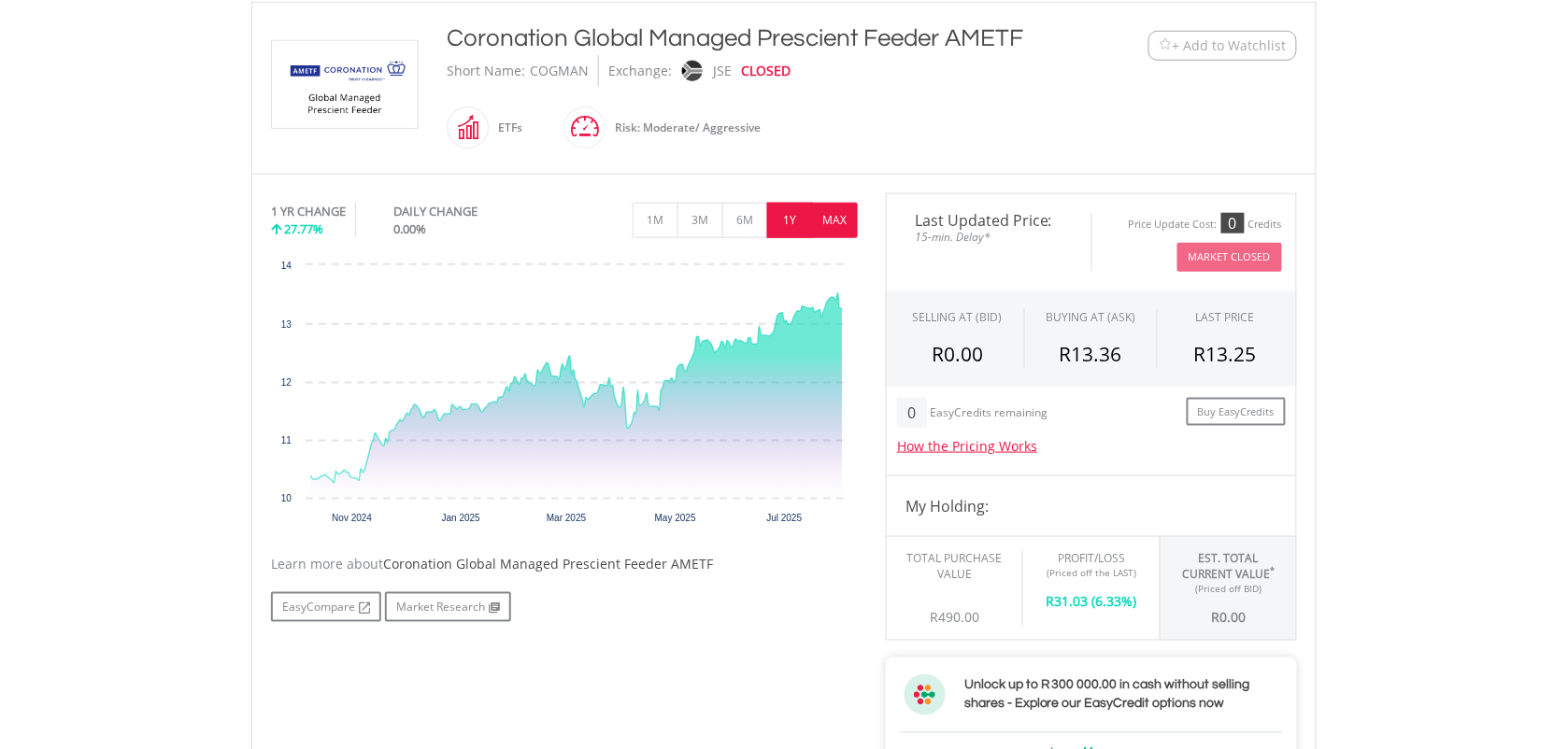 click on "MAX" at bounding box center (834, 220) 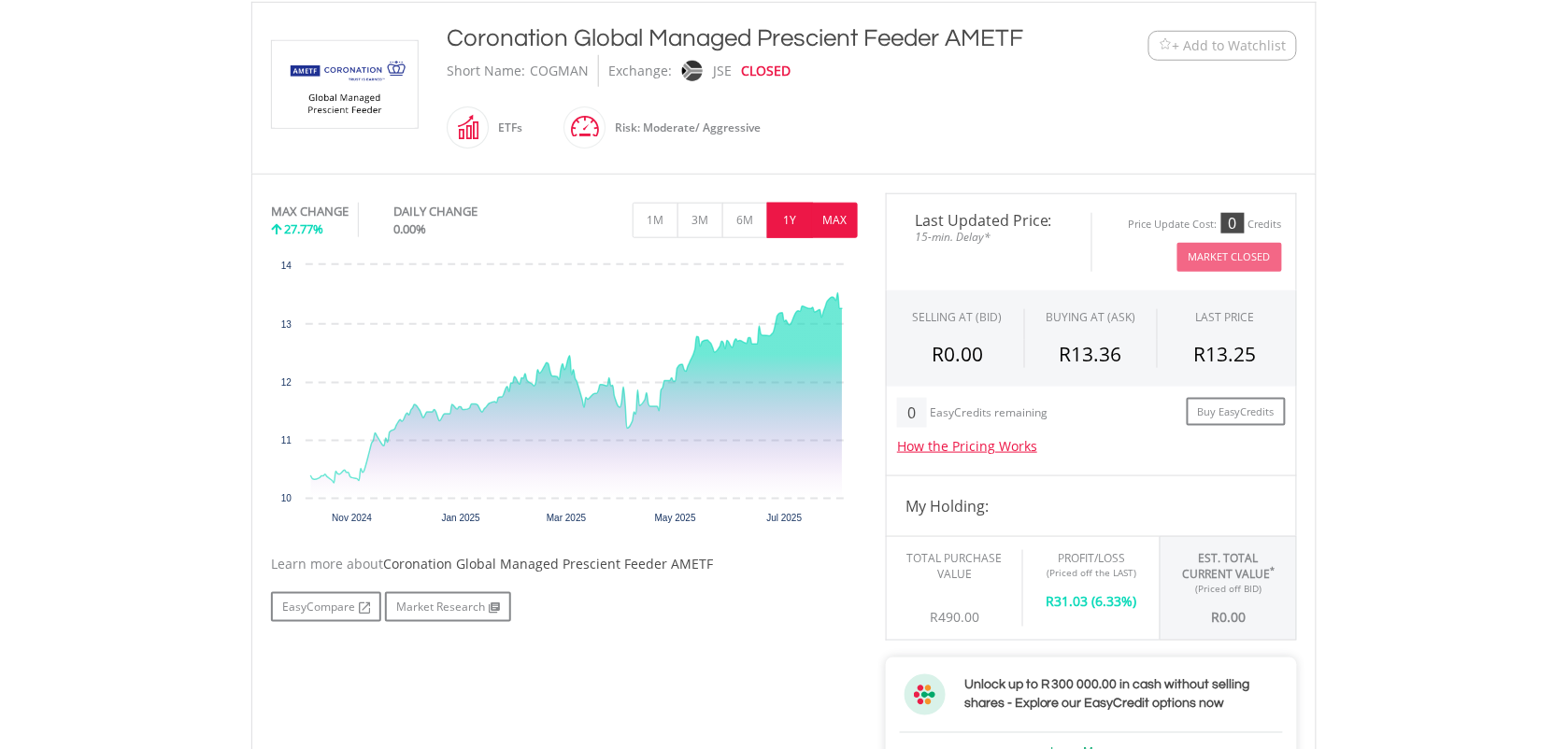 click on "1Y" at bounding box center [790, 220] 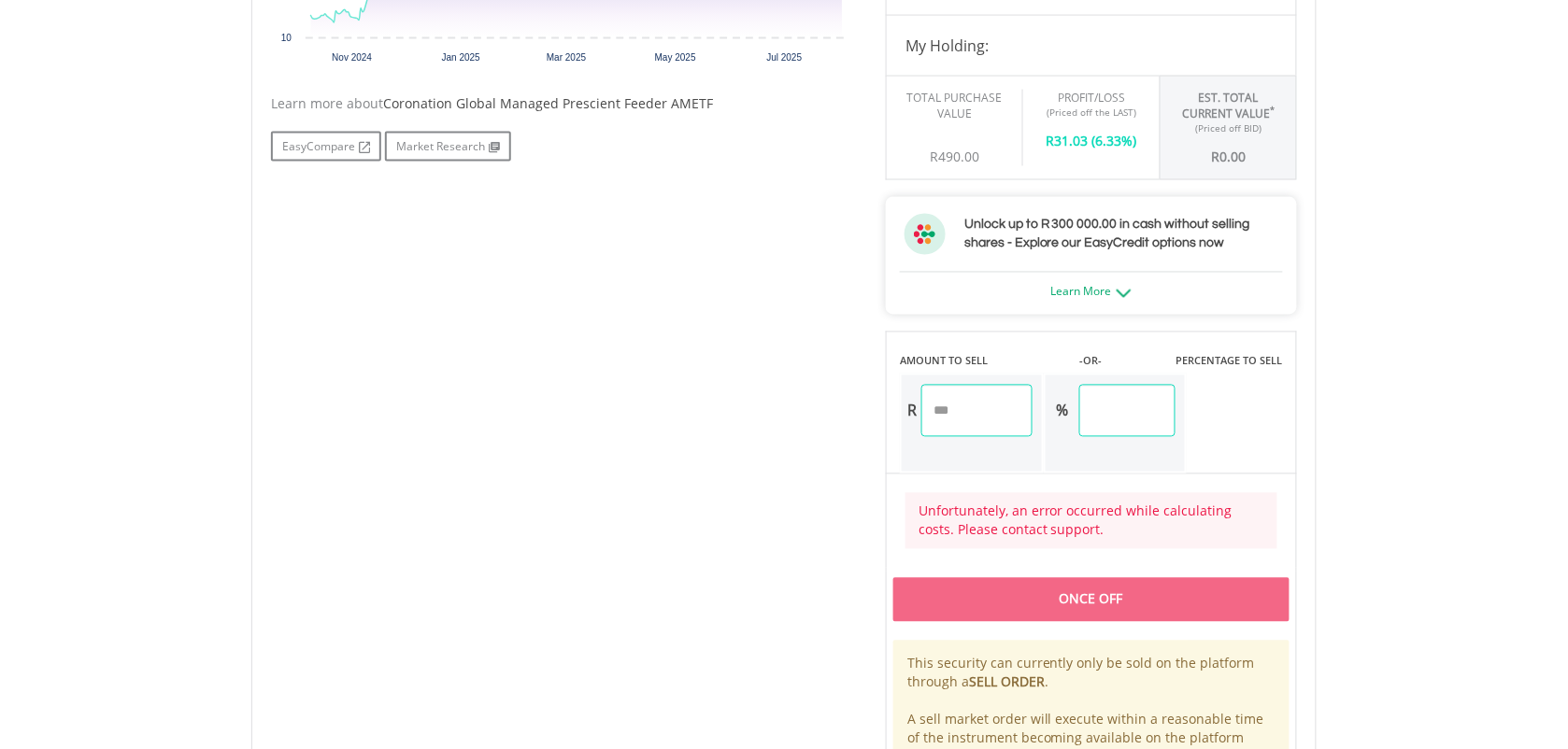 scroll, scrollTop: 875, scrollLeft: 0, axis: vertical 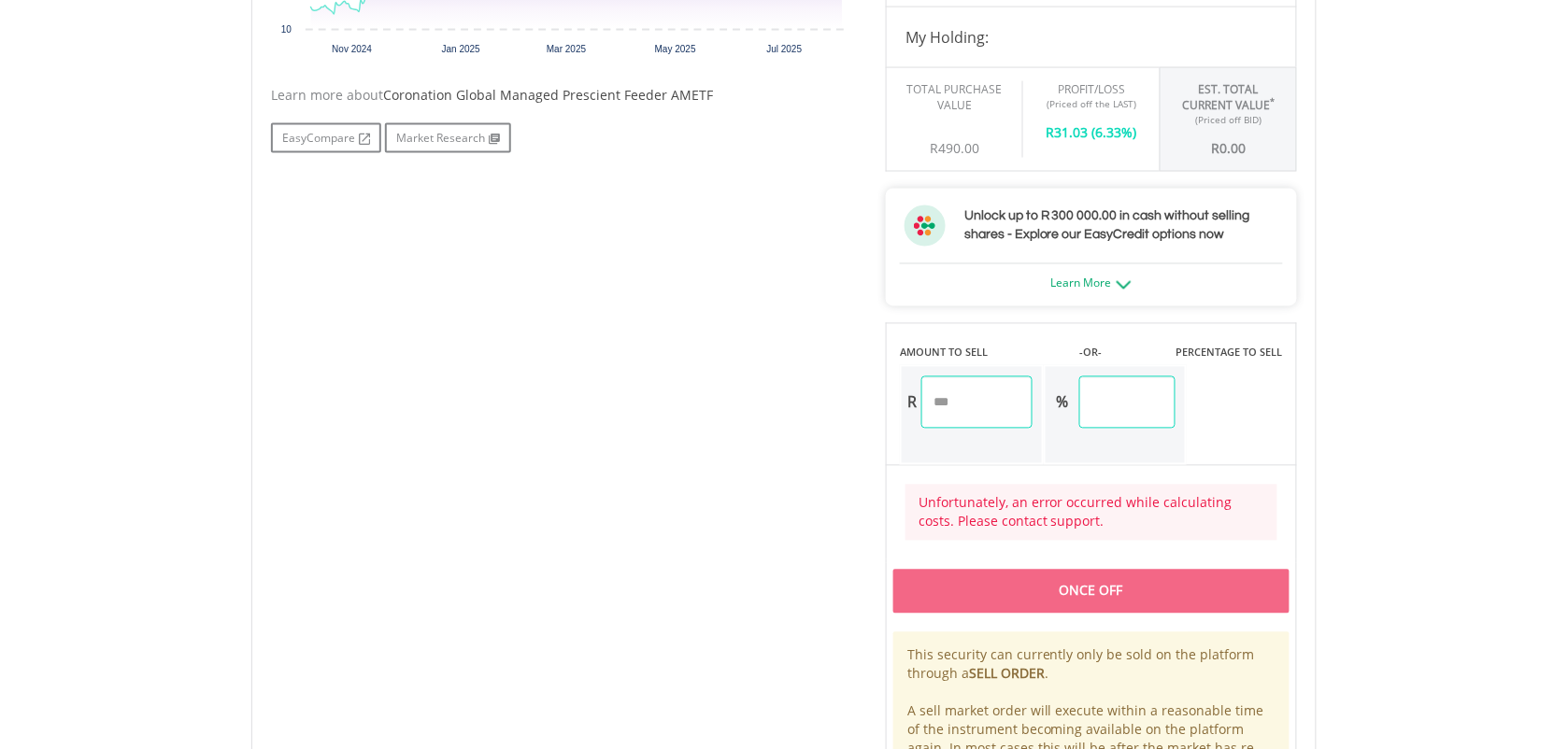 click on "***" at bounding box center [976, 403] 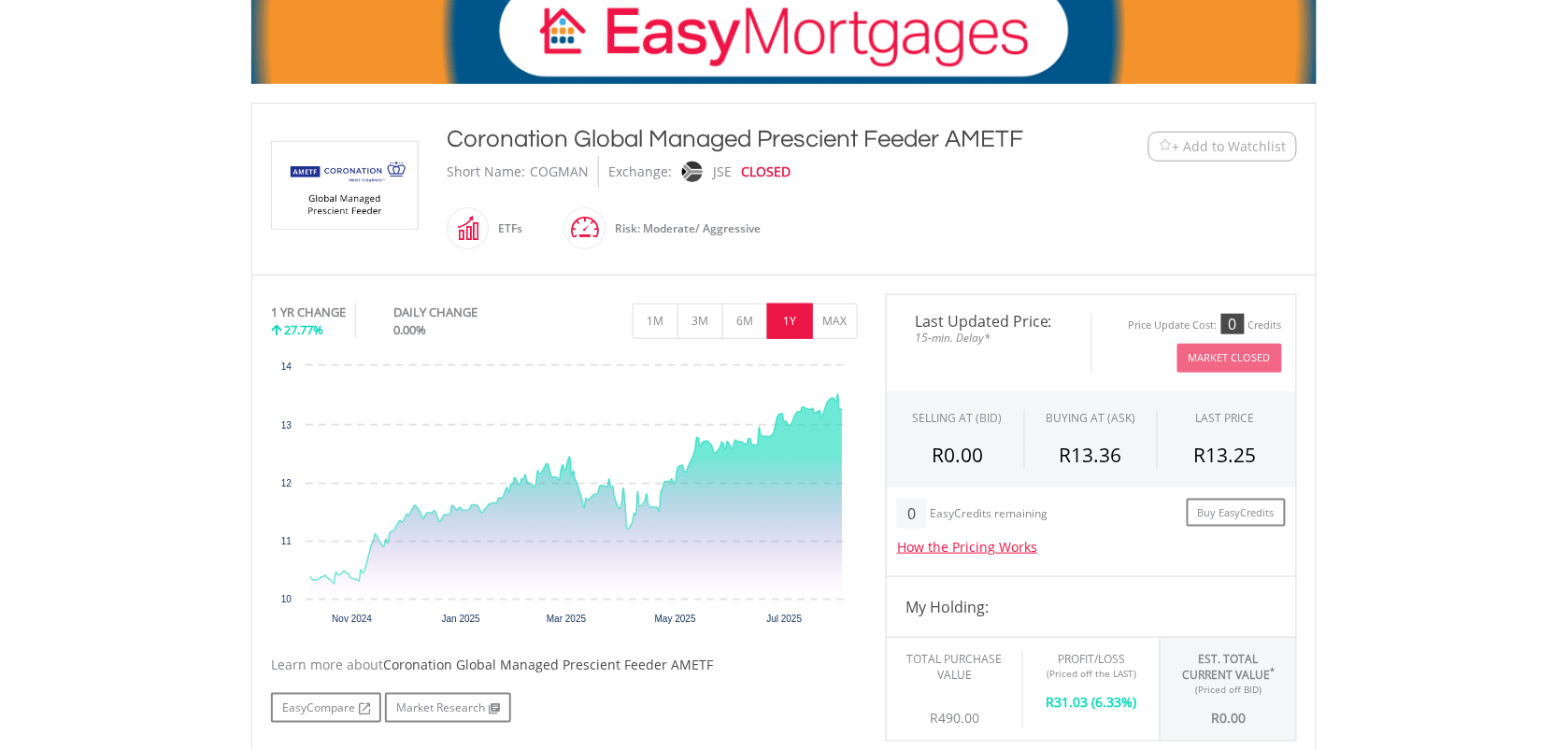 scroll, scrollTop: 62, scrollLeft: 0, axis: vertical 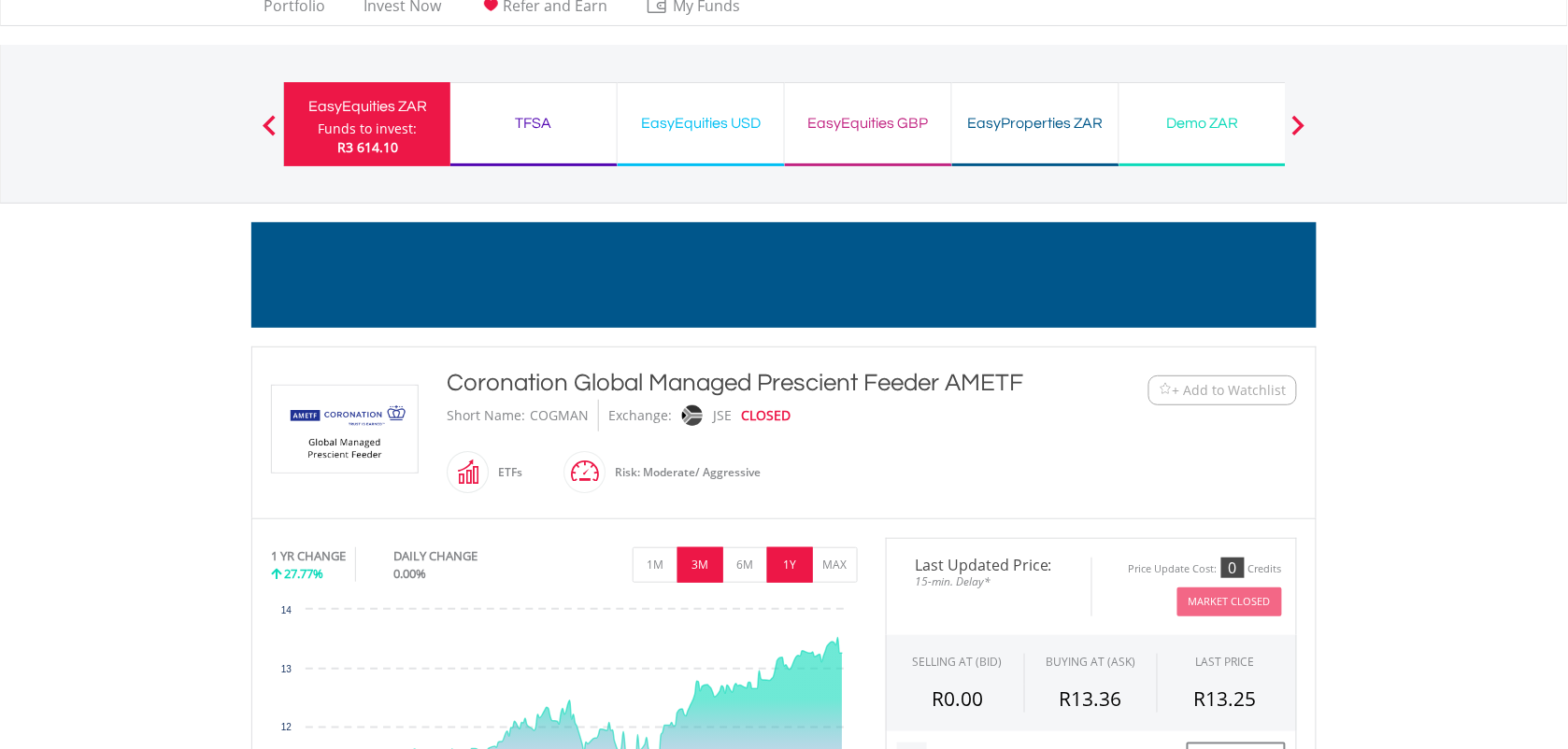 click on "3M" at bounding box center [700, 565] 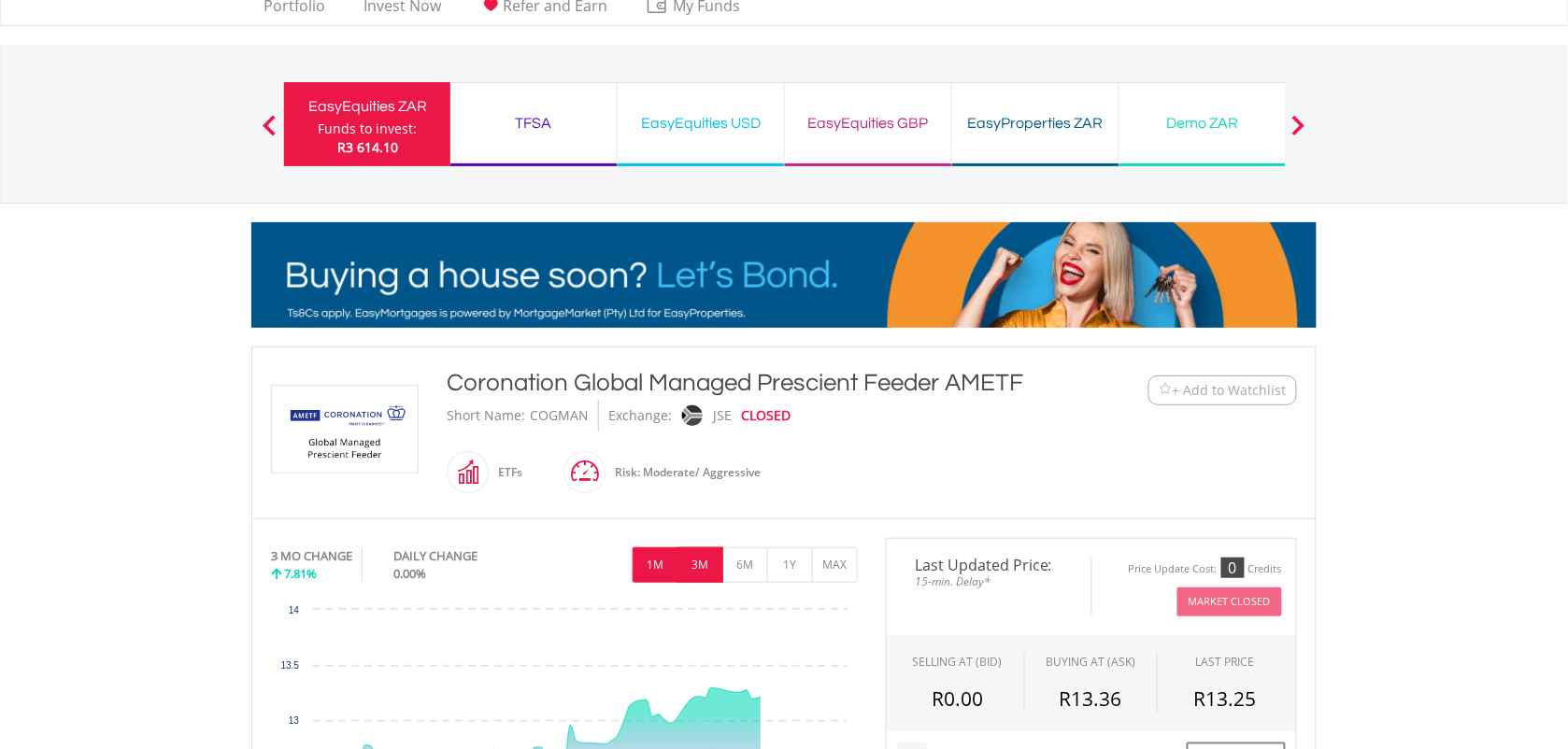click on "1M" at bounding box center [655, 565] 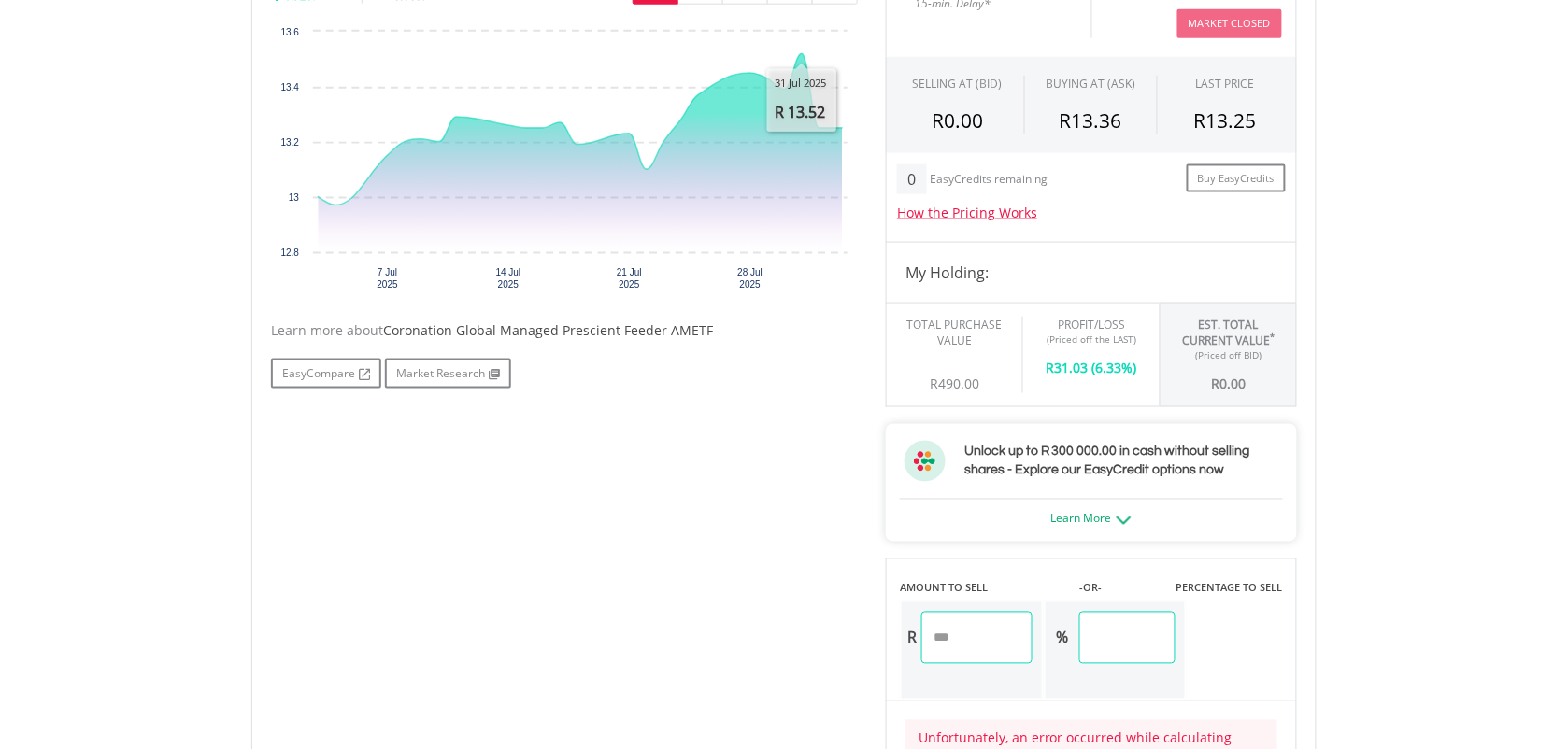 scroll, scrollTop: 641, scrollLeft: 0, axis: vertical 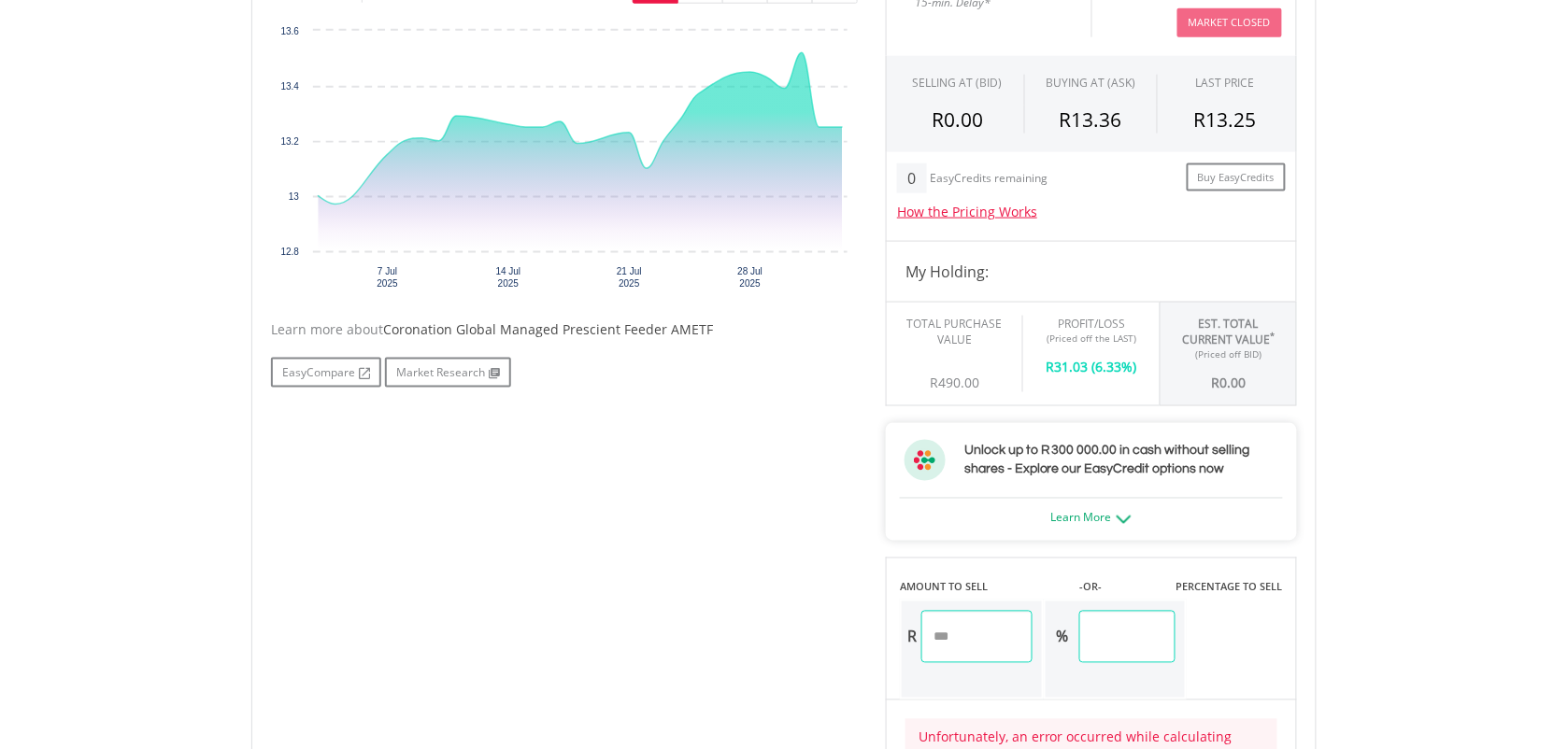click on "***" at bounding box center [976, 637] 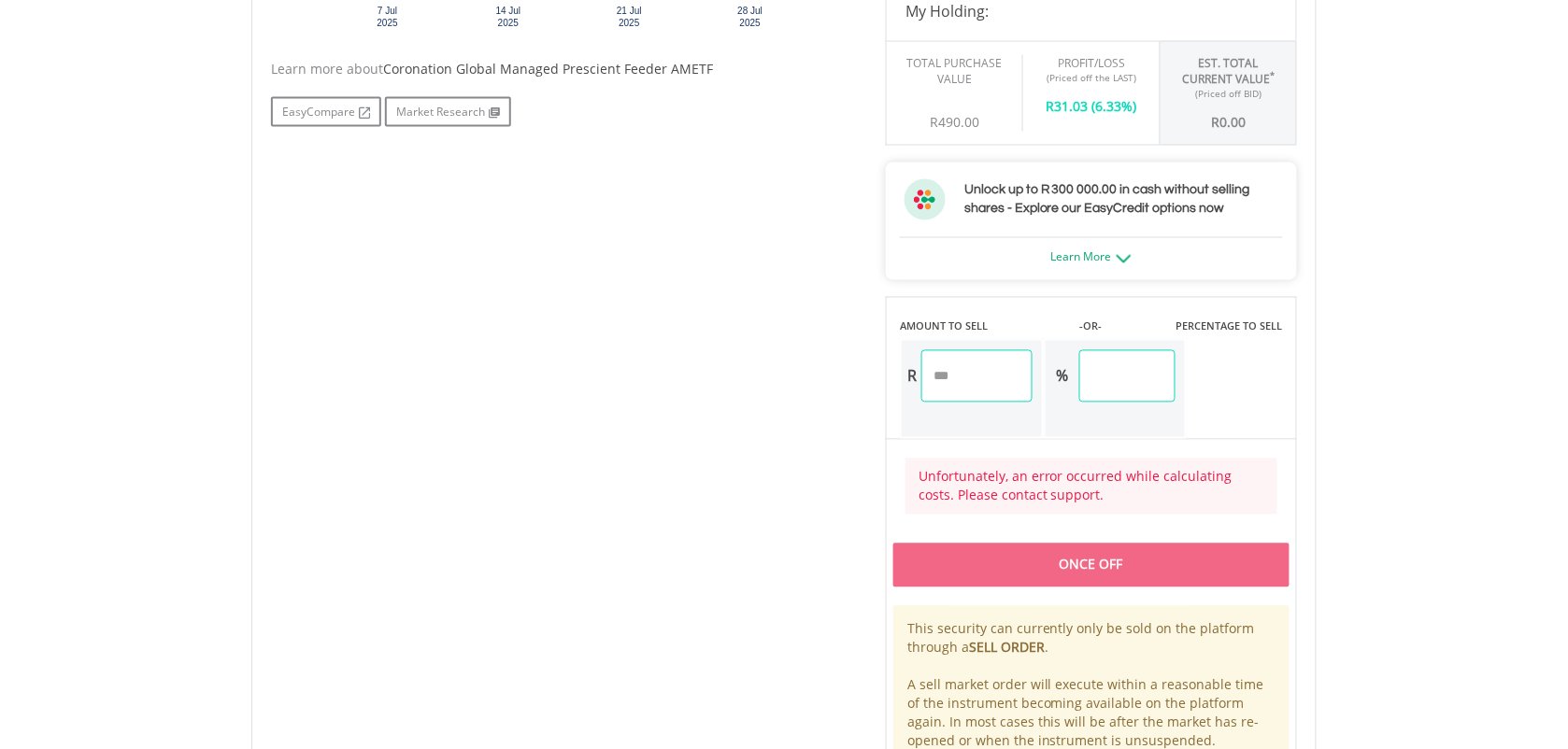 scroll, scrollTop: 903, scrollLeft: 0, axis: vertical 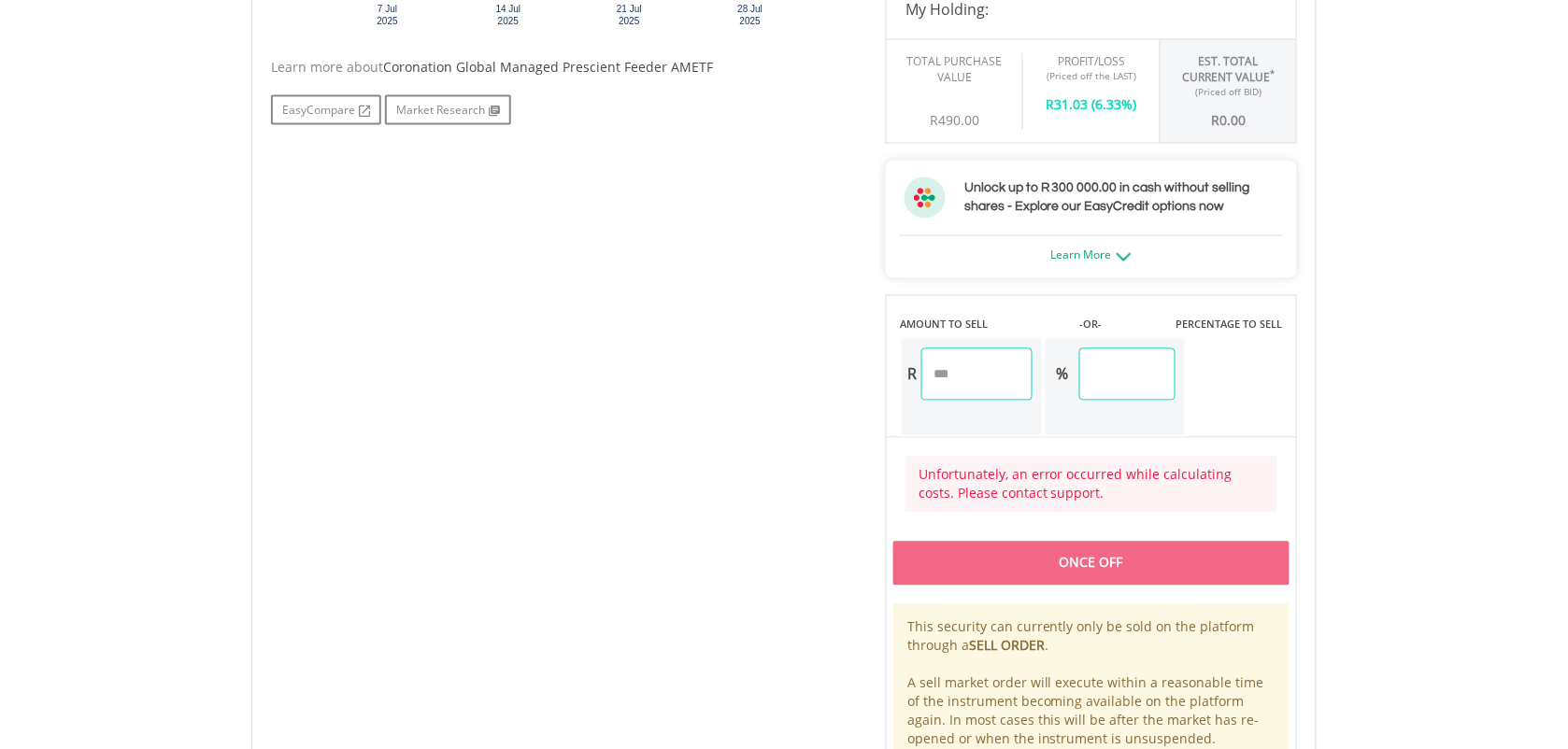 click on "Once Off" at bounding box center (1091, 563) 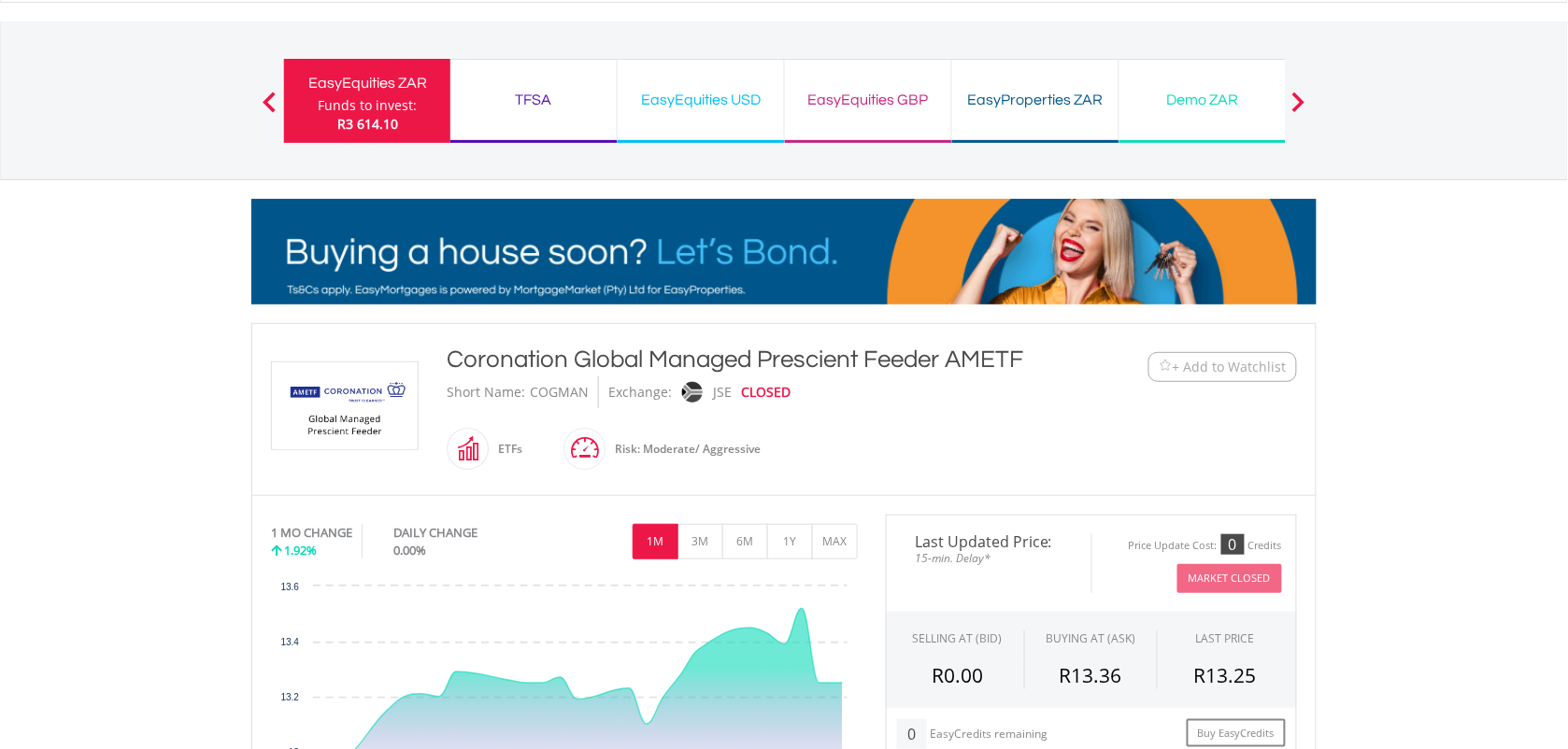 scroll, scrollTop: 1, scrollLeft: 0, axis: vertical 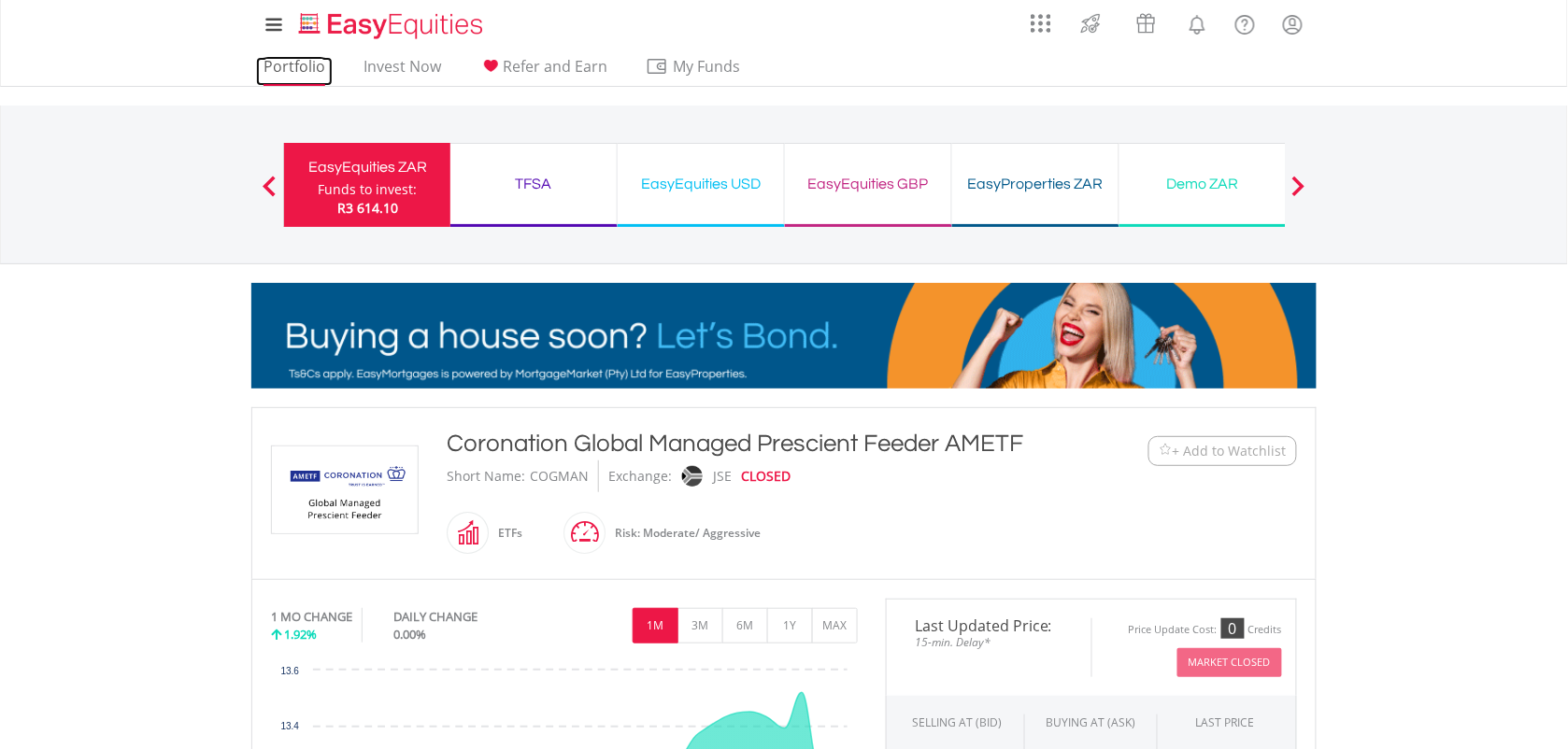 click on "Portfolio" at bounding box center [294, 71] 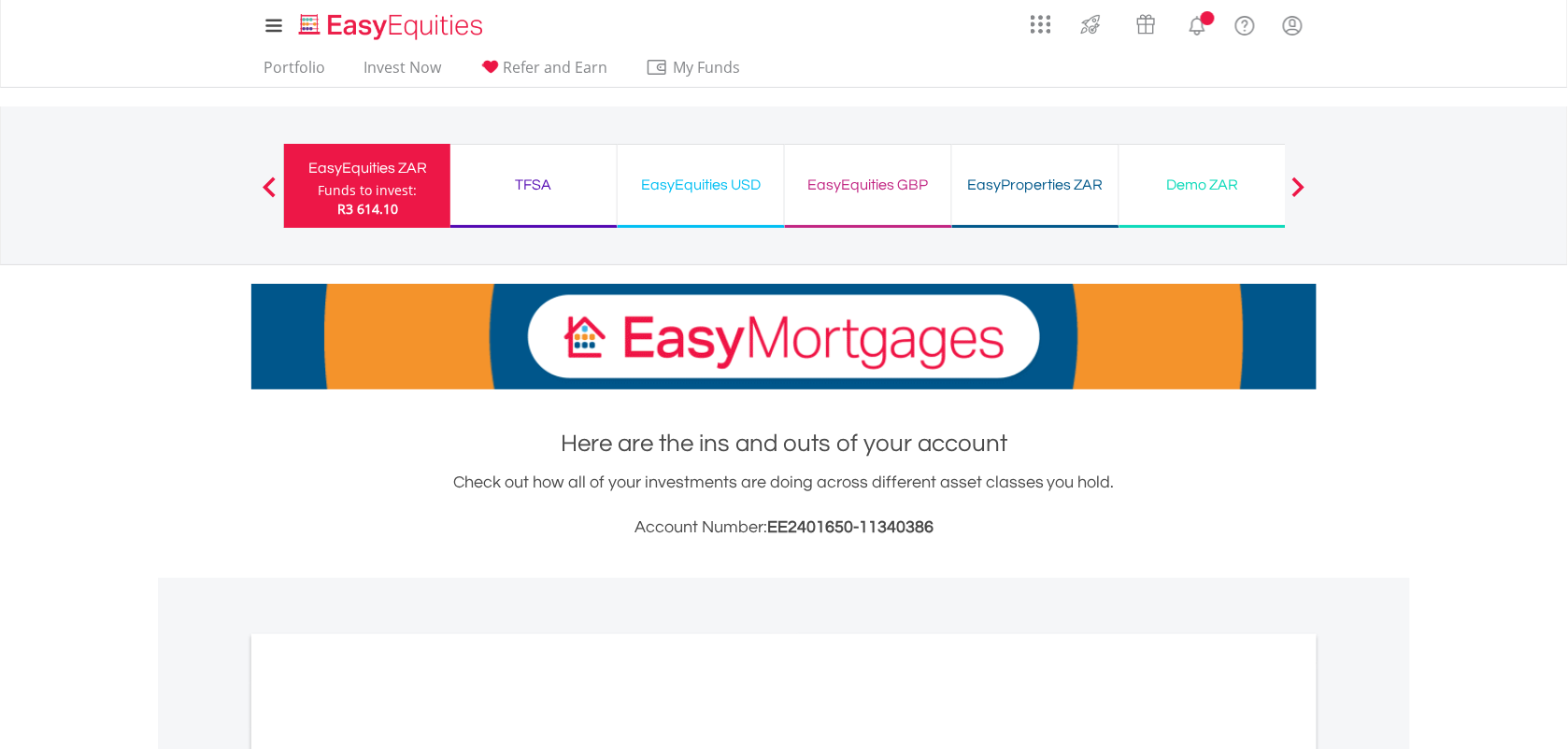 scroll, scrollTop: 576, scrollLeft: 0, axis: vertical 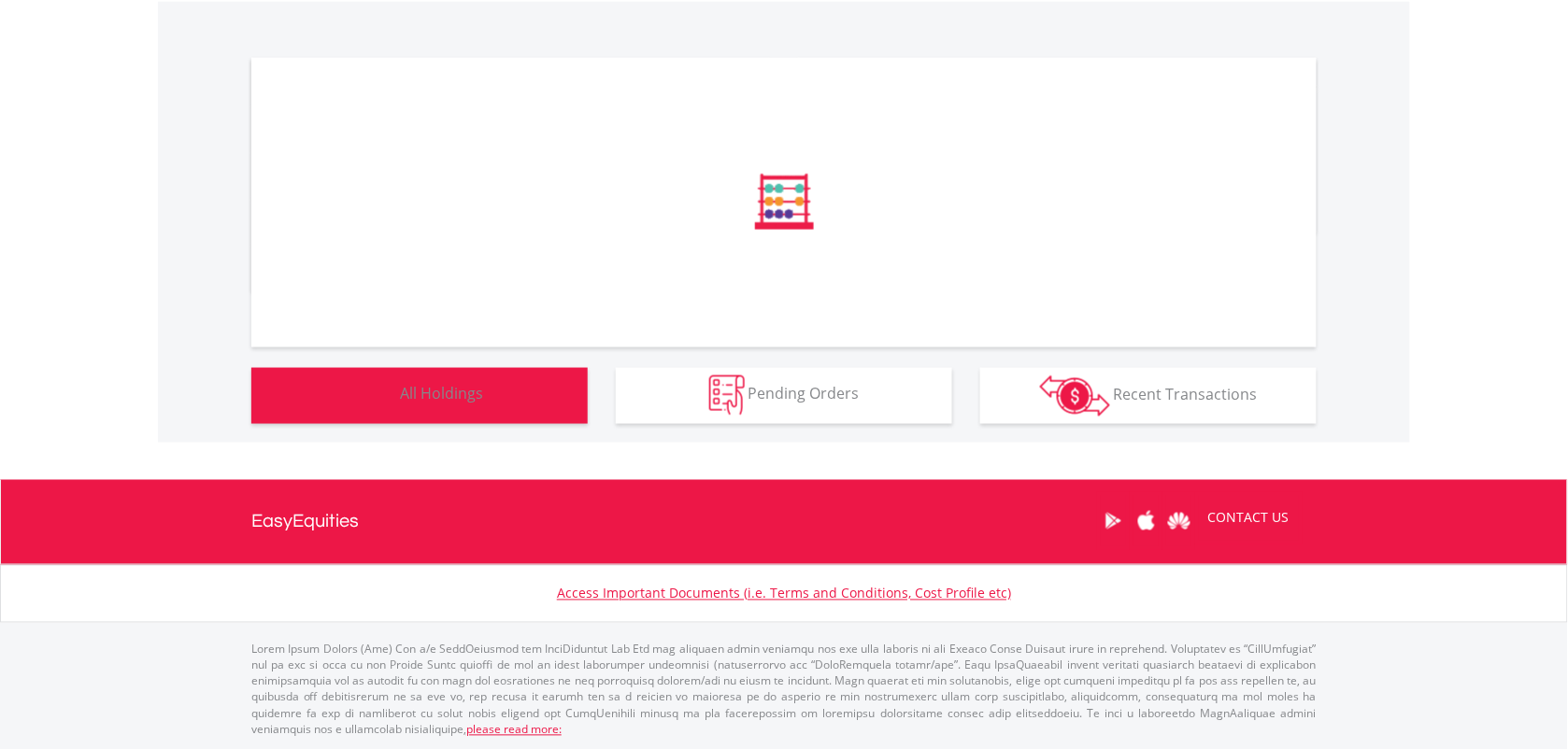 click on "All Holdings" at bounding box center (441, 394) 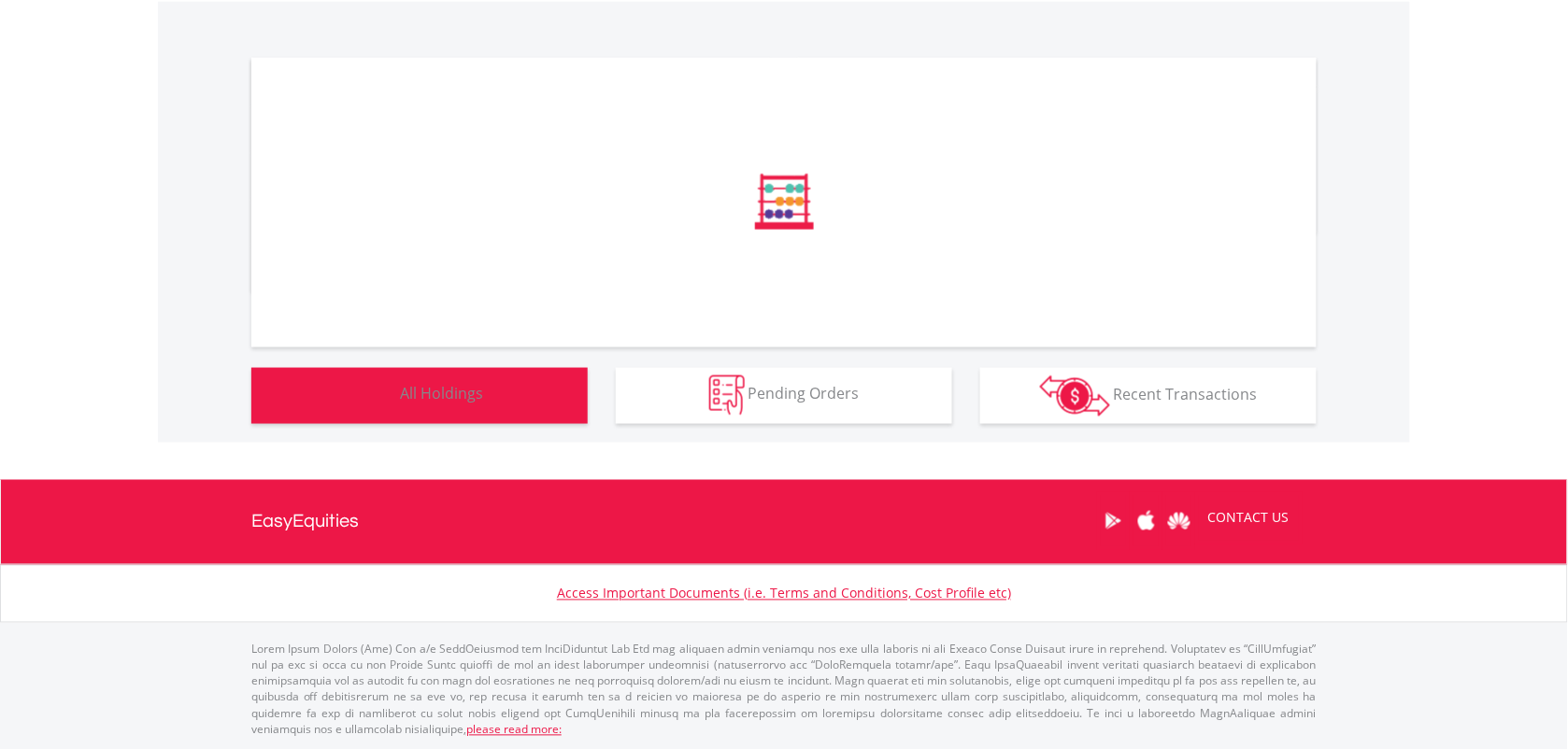 click on "﻿
Distribution
Current Value
Show All" at bounding box center (784, 222) 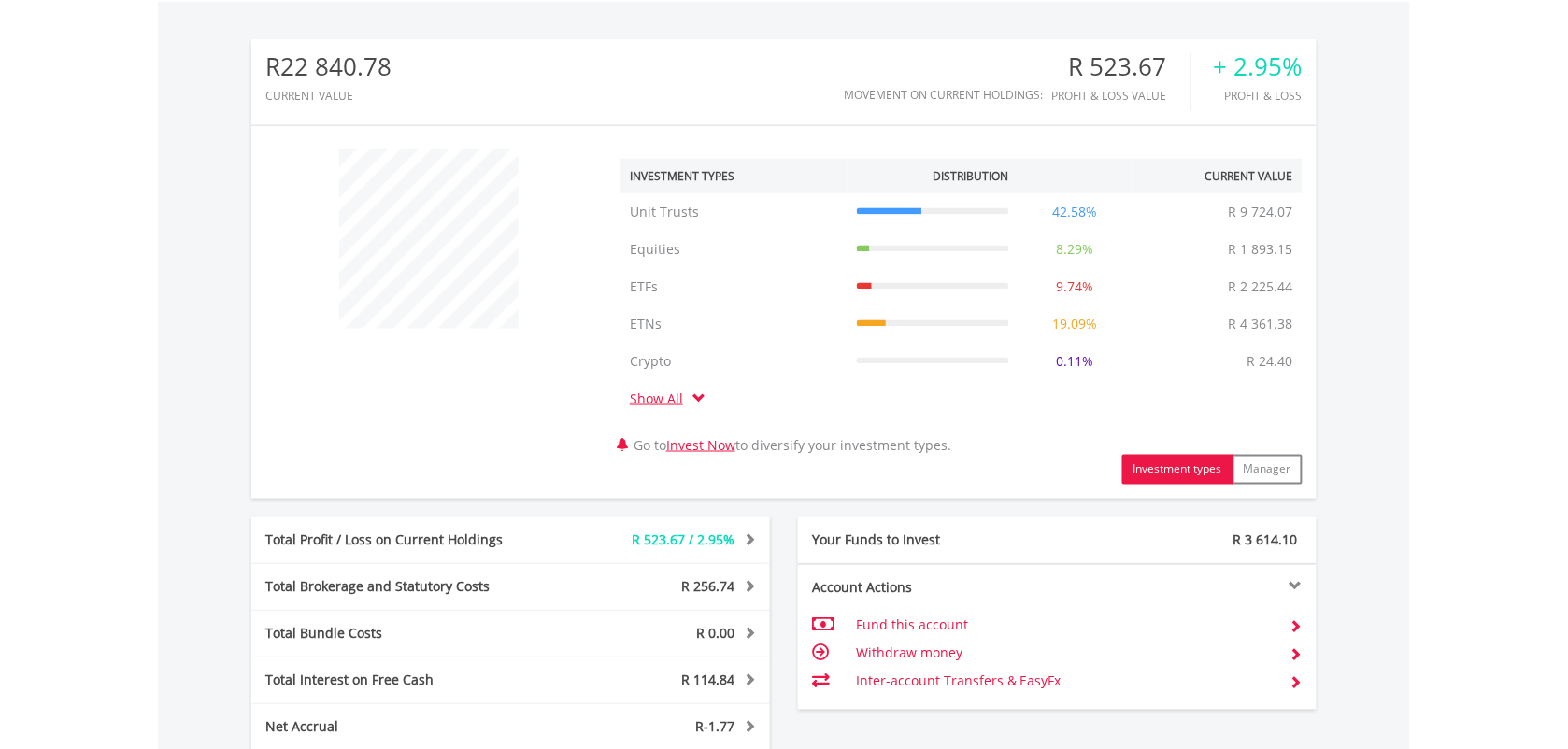scroll, scrollTop: 933735, scrollLeft: 934091, axis: both 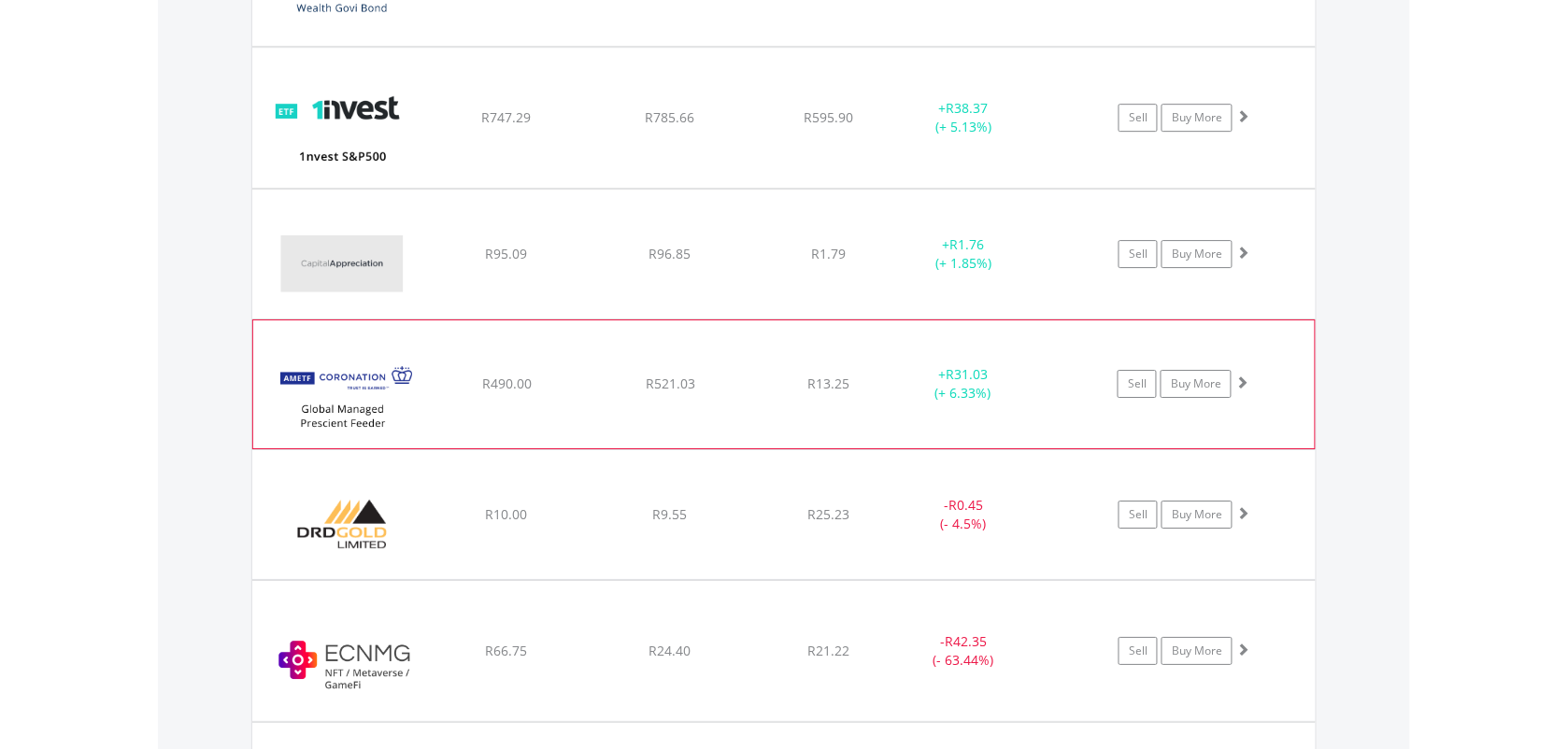 click on "﻿
Coronation Global Managed Prescient Feeder AMETF
R490.00
R521.03
R13.25
+  R31.03 (+ 6.33%)
Sell
Buy More" at bounding box center [784, -19] 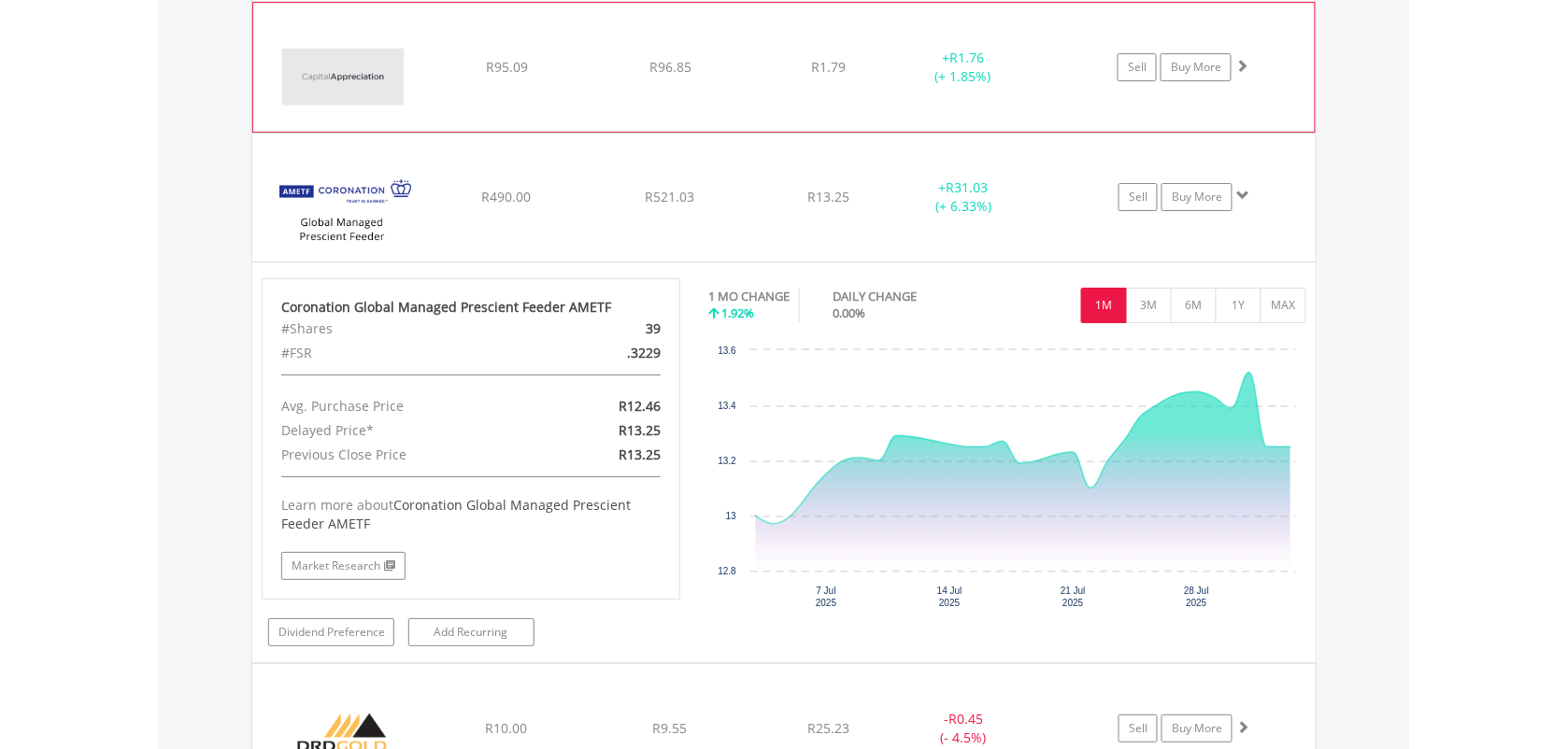 scroll, scrollTop: 1822, scrollLeft: 0, axis: vertical 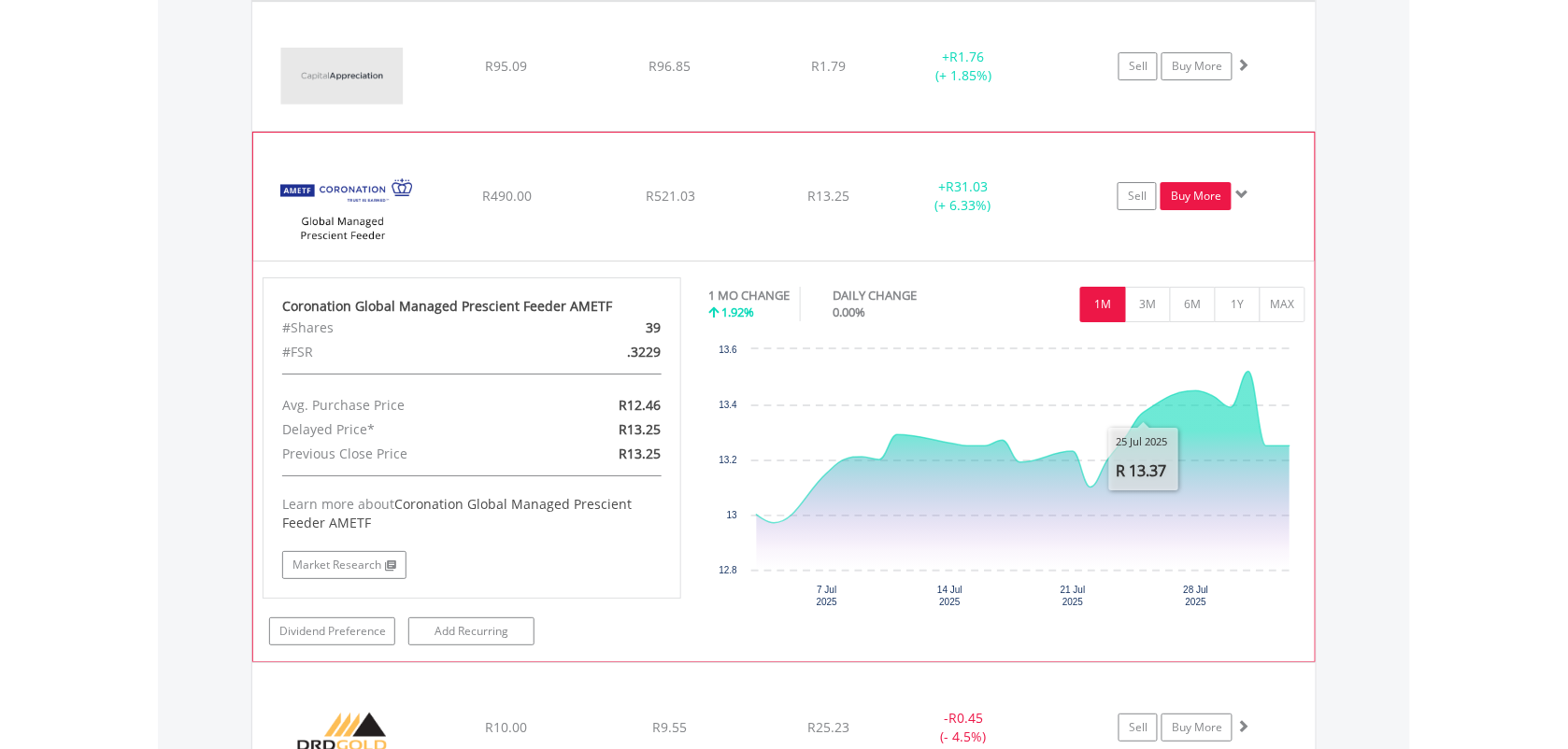 click on "Buy More" at bounding box center [1196, 196] 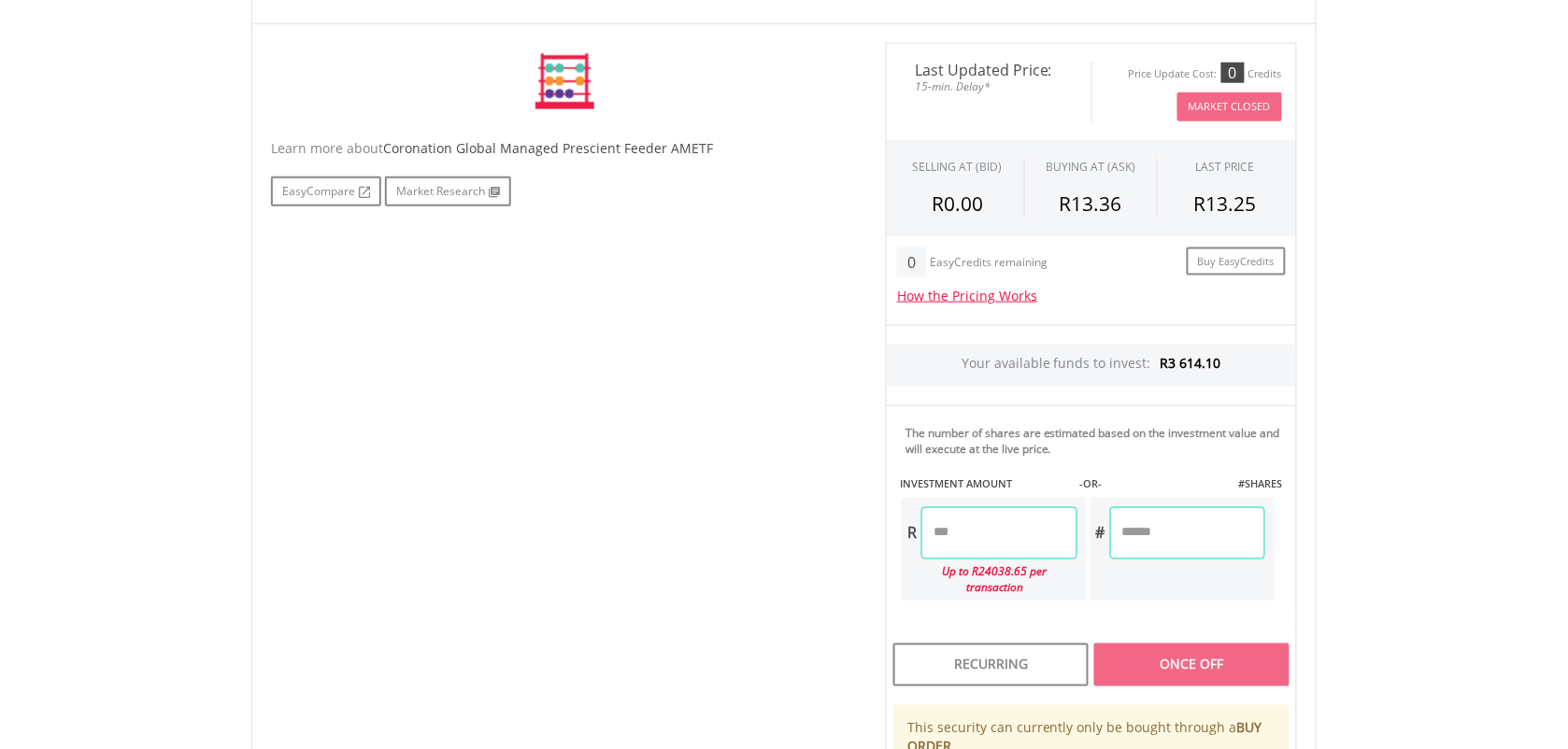 scroll, scrollTop: 558, scrollLeft: 0, axis: vertical 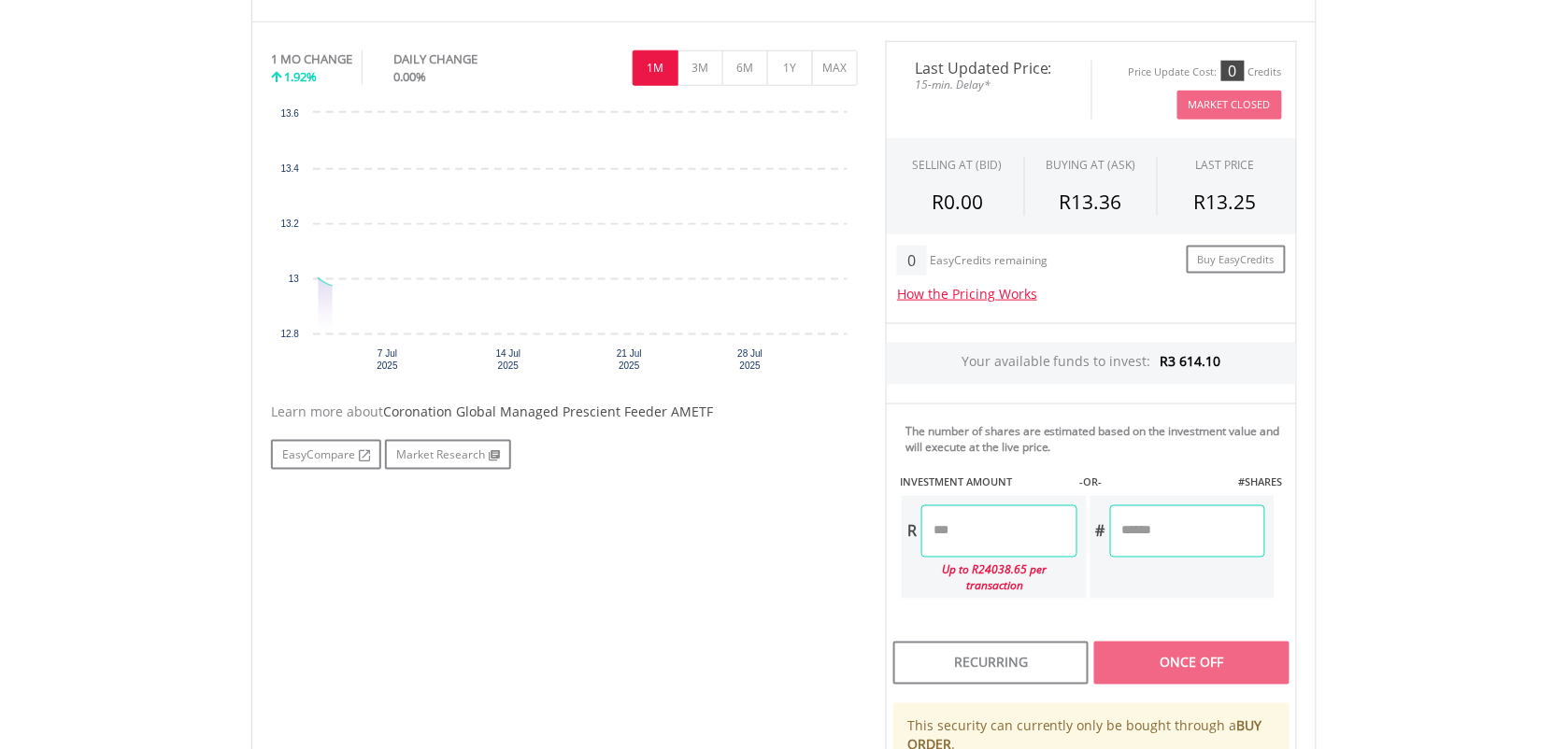 click at bounding box center (999, 531) 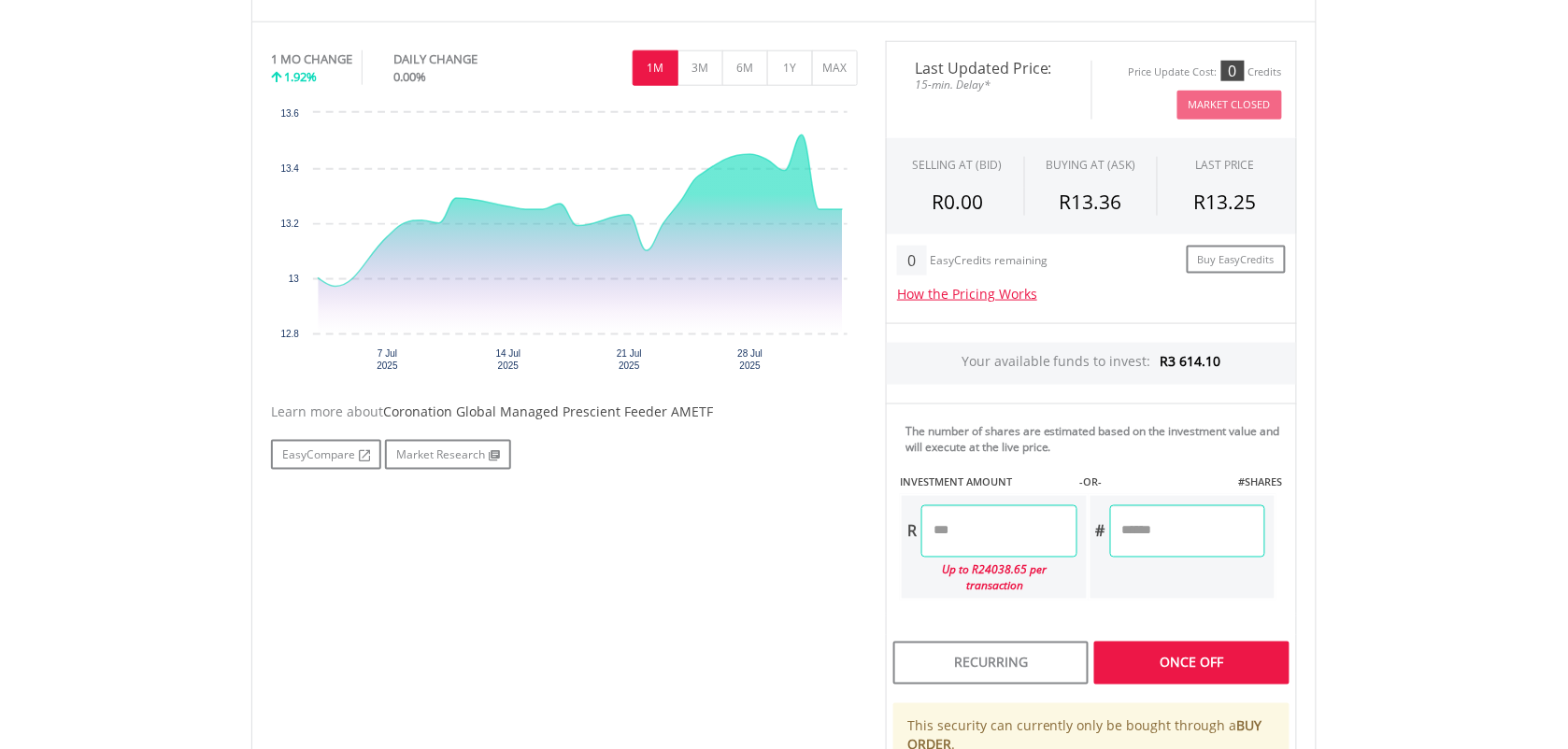 type on "*******" 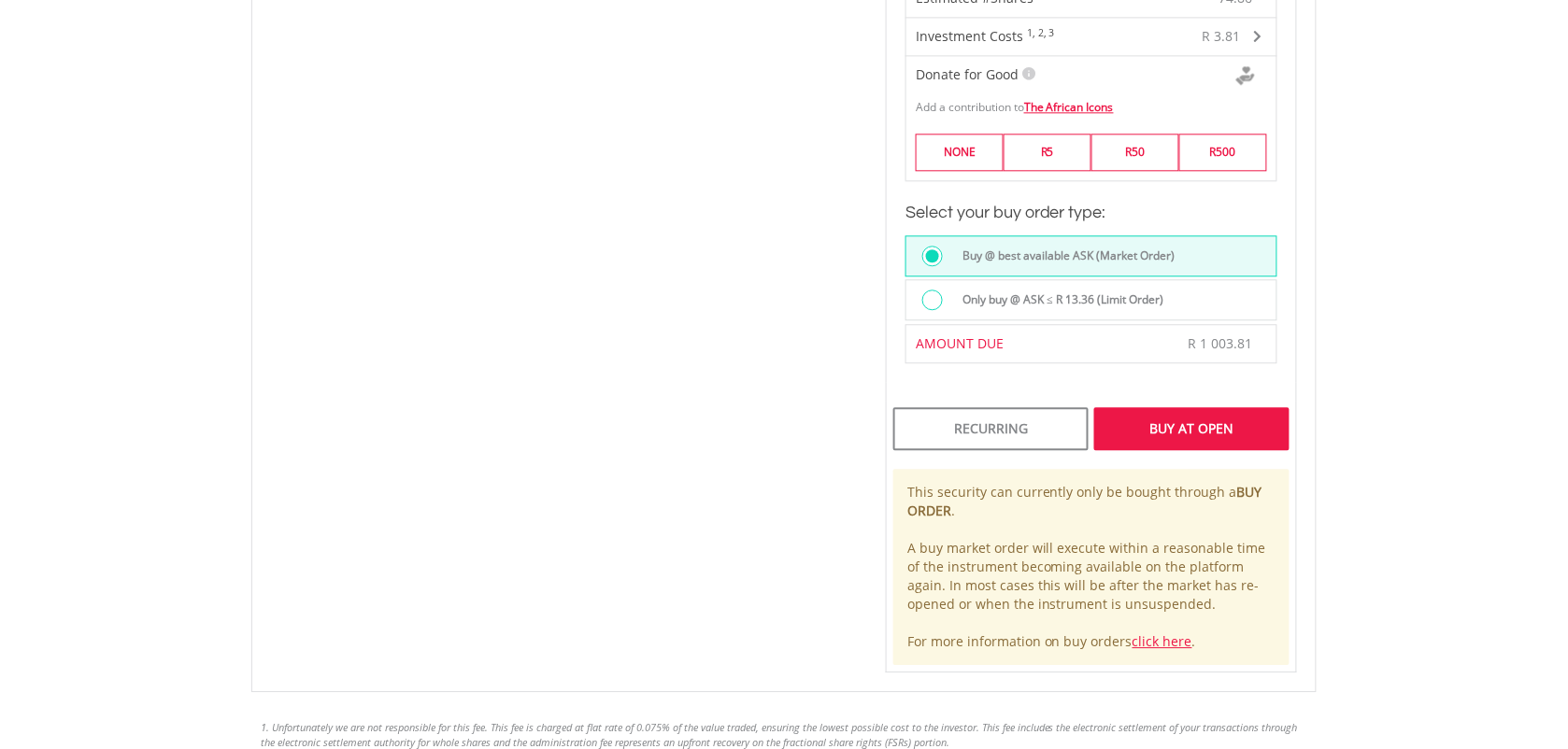 scroll, scrollTop: 1313, scrollLeft: 0, axis: vertical 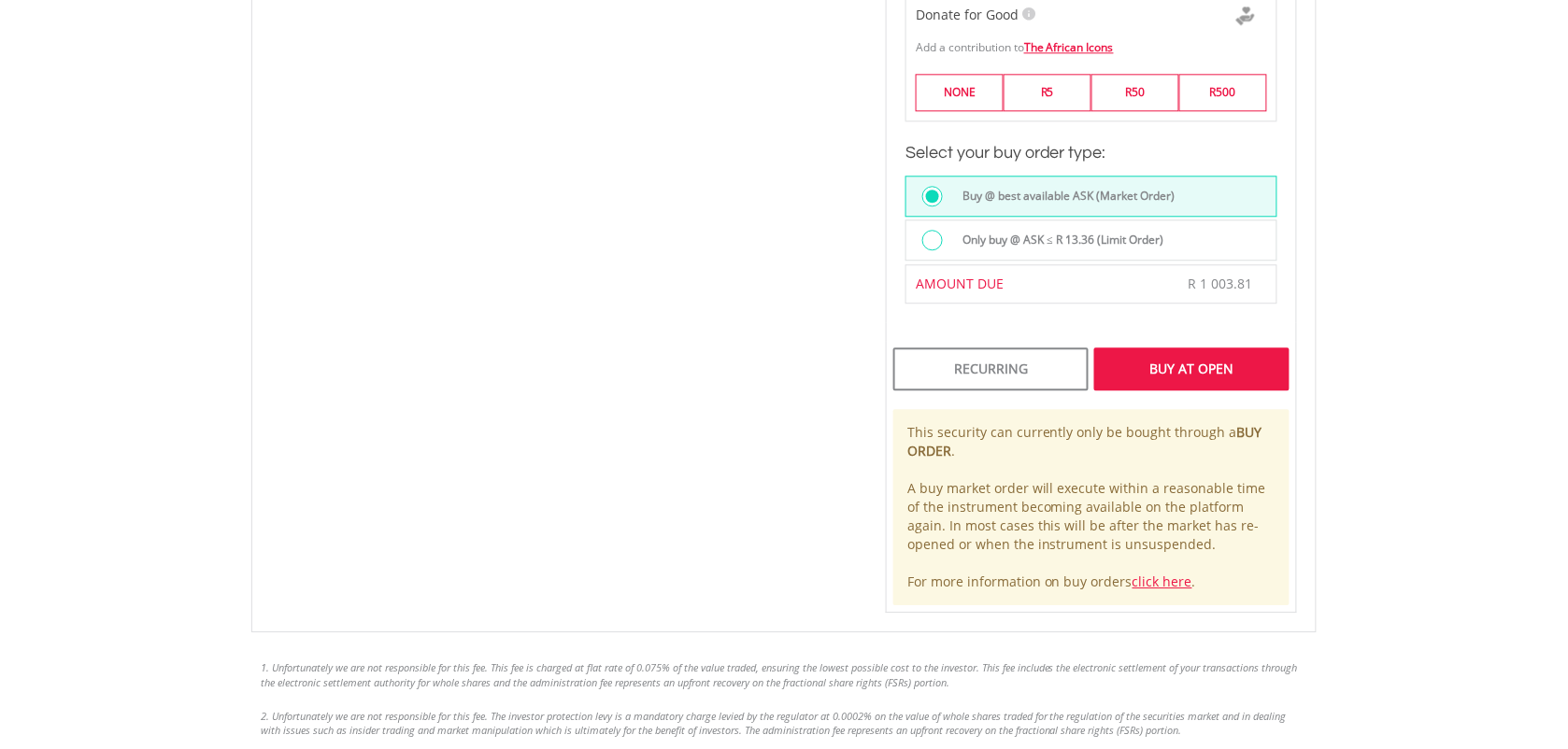 click on "Buy At Open" at bounding box center (1191, 369) 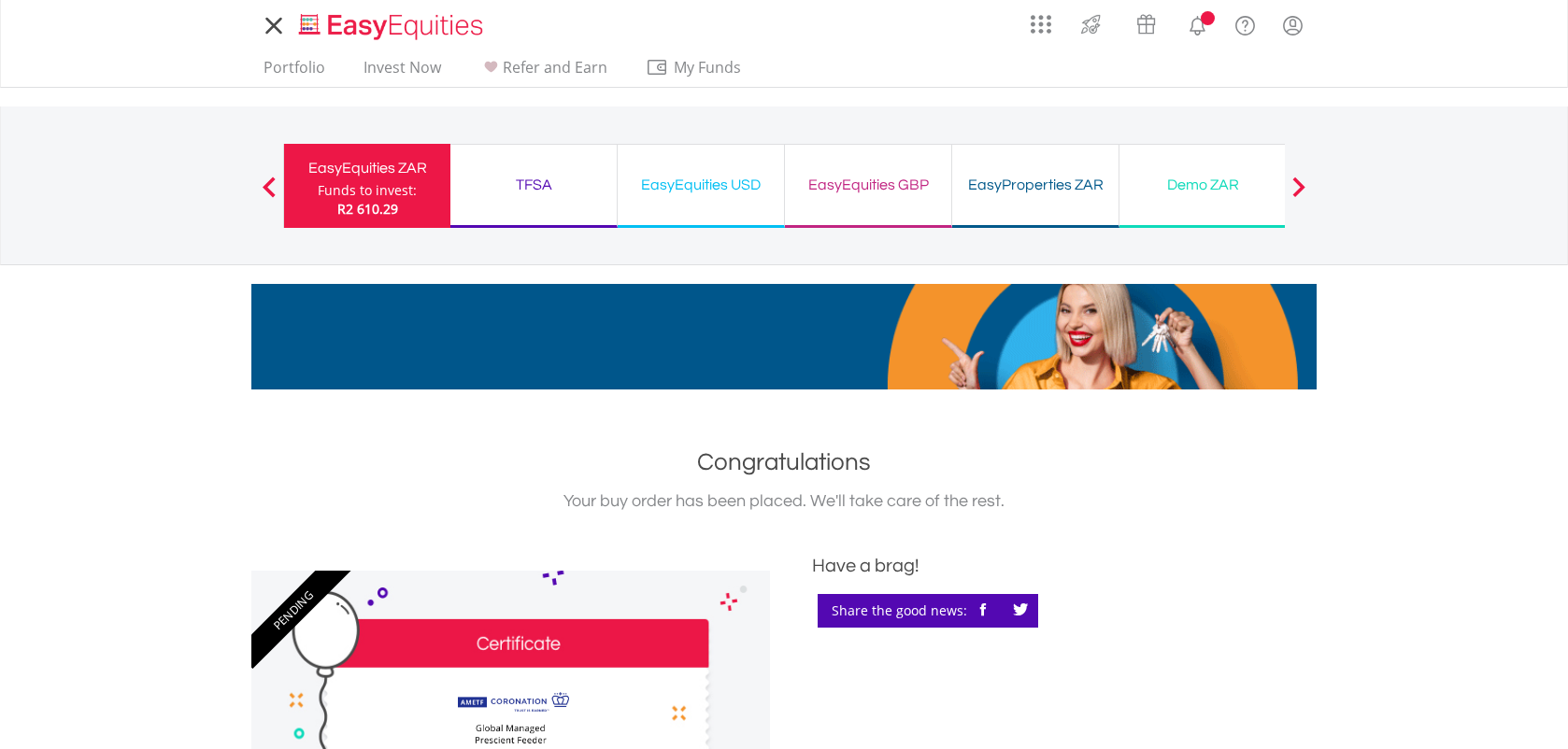scroll, scrollTop: 0, scrollLeft: 0, axis: both 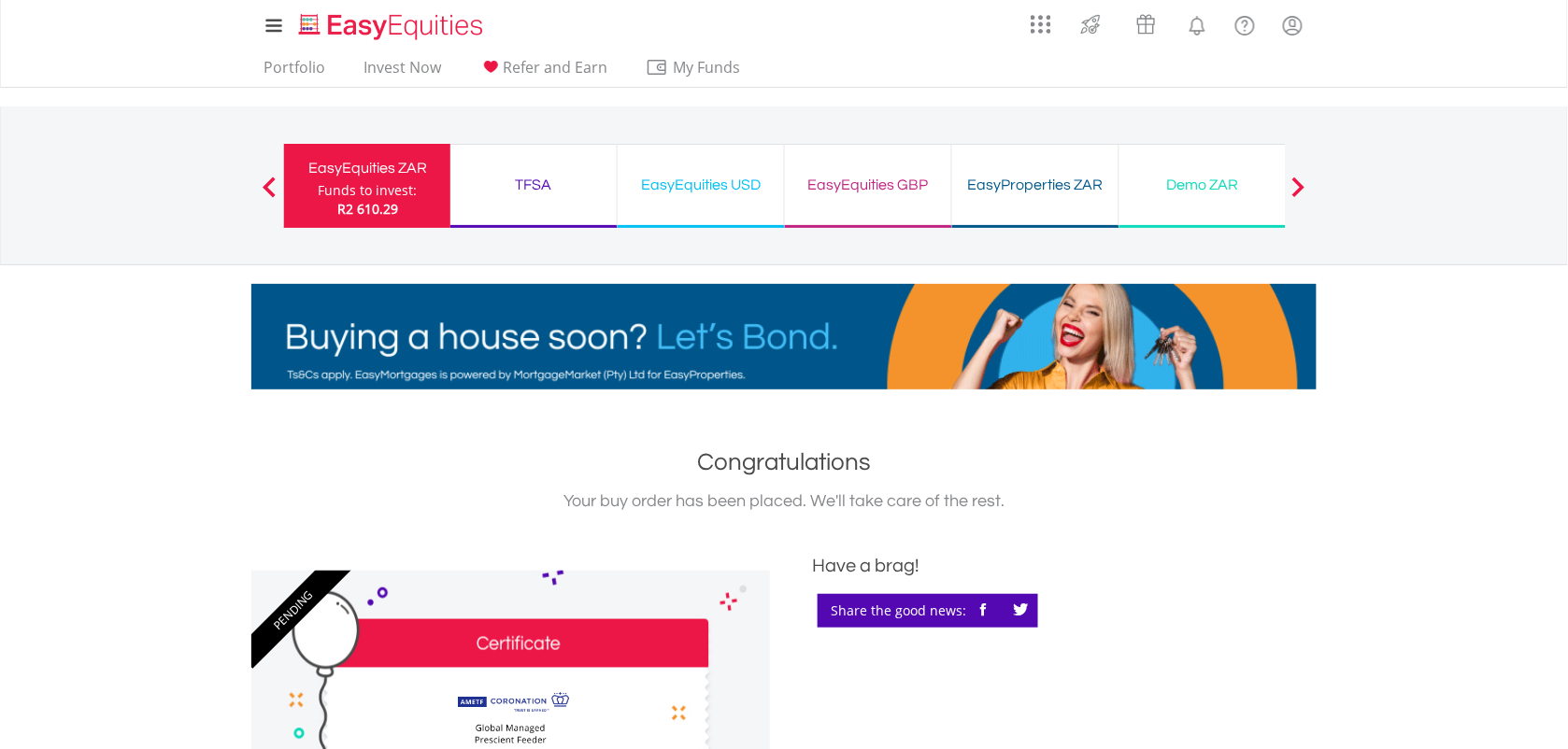 click on "R2 610.29" at bounding box center [367, 208] 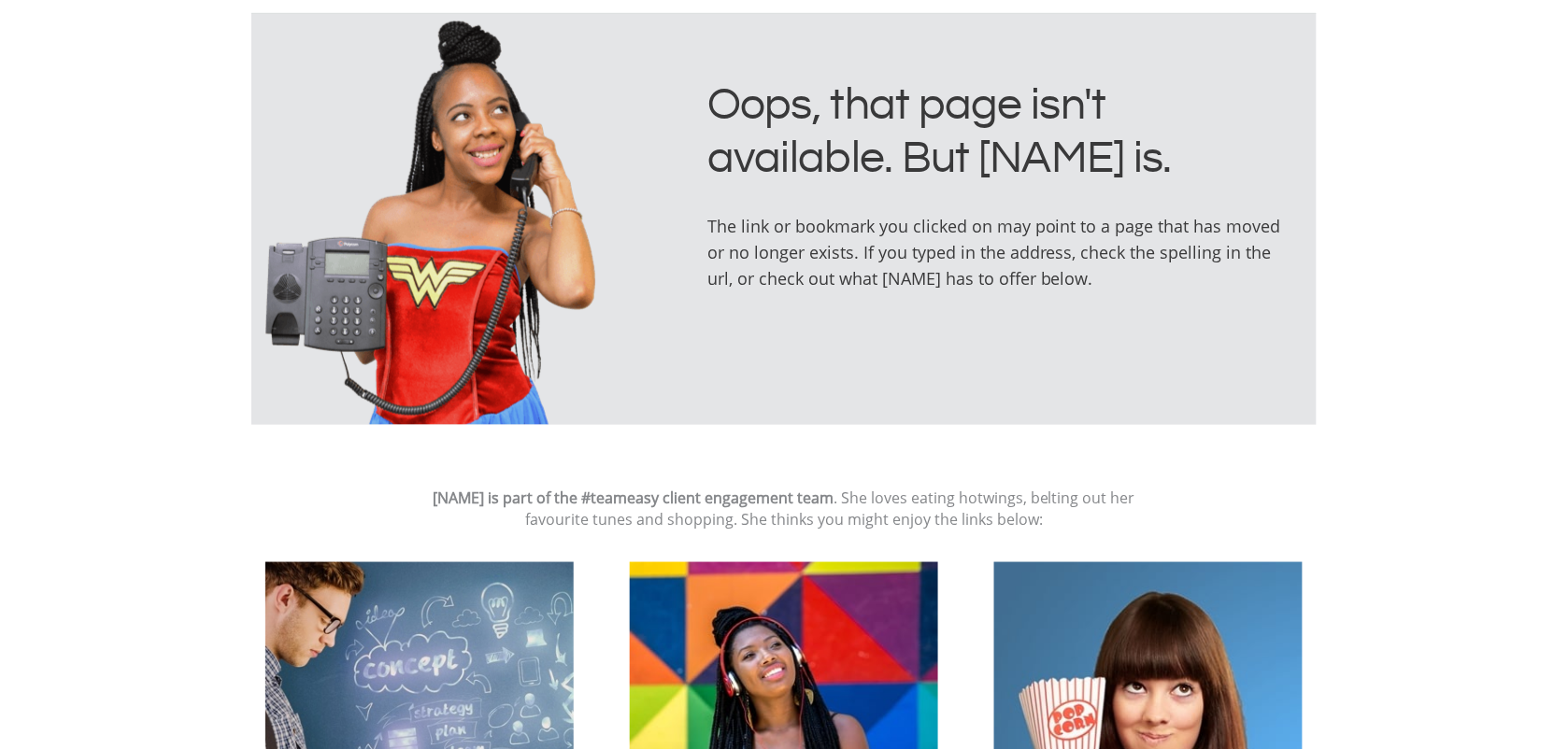 scroll, scrollTop: 0, scrollLeft: 0, axis: both 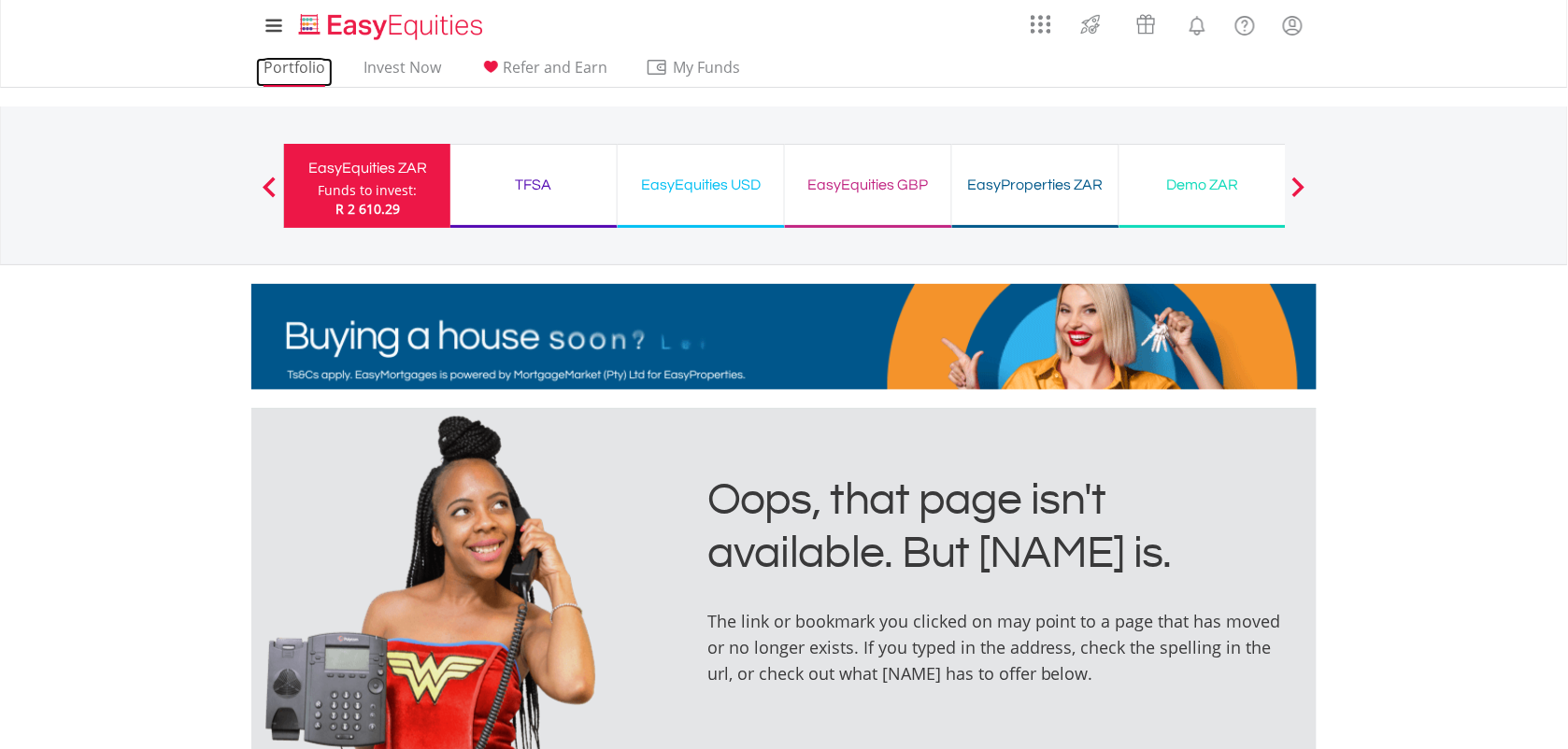 click on "Portfolio" at bounding box center [294, 72] 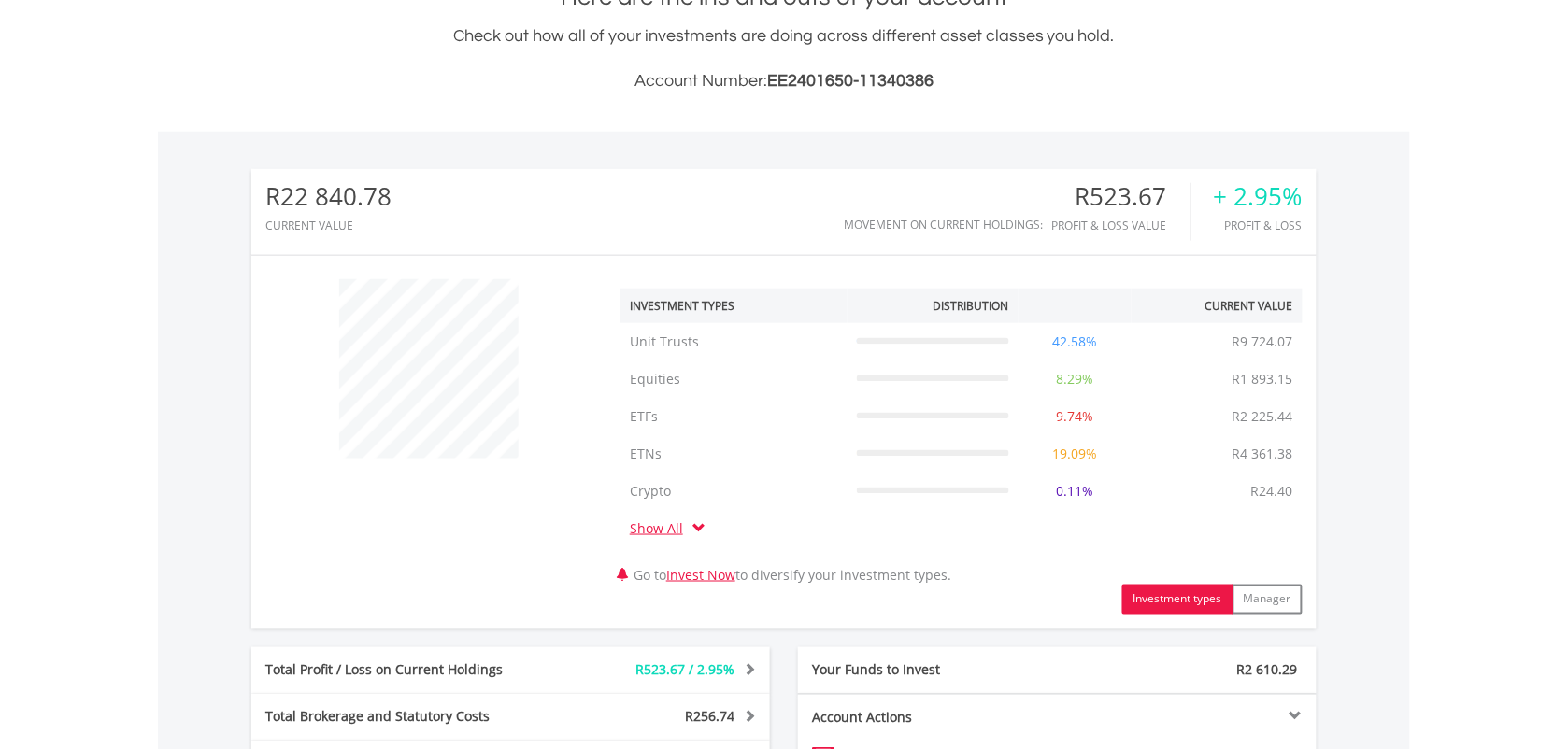 scroll, scrollTop: 459, scrollLeft: 0, axis: vertical 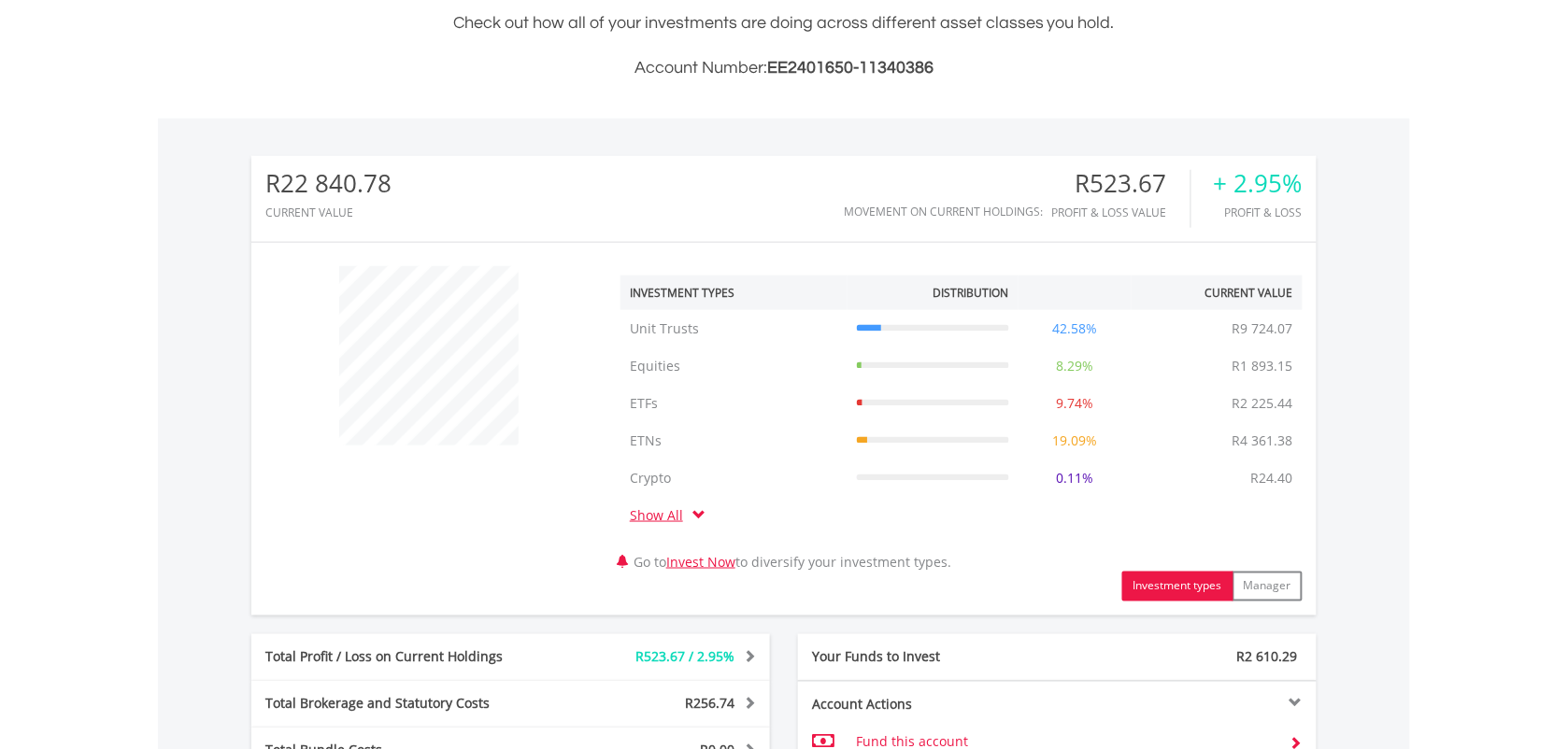 click on "﻿
Investment Types
Distribution
Current Value
Show All
Unit Trusts
Unit Trusts
R9 724.07
42.58%
R9 724.07
Equities
Equities
R1 893.15
8.29%
R1 893.15
ETFs" at bounding box center (784, 429) 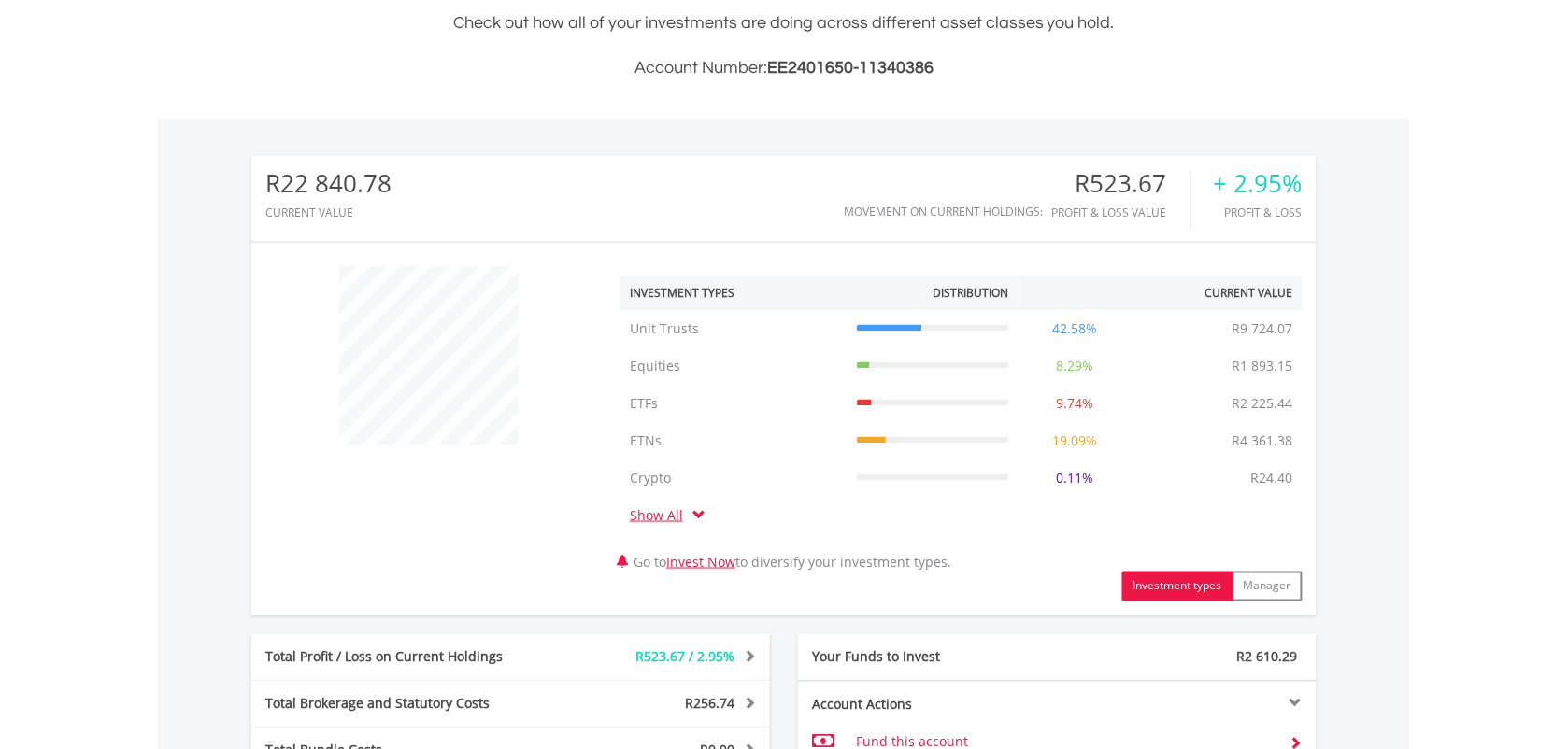 scroll, scrollTop: 979, scrollLeft: 0, axis: vertical 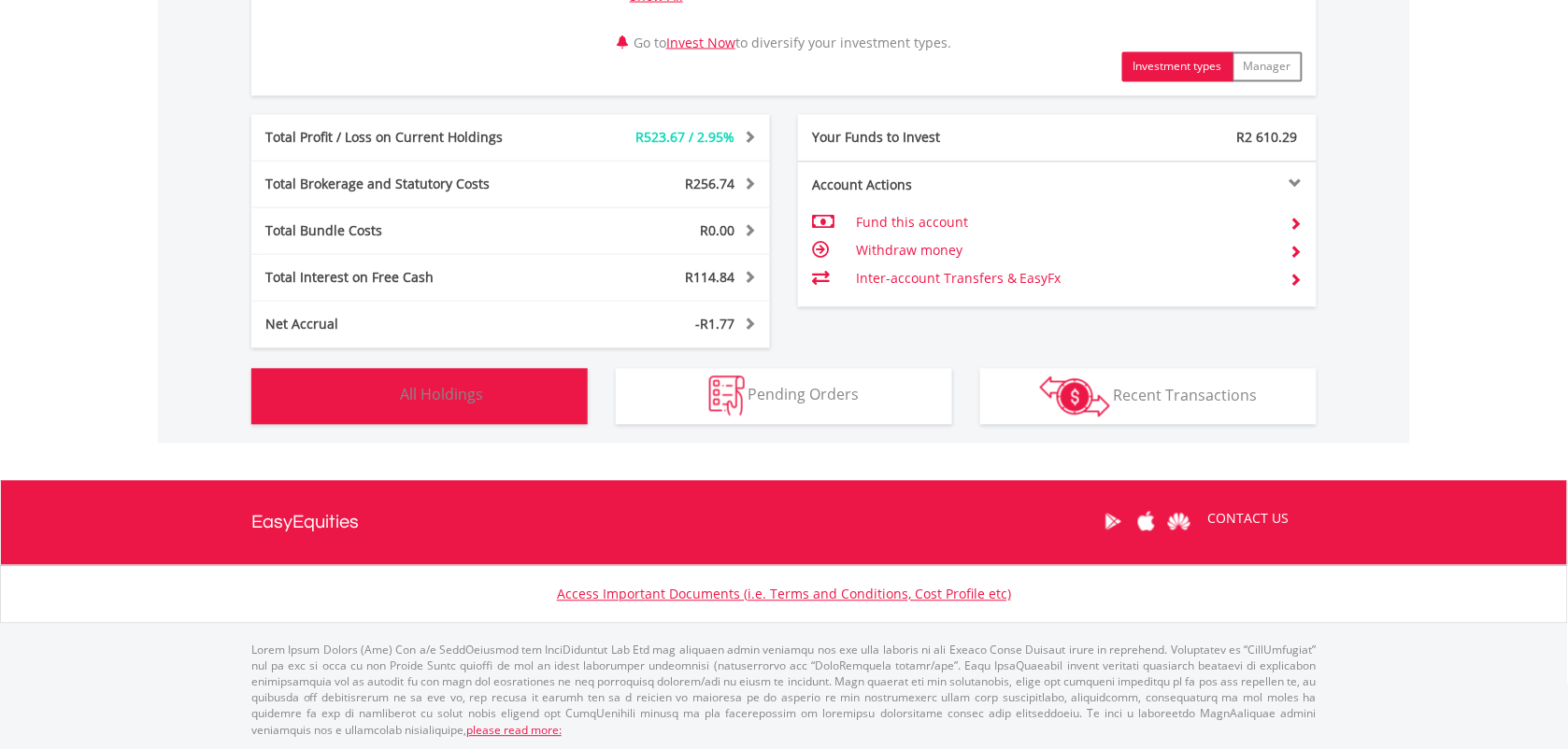click on "Holdings
All Holdings" at bounding box center [420, 397] 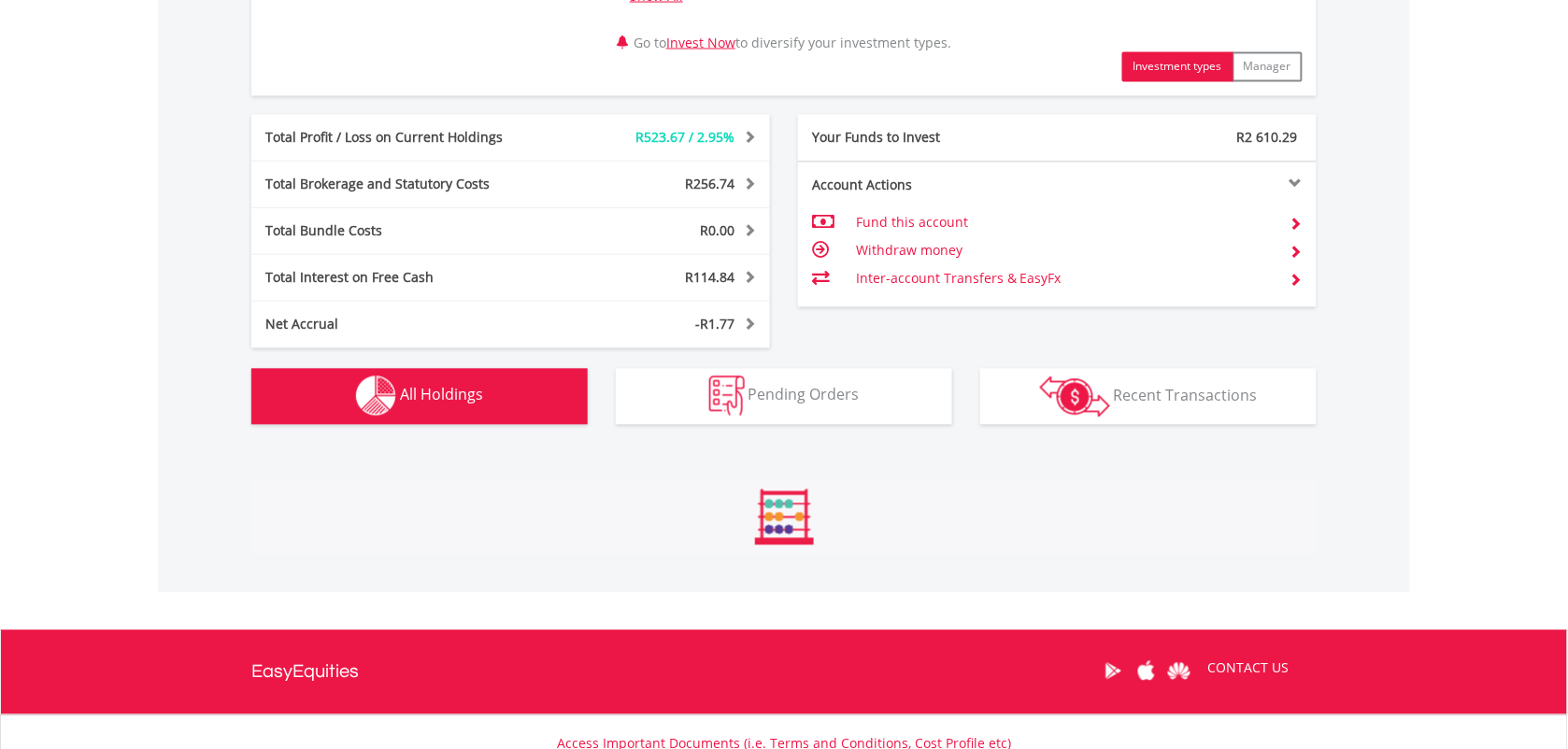 scroll, scrollTop: 1458, scrollLeft: 0, axis: vertical 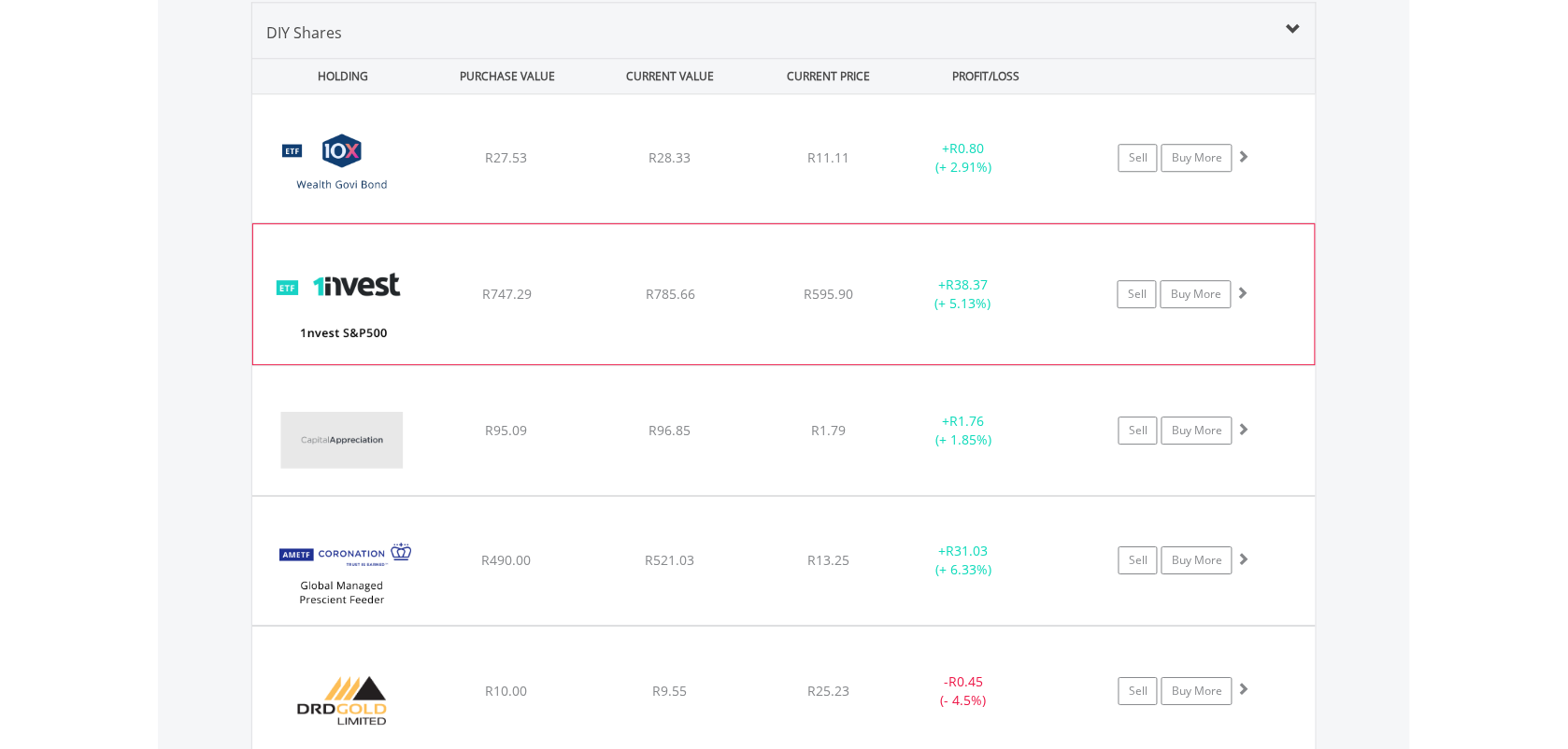 click on "﻿
Investment Types
Distribution
Current Value
Show All
Unit Trusts
Unit Trusts
R9 724.07
42.58%
R9 724.07
Equities
Equities
R1 893.15
8.29%
R1 893.15
ETFs" at bounding box center [784, 158] 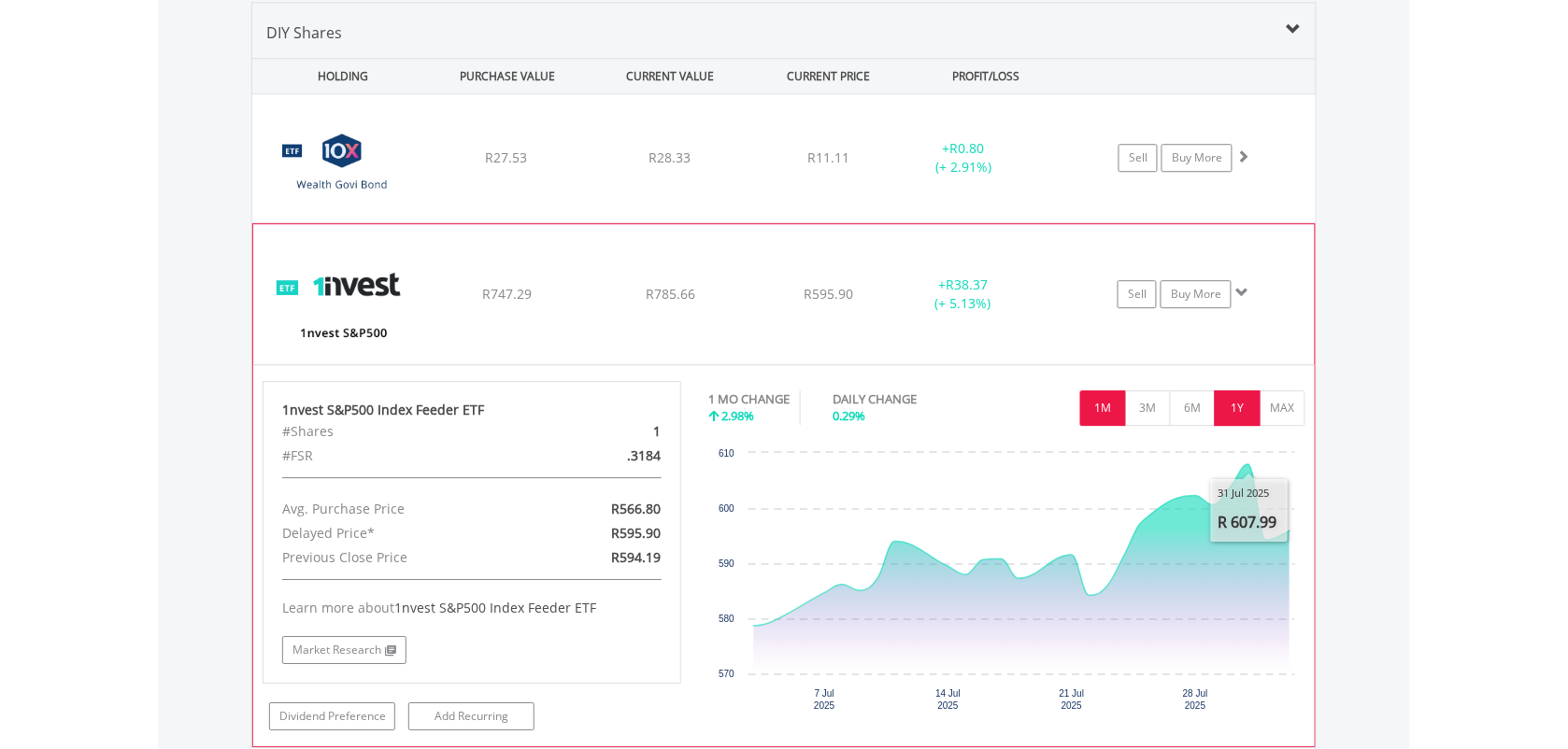 click on "1Y" at bounding box center [1237, 408] 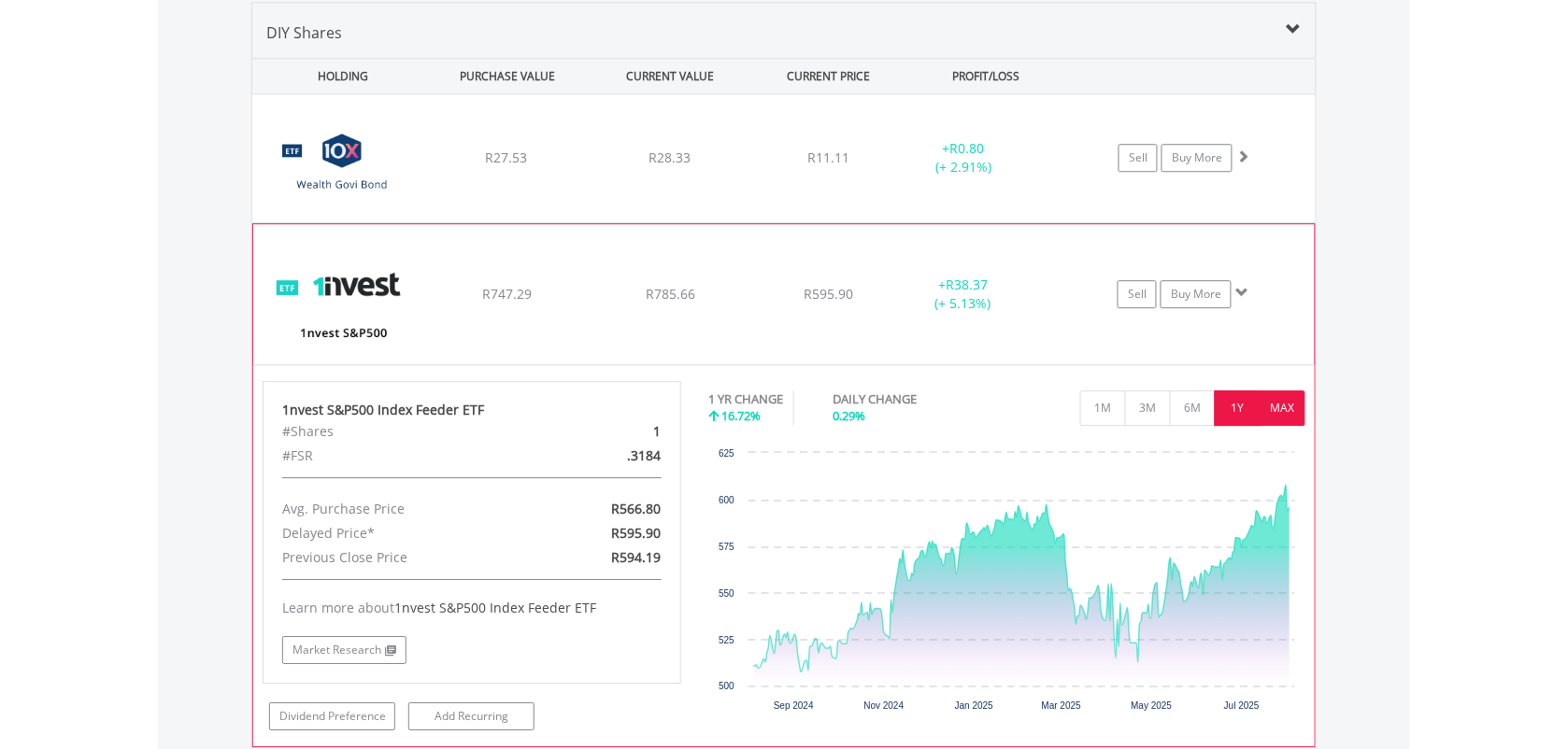 click on "MAX" at bounding box center [1282, 408] 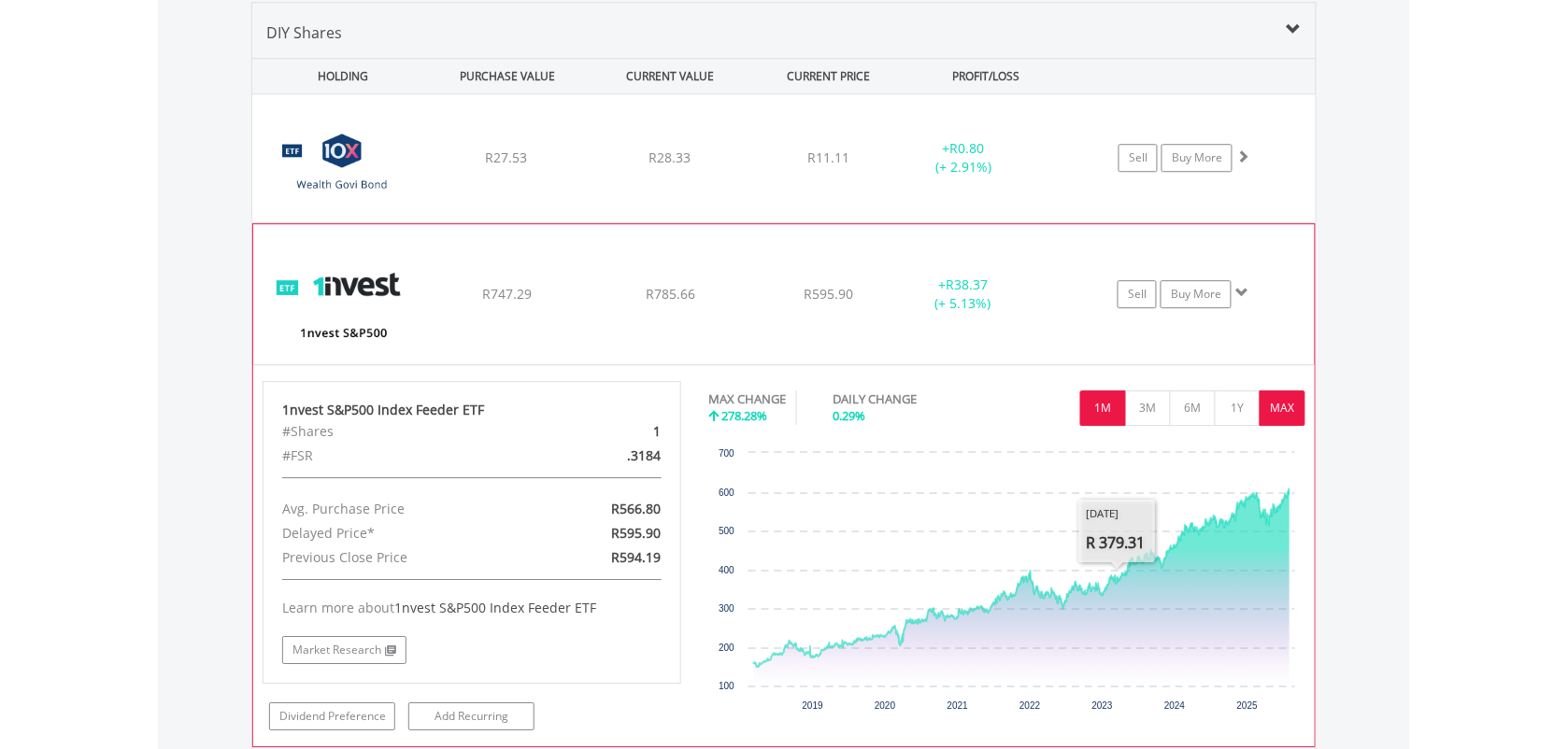 click on "1M" at bounding box center [1103, 408] 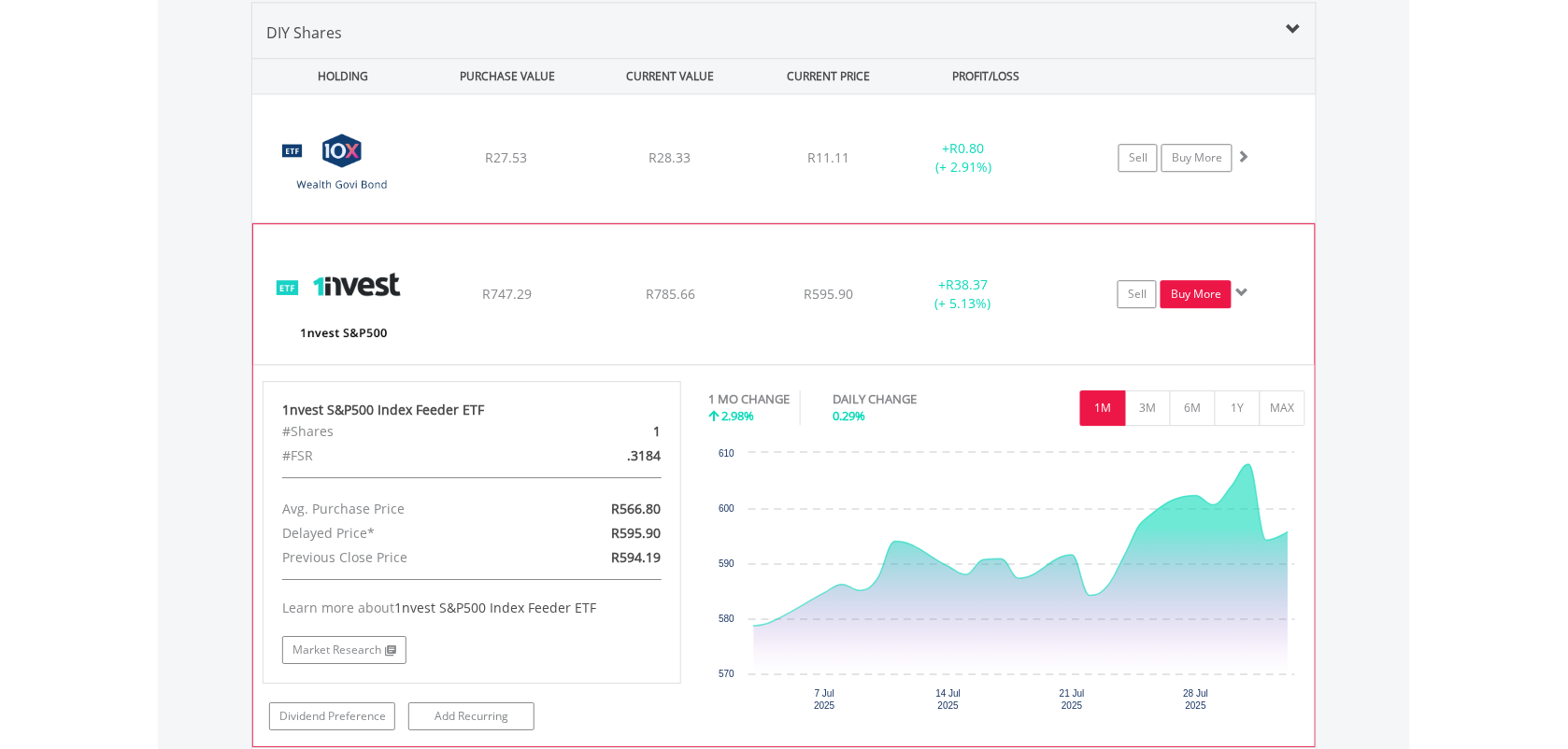 click on "Buy More" at bounding box center (1196, 294) 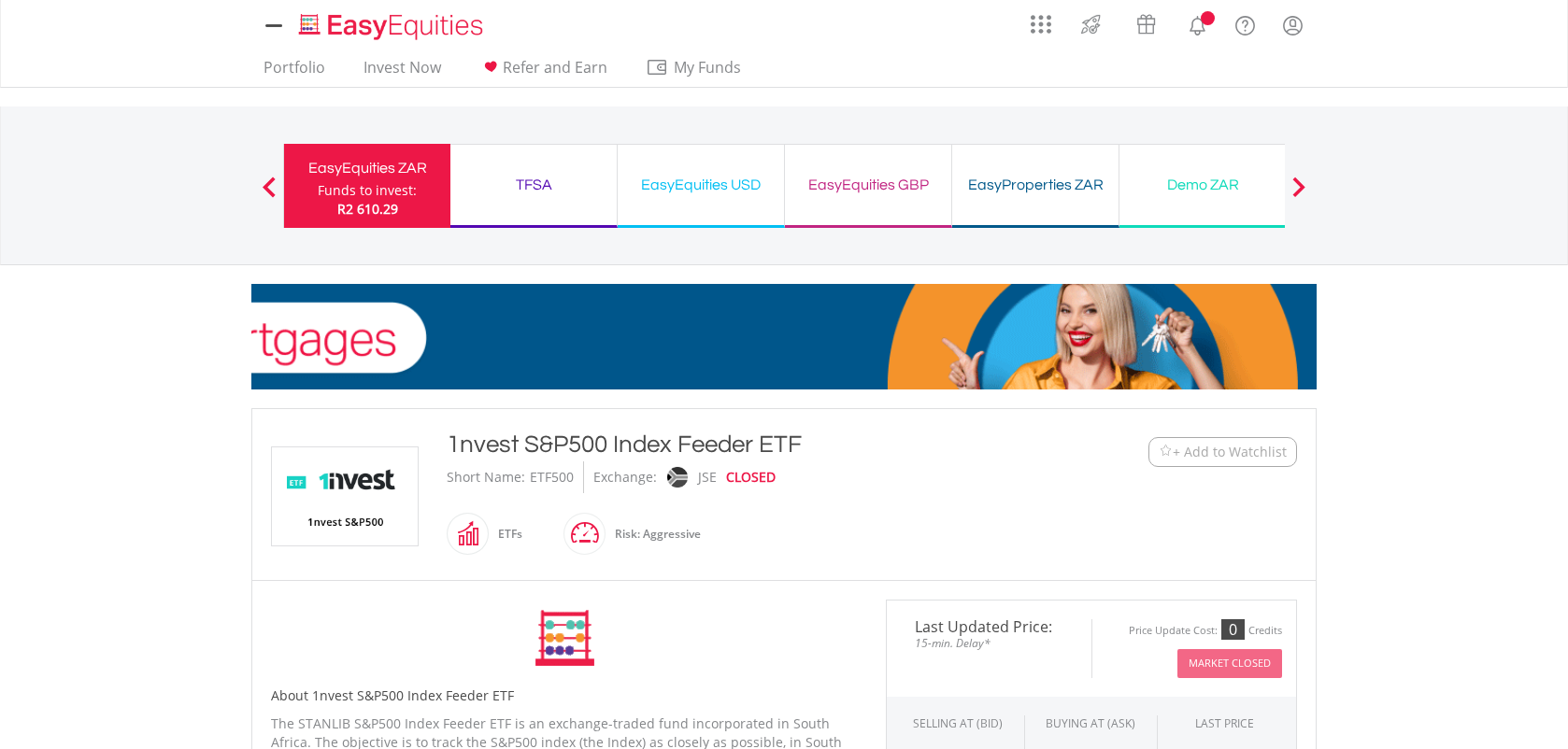 scroll, scrollTop: 416, scrollLeft: 0, axis: vertical 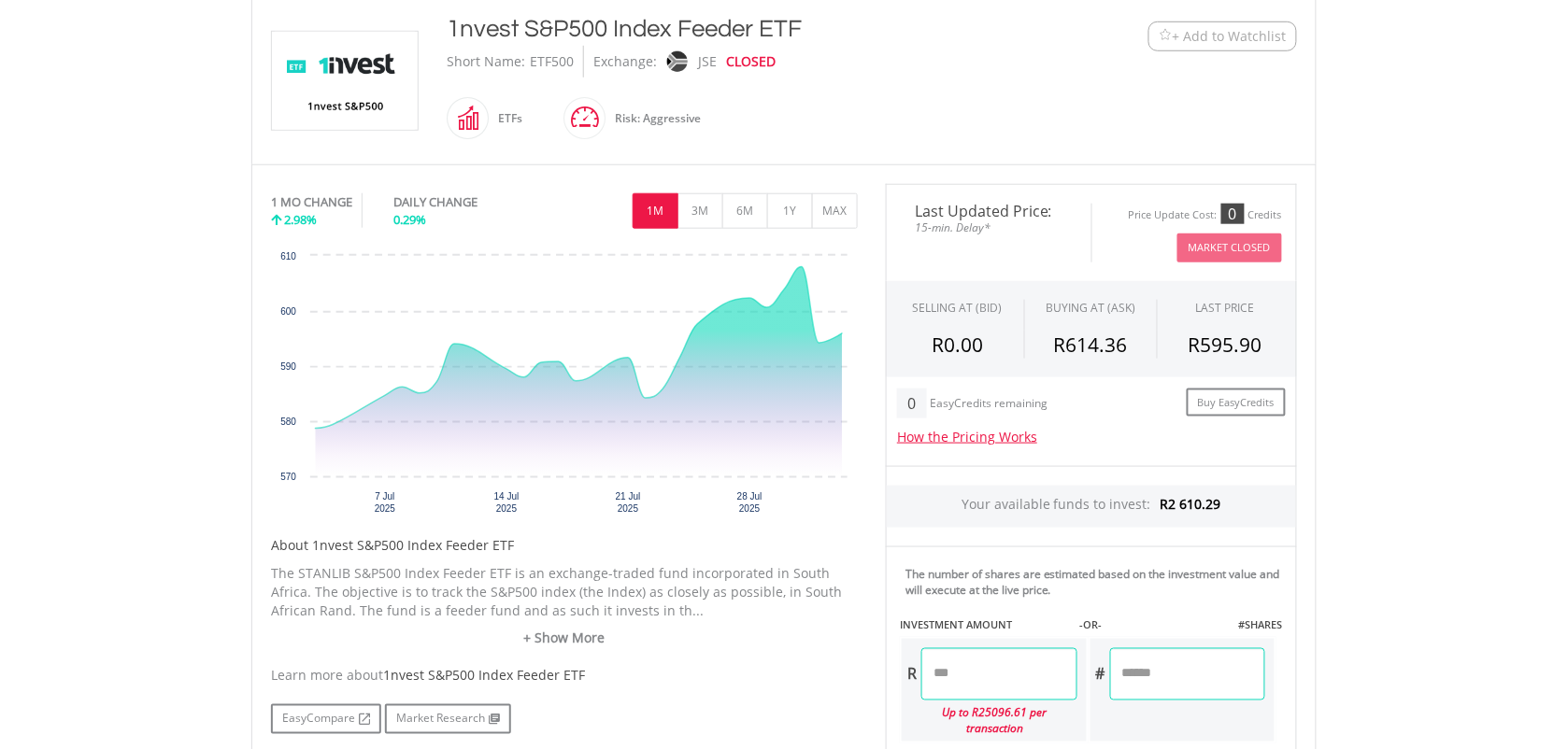 click at bounding box center (999, 674) 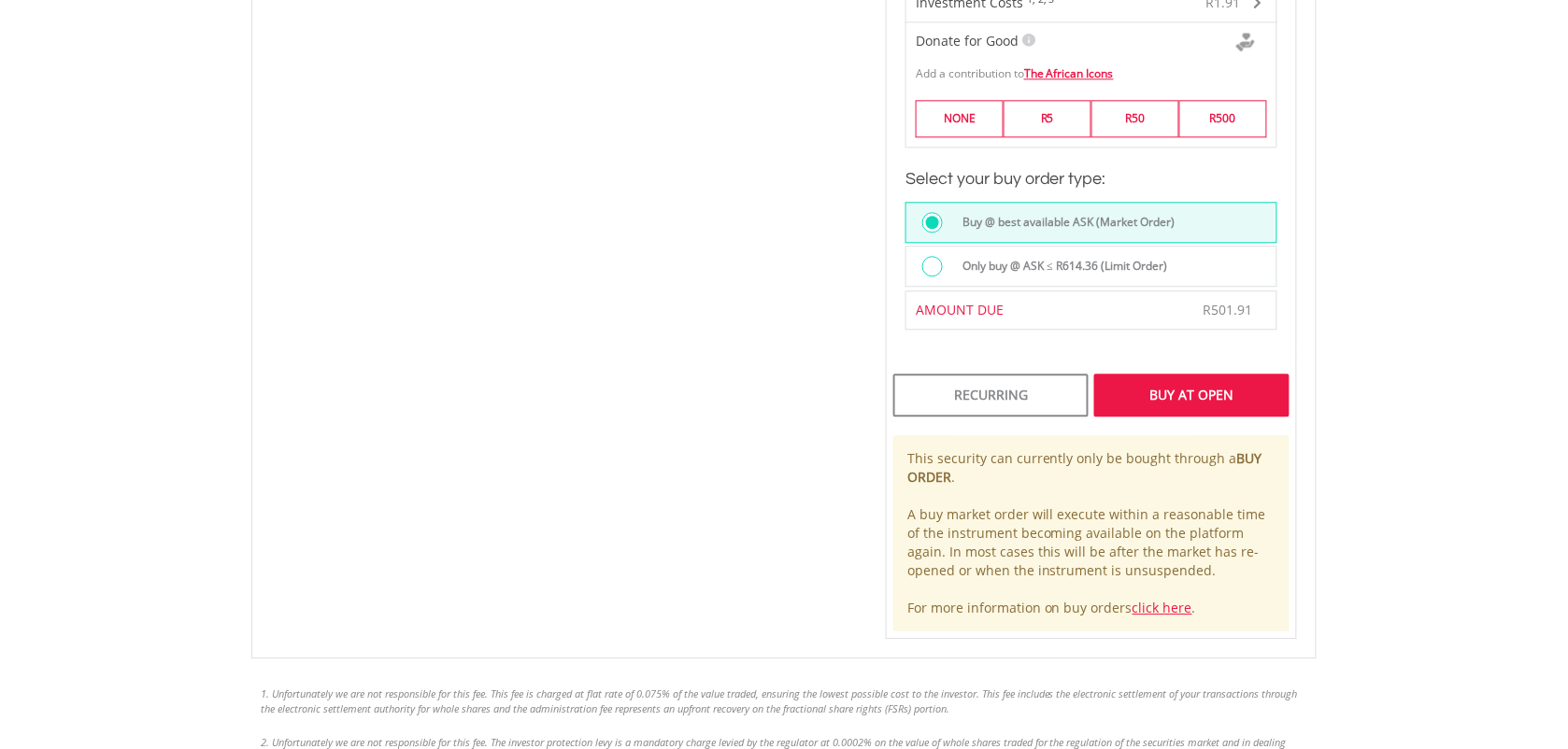 scroll, scrollTop: 1293, scrollLeft: 0, axis: vertical 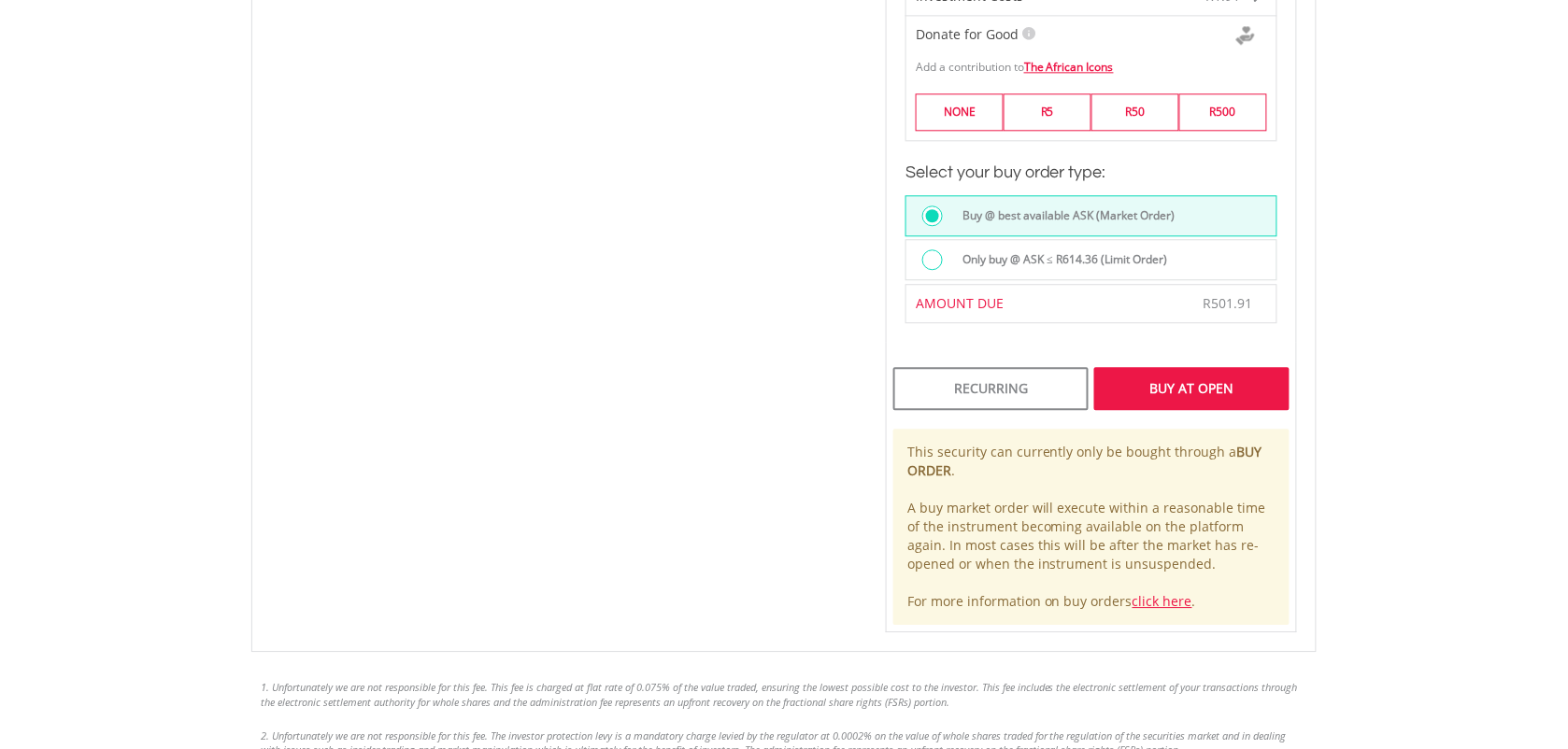 click on "Buy At Open" at bounding box center (1191, 389) 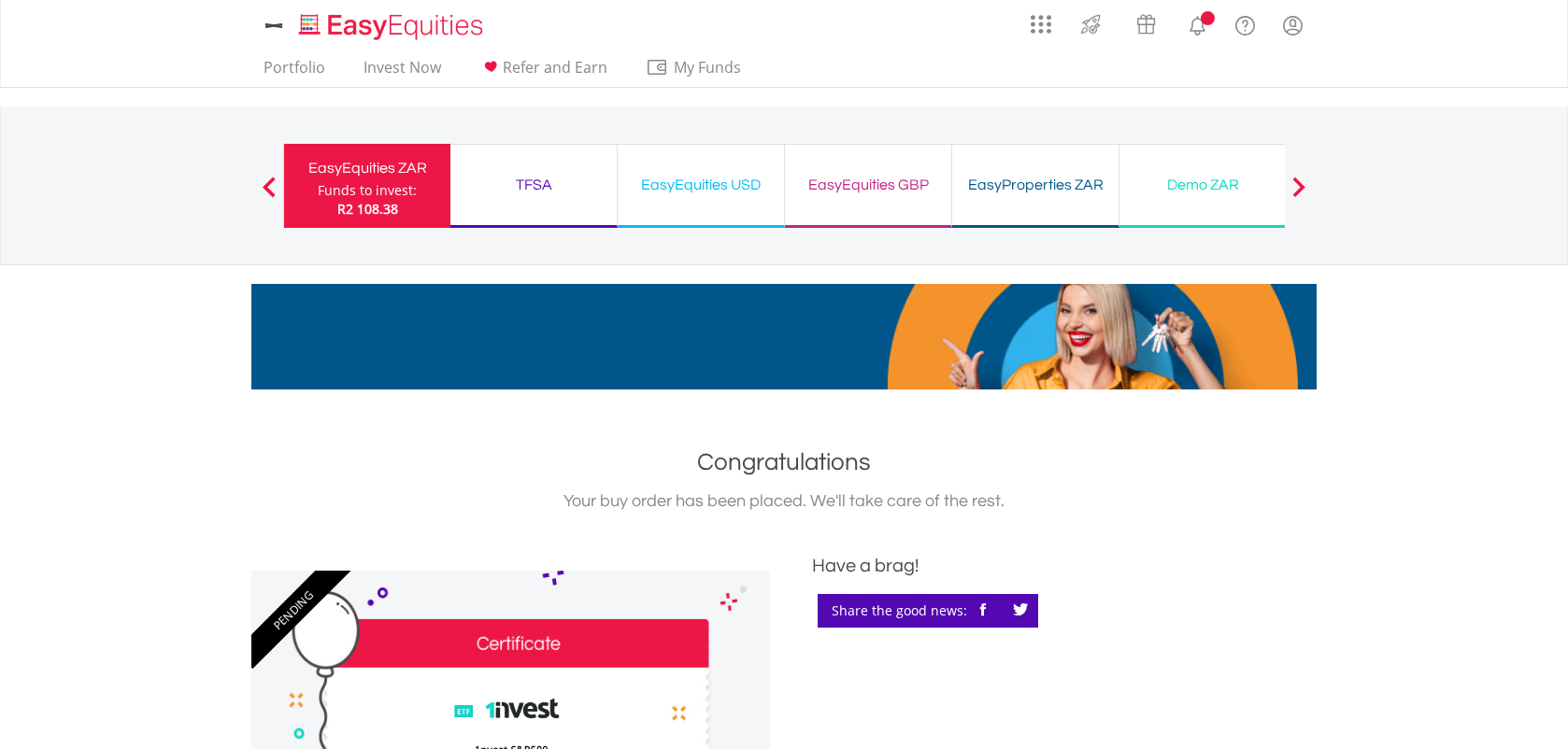 scroll, scrollTop: 0, scrollLeft: 0, axis: both 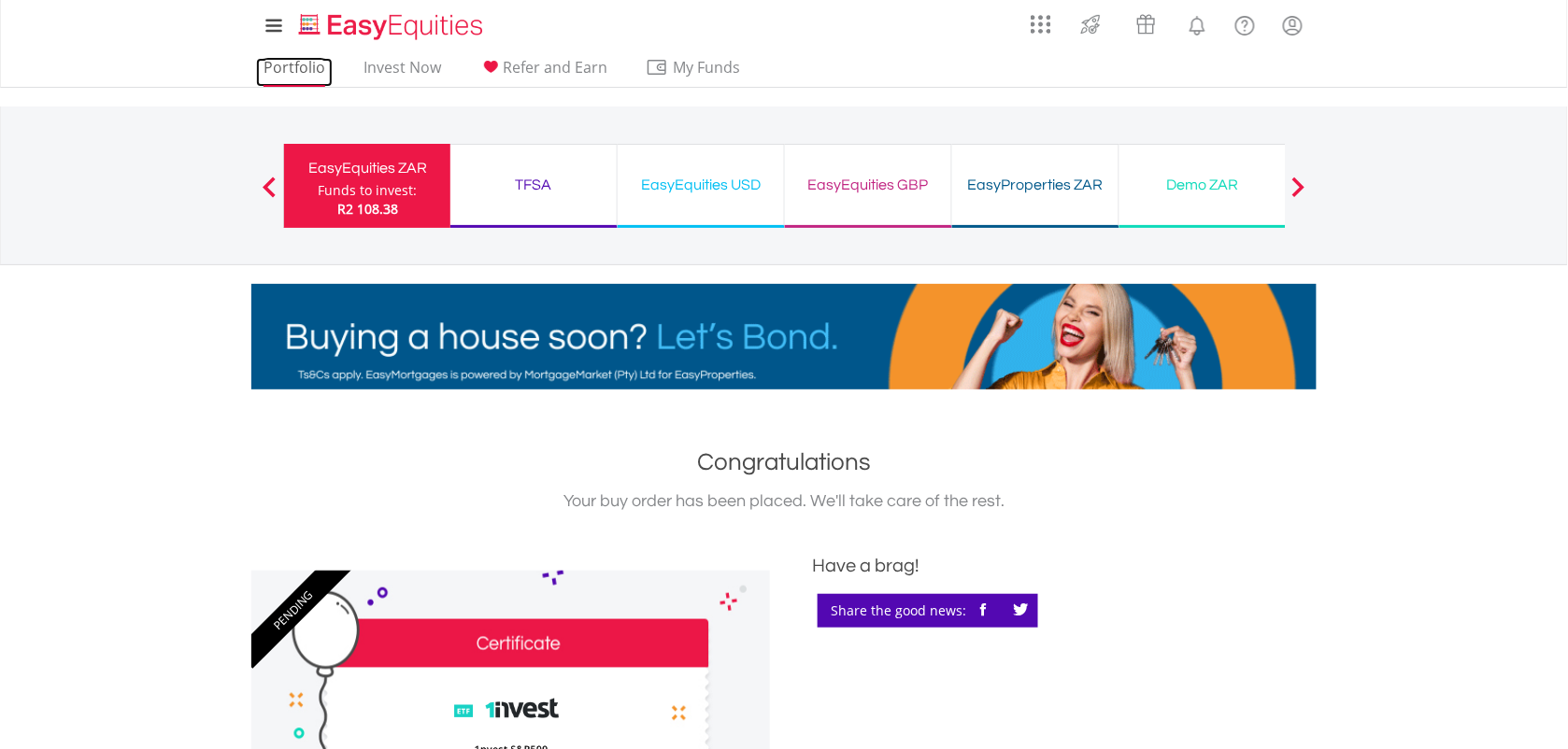 click on "Portfolio" at bounding box center (294, 72) 